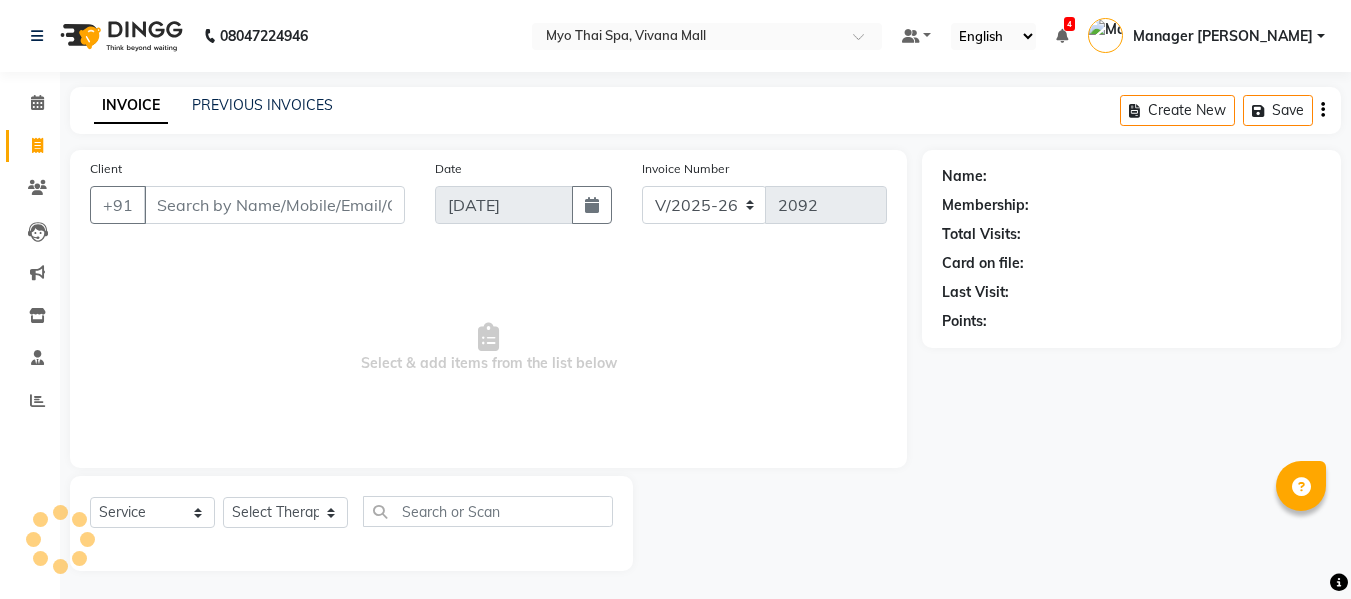 select on "3908" 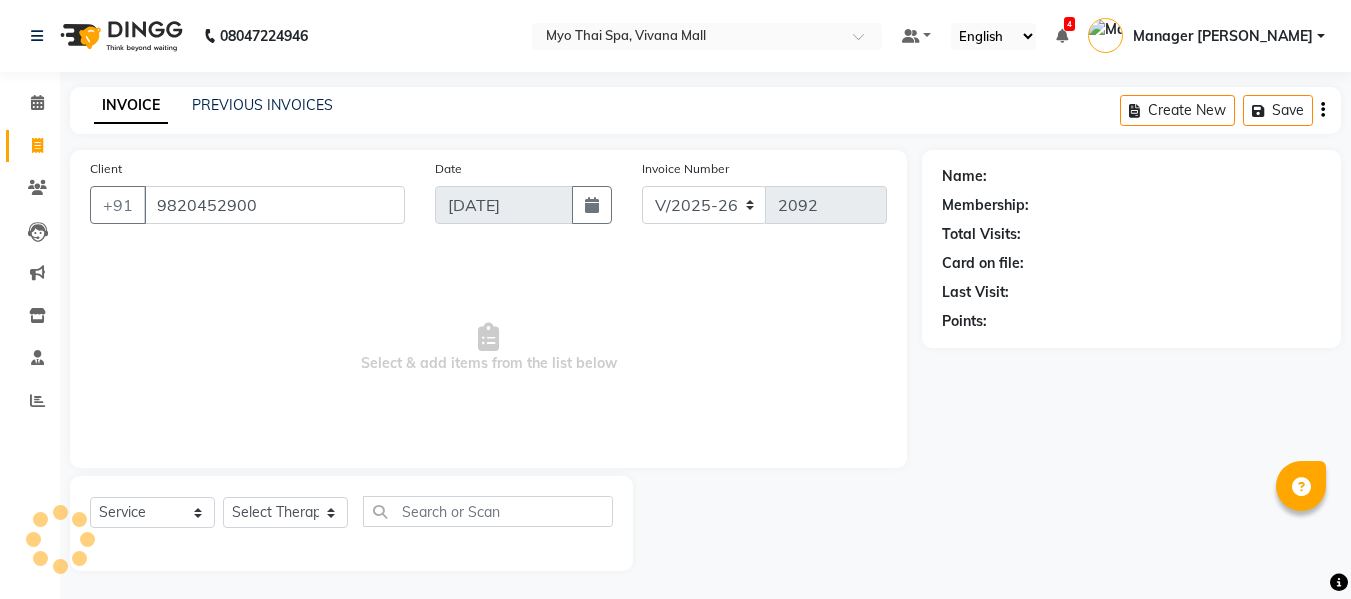 scroll, scrollTop: 0, scrollLeft: 0, axis: both 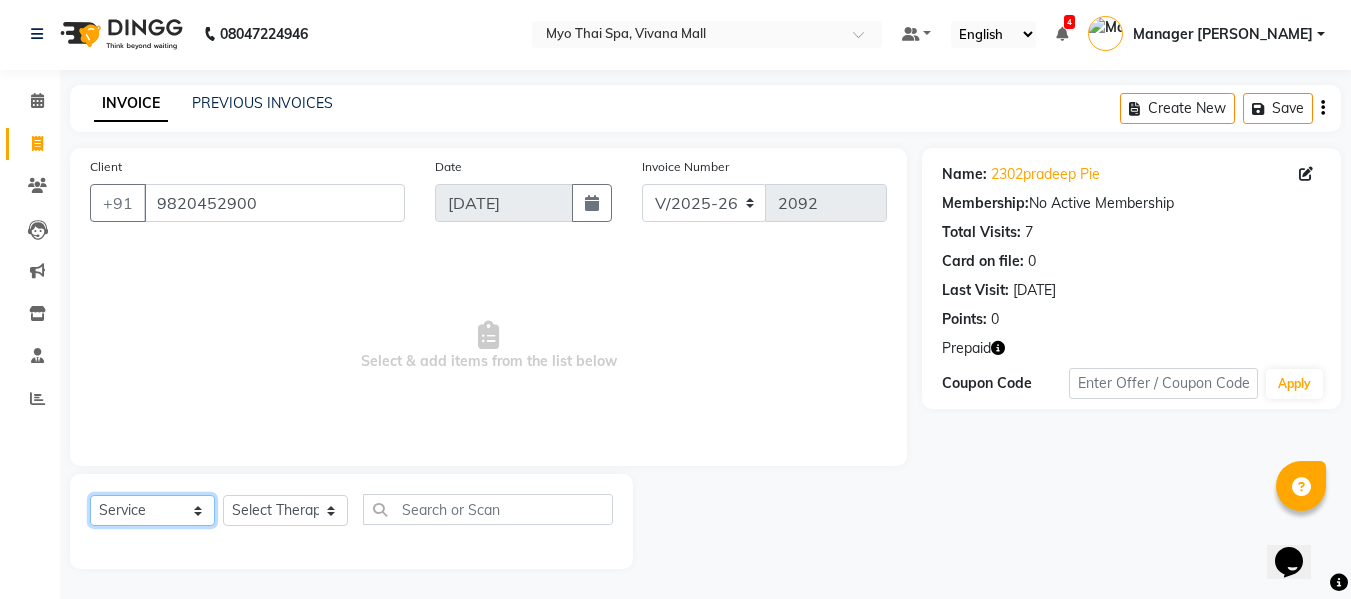 drag, startPoint x: 103, startPoint y: 510, endPoint x: 105, endPoint y: 498, distance: 12.165525 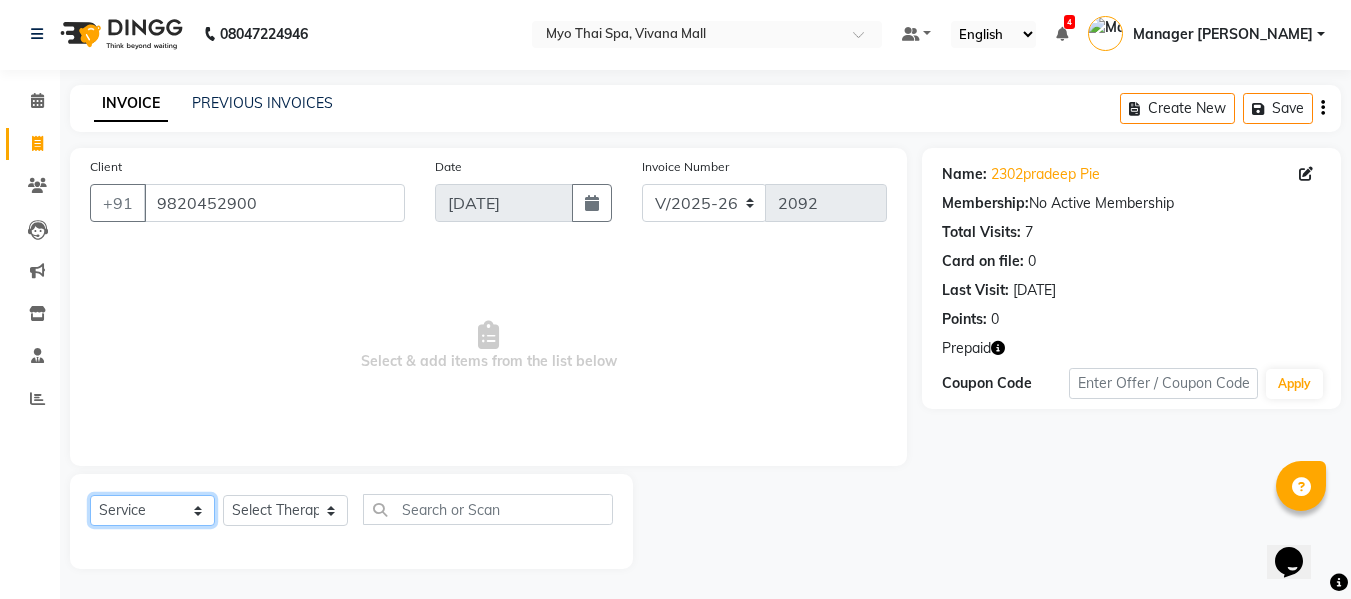 select on "P" 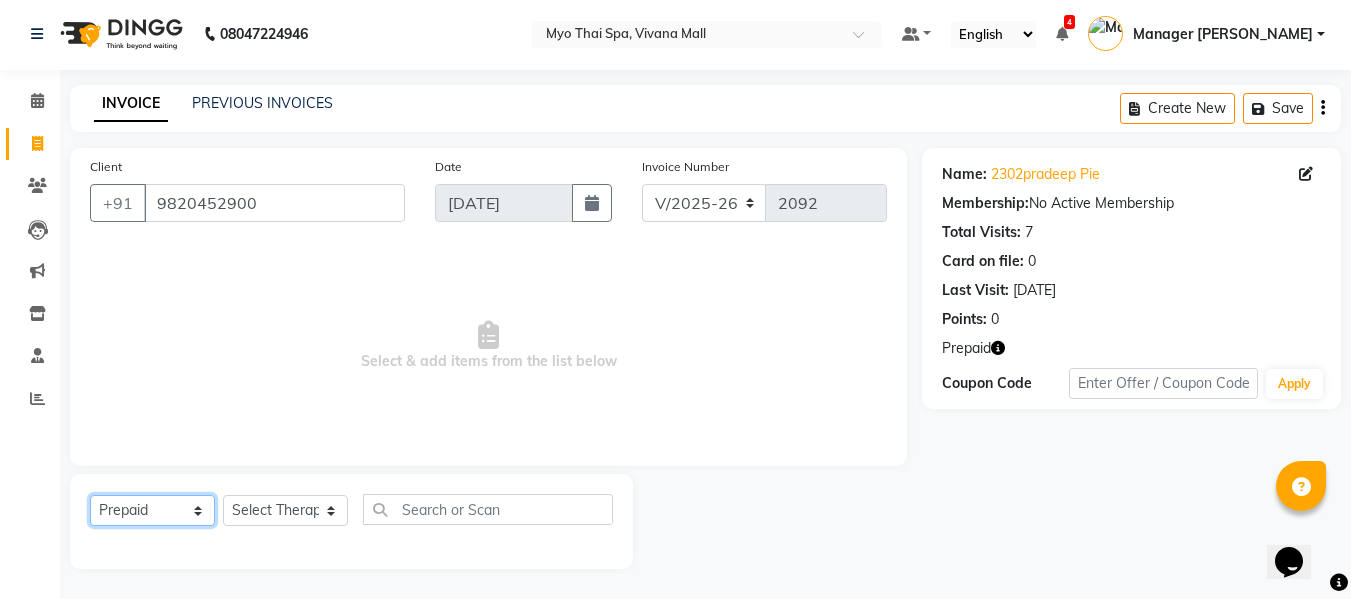 click on "Select  Service  Product  Membership  Package Voucher Prepaid Gift Card" 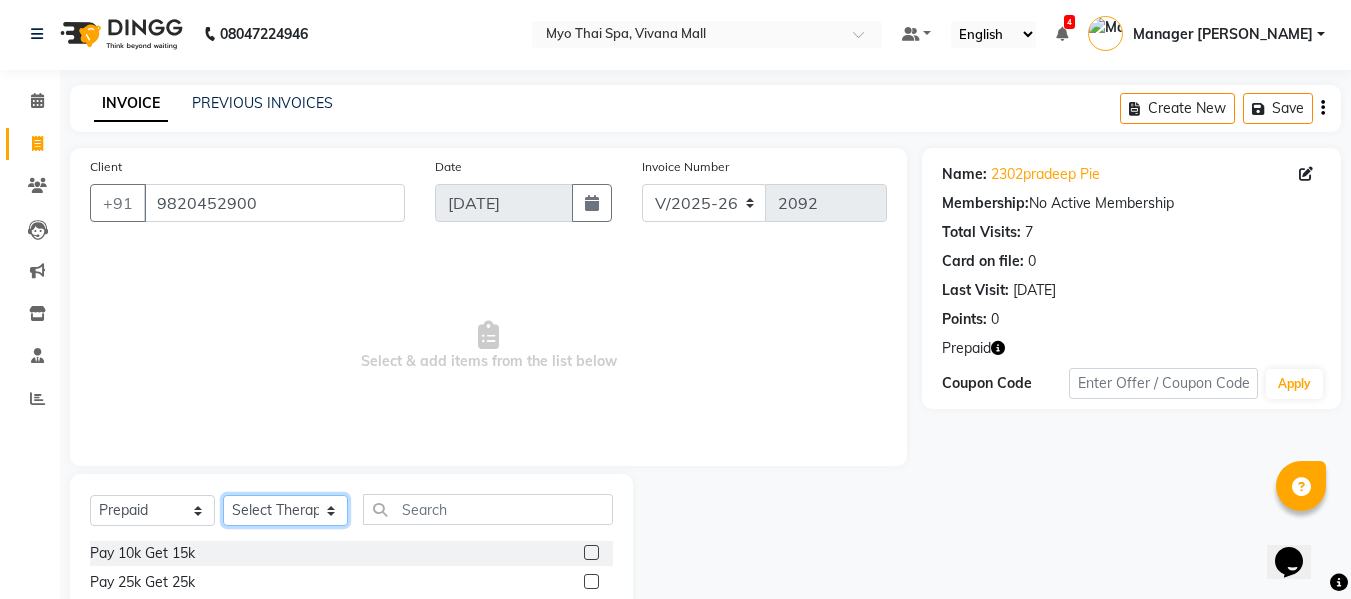 click on "Select Therapist [PERSON_NAME] [PERSON_NAME] [PERSON_NAME] [PERSON_NAME] Manager [PERSON_NAME] Manager [PERSON_NAME] [GEOGRAPHIC_DATA] [PERSON_NAME]" 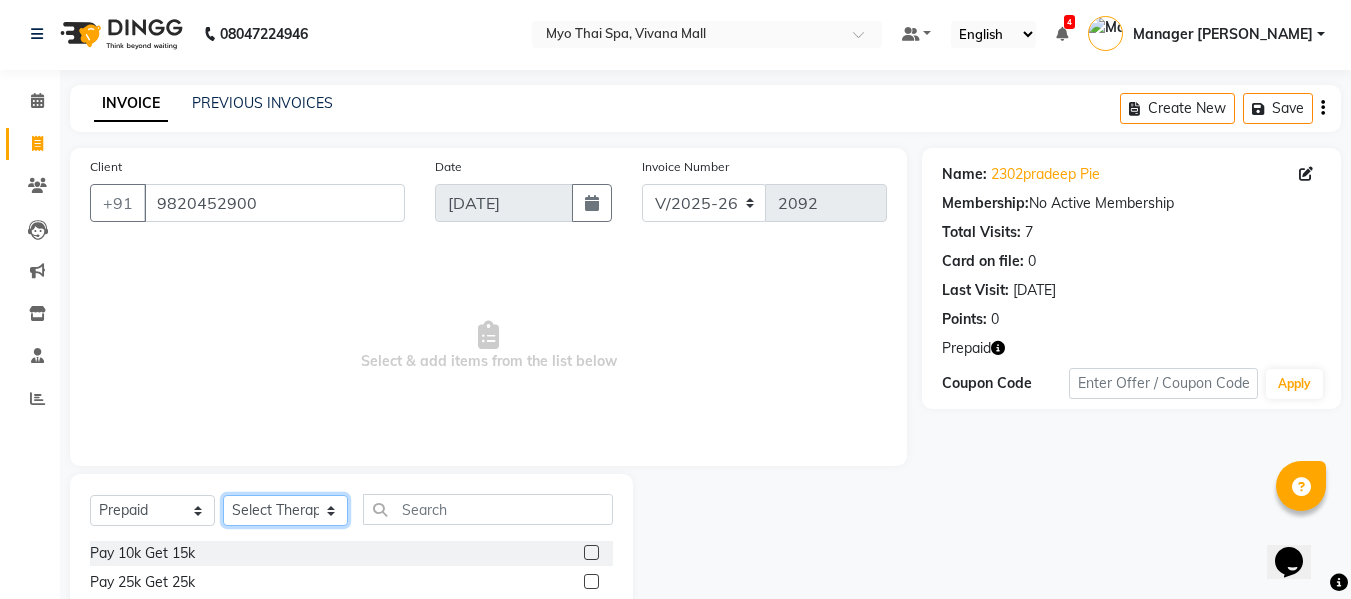 select on "53559" 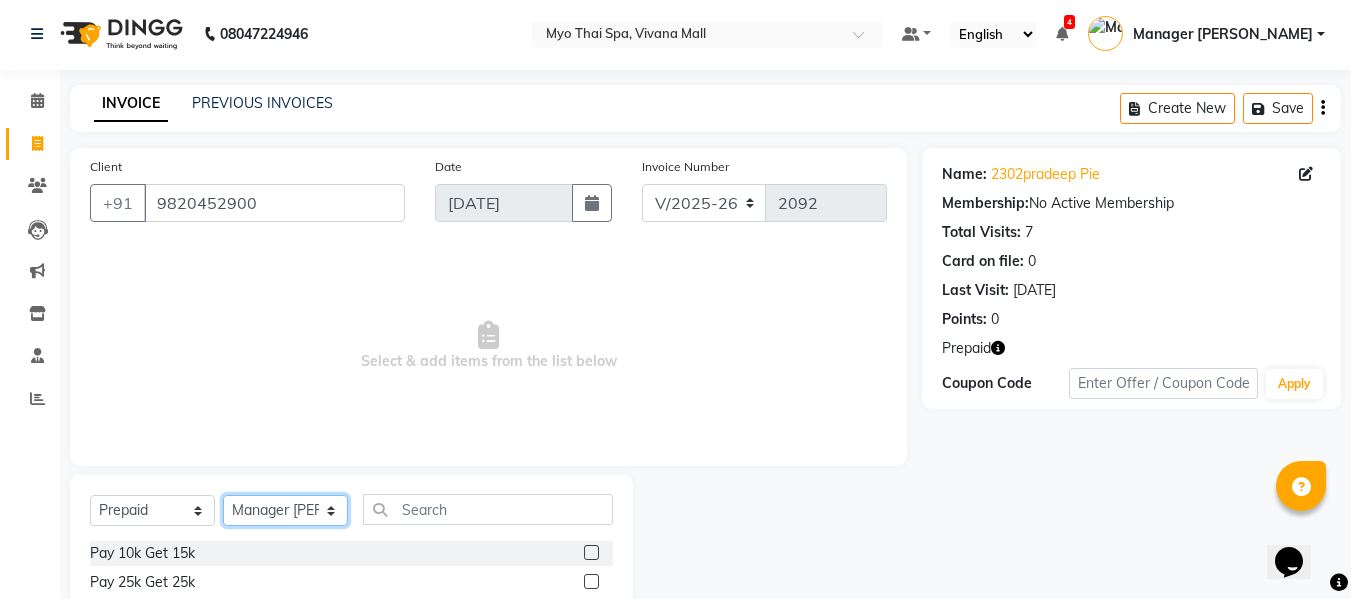 click on "Select Therapist [PERSON_NAME] [PERSON_NAME] [PERSON_NAME] [PERSON_NAME] Manager [PERSON_NAME] Manager [PERSON_NAME] [GEOGRAPHIC_DATA] [PERSON_NAME]" 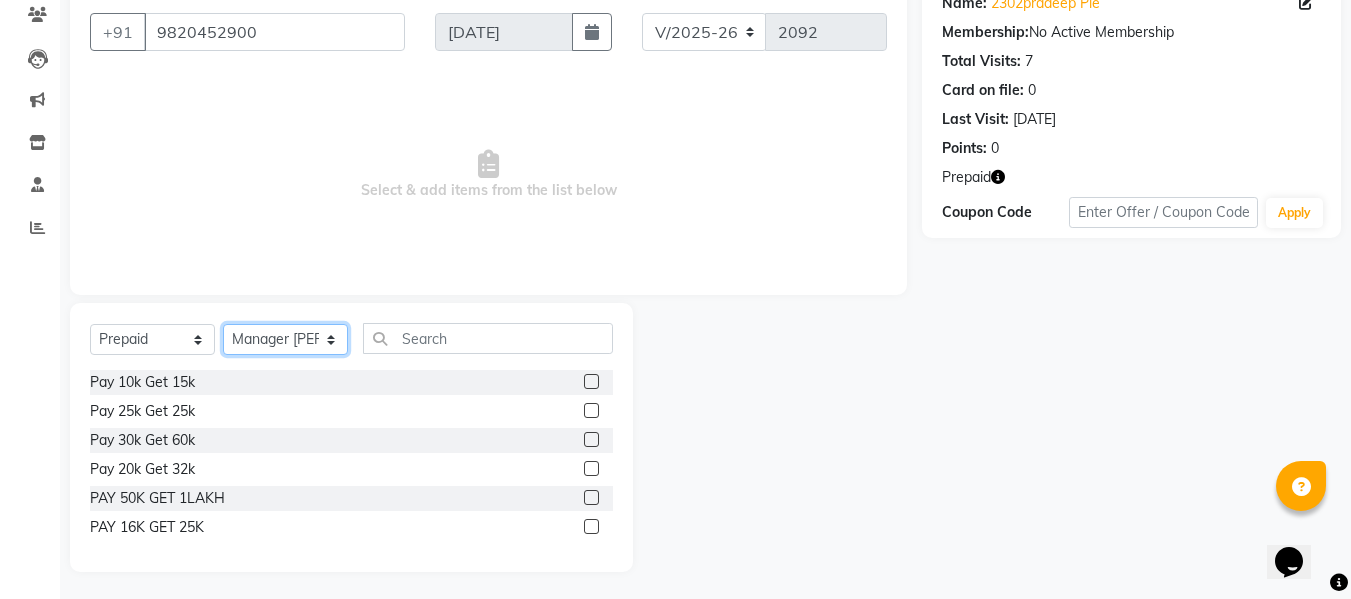 scroll, scrollTop: 176, scrollLeft: 0, axis: vertical 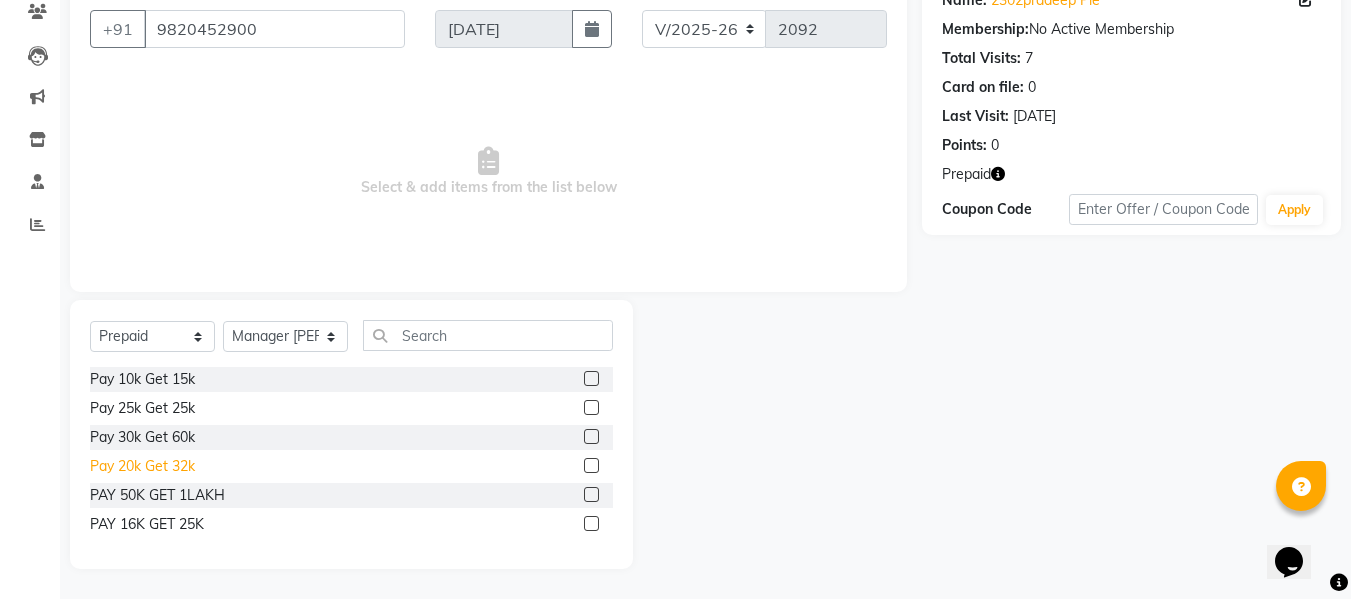 click on "Pay 20k Get 32k" 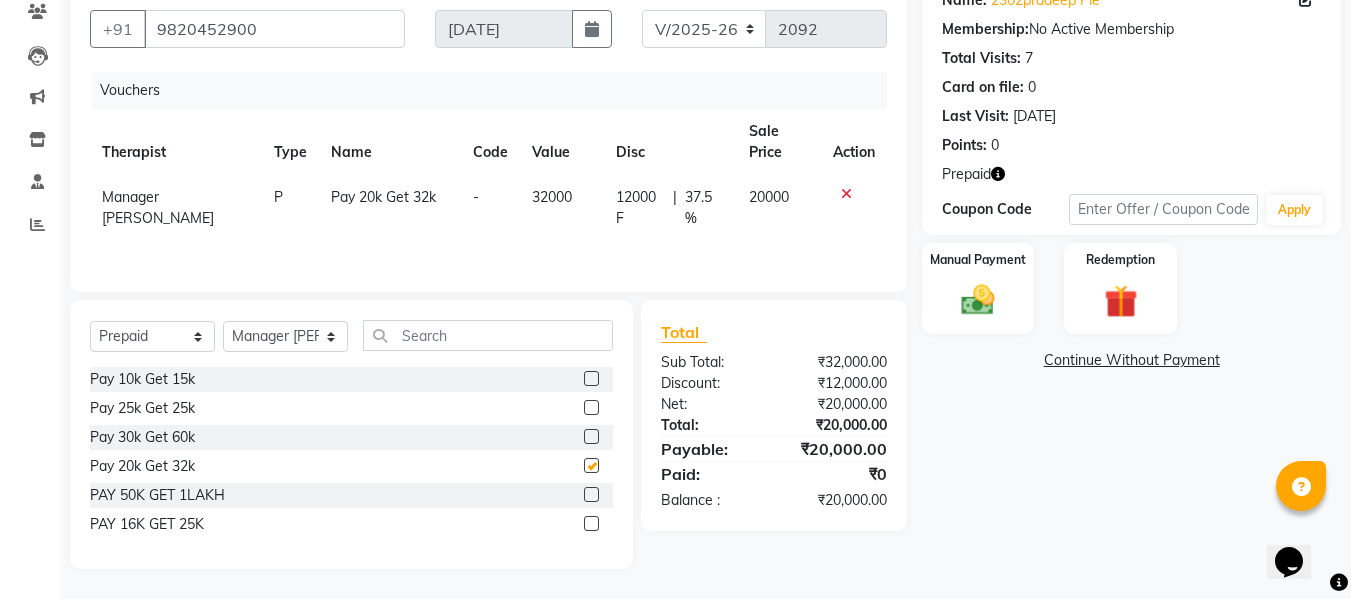 checkbox on "false" 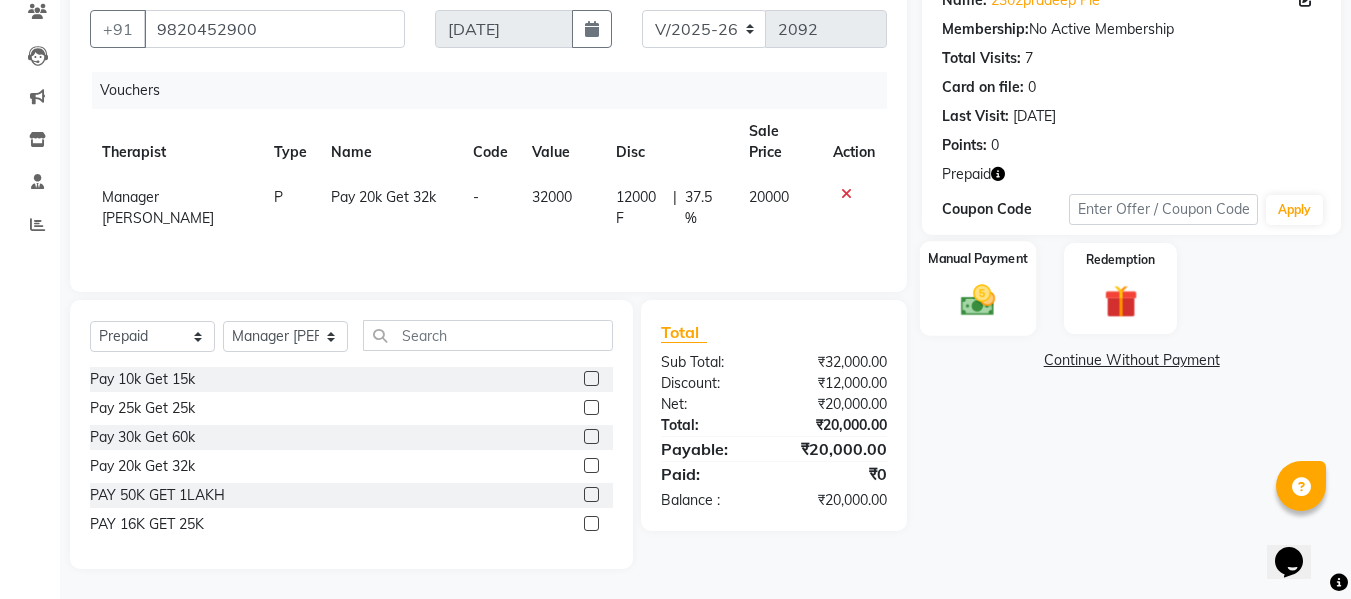 click 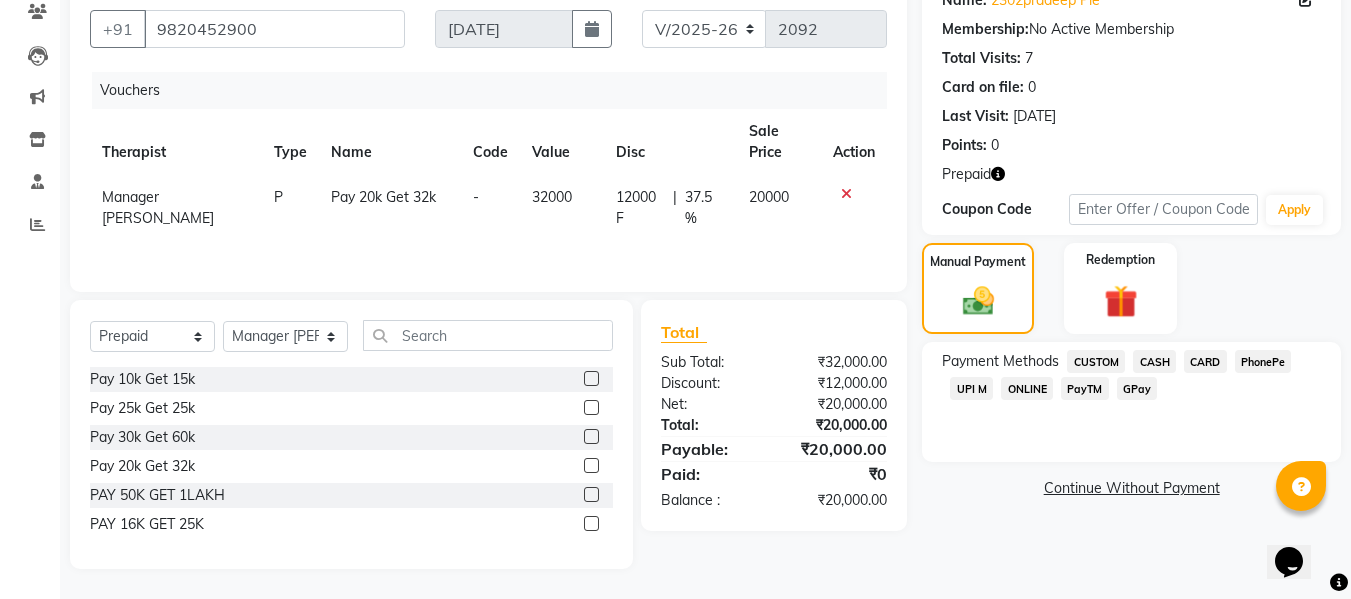 click on "CARD" 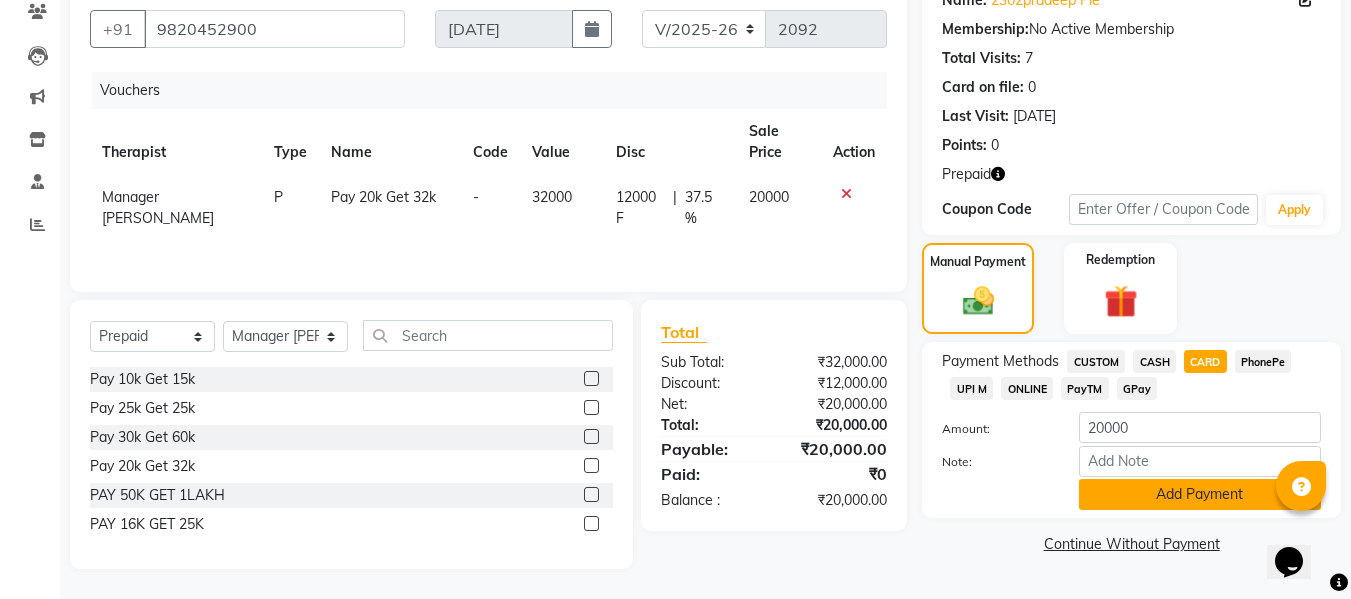 click on "Add Payment" 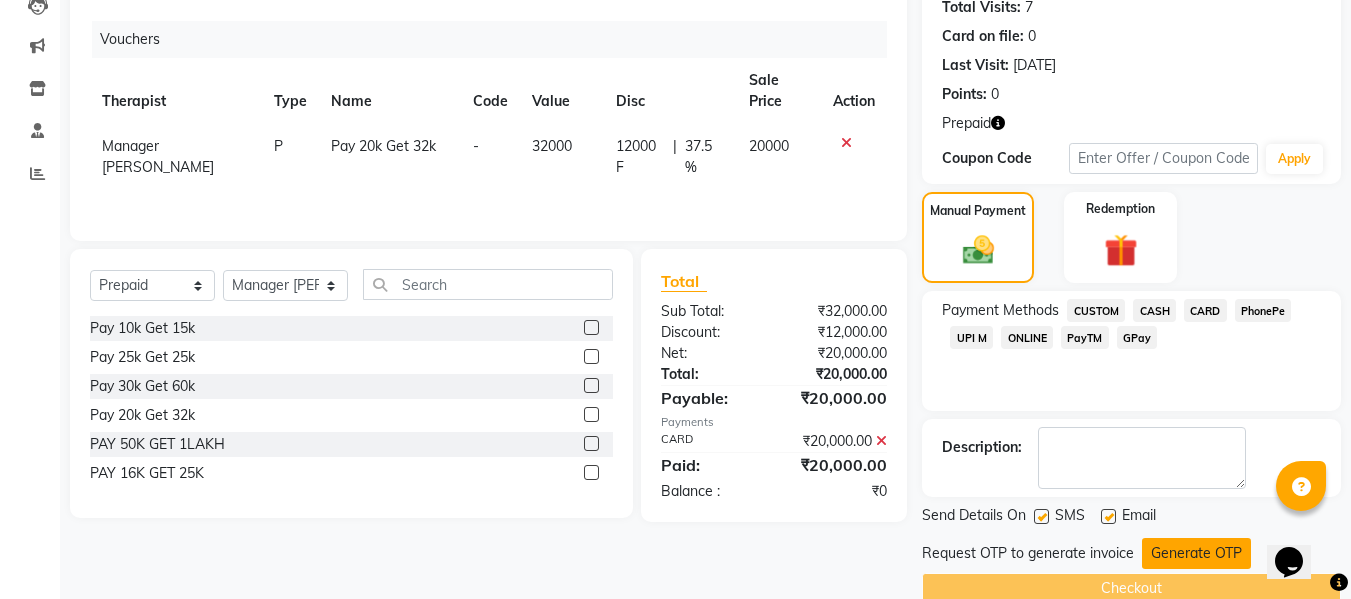 scroll, scrollTop: 262, scrollLeft: 0, axis: vertical 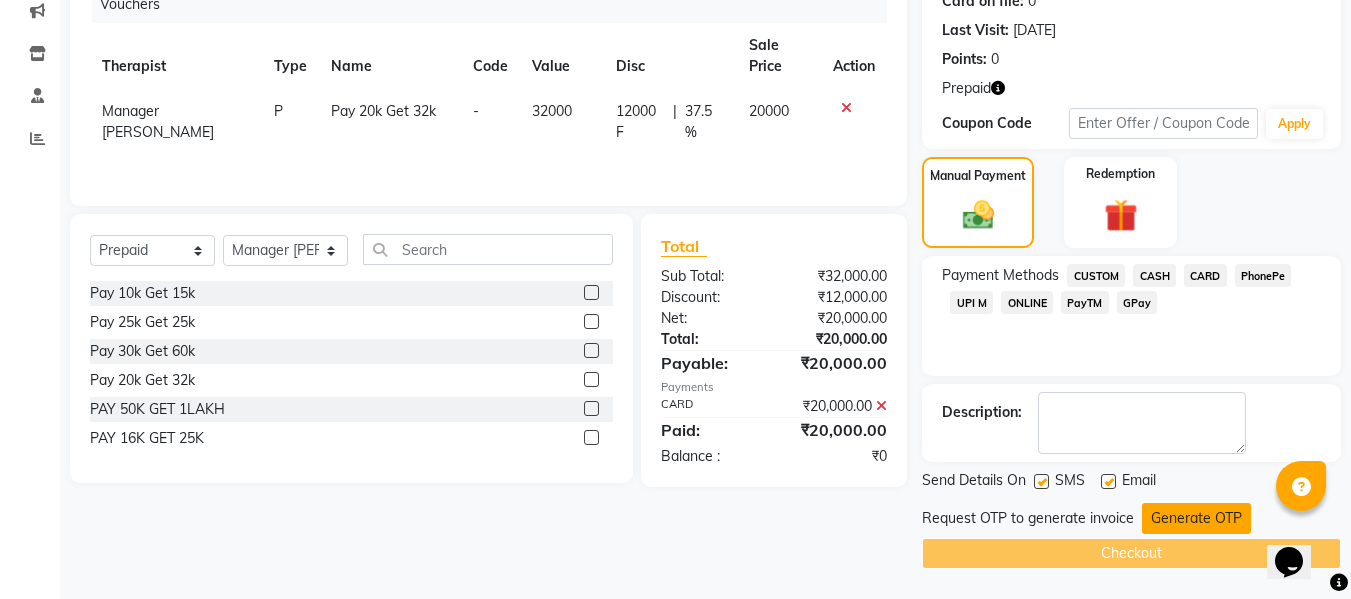 click on "Generate OTP" 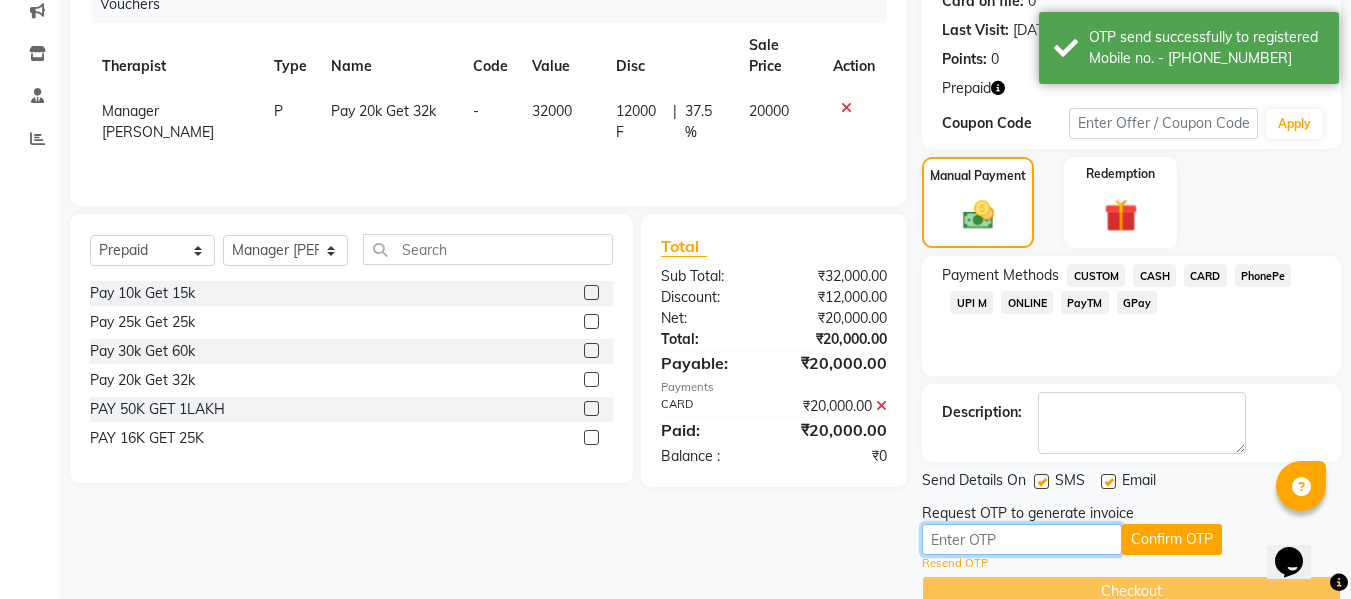 click at bounding box center (1022, 539) 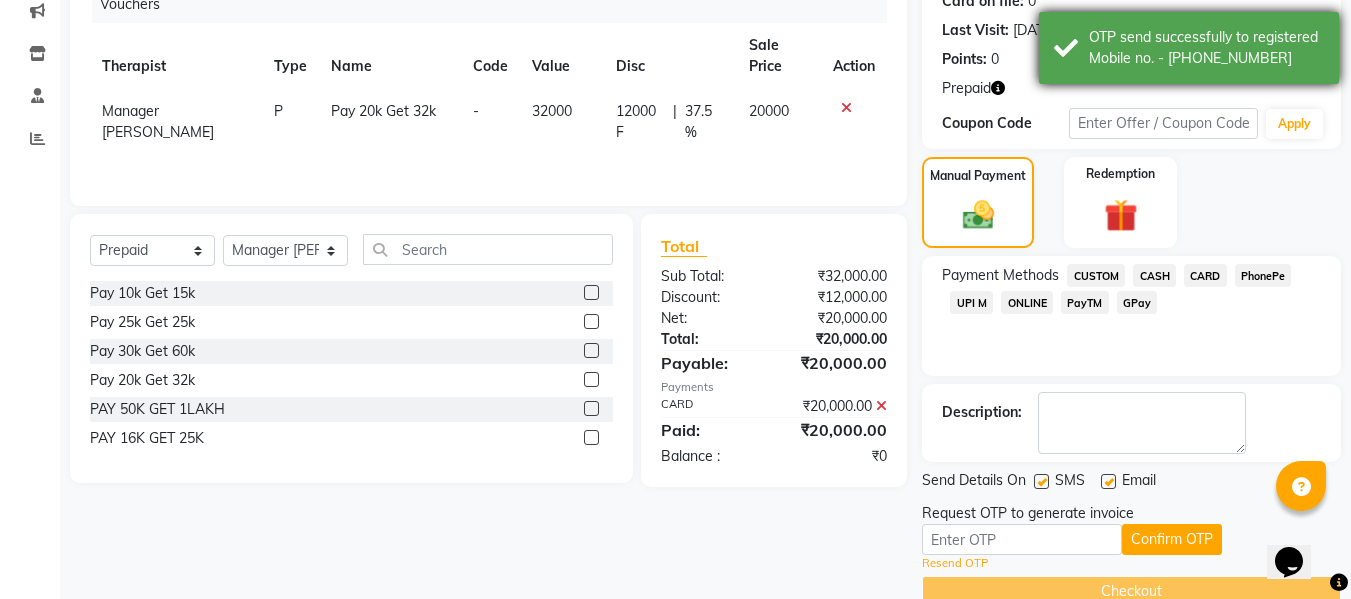 click on "OTP send successfully to registered  Mobile no. - [PHONE_NUMBER]" at bounding box center (1206, 48) 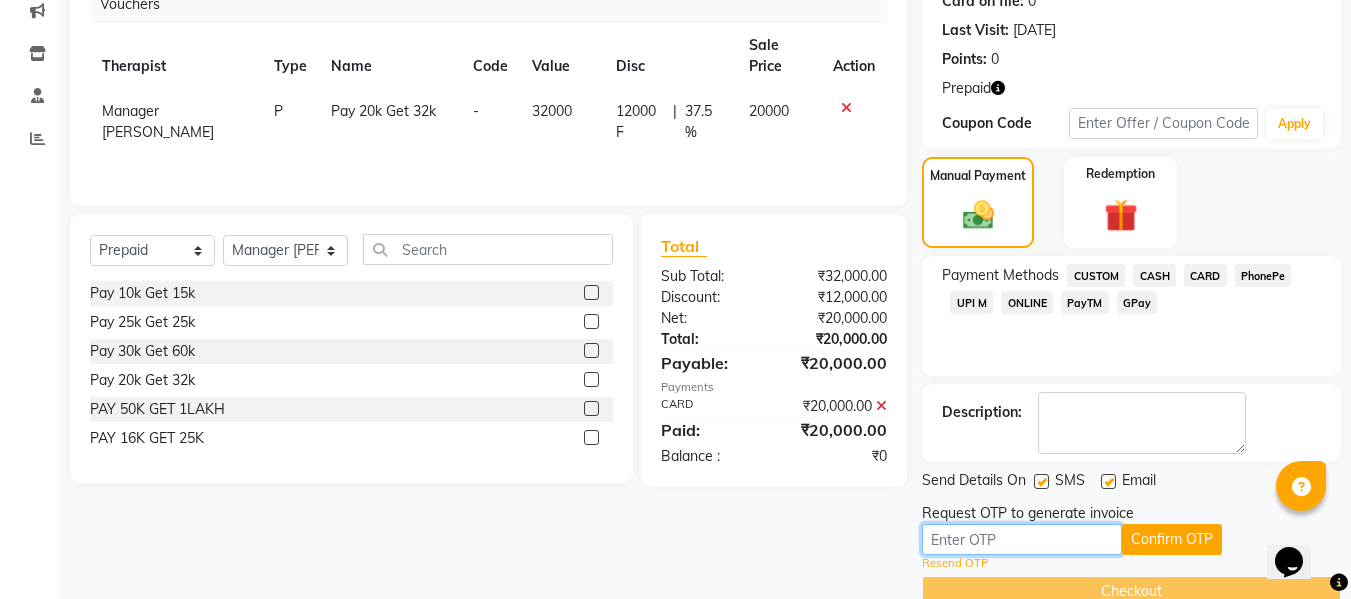 click at bounding box center (1022, 539) 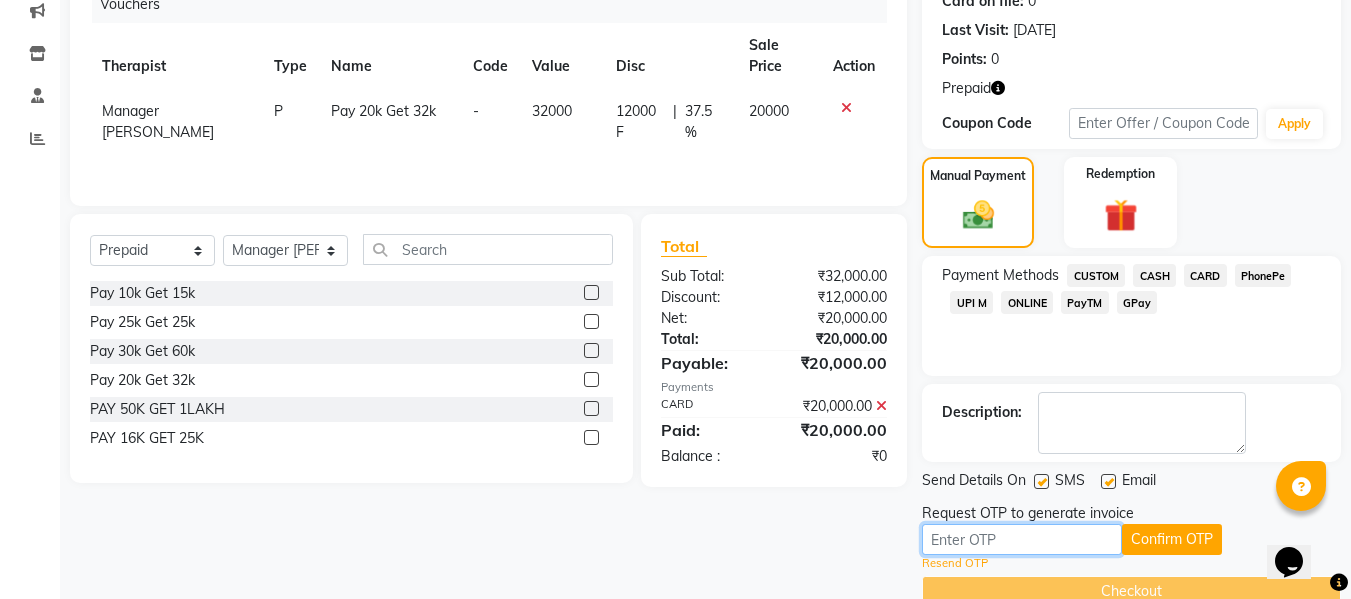 click at bounding box center [1022, 539] 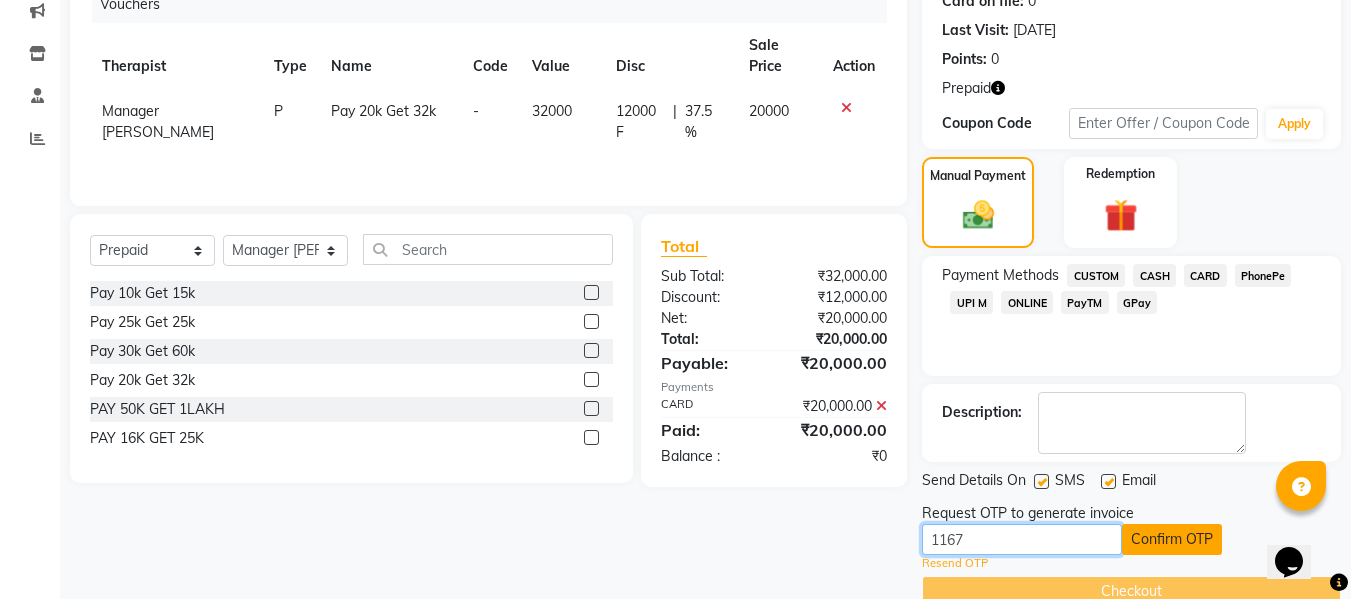 type on "1167" 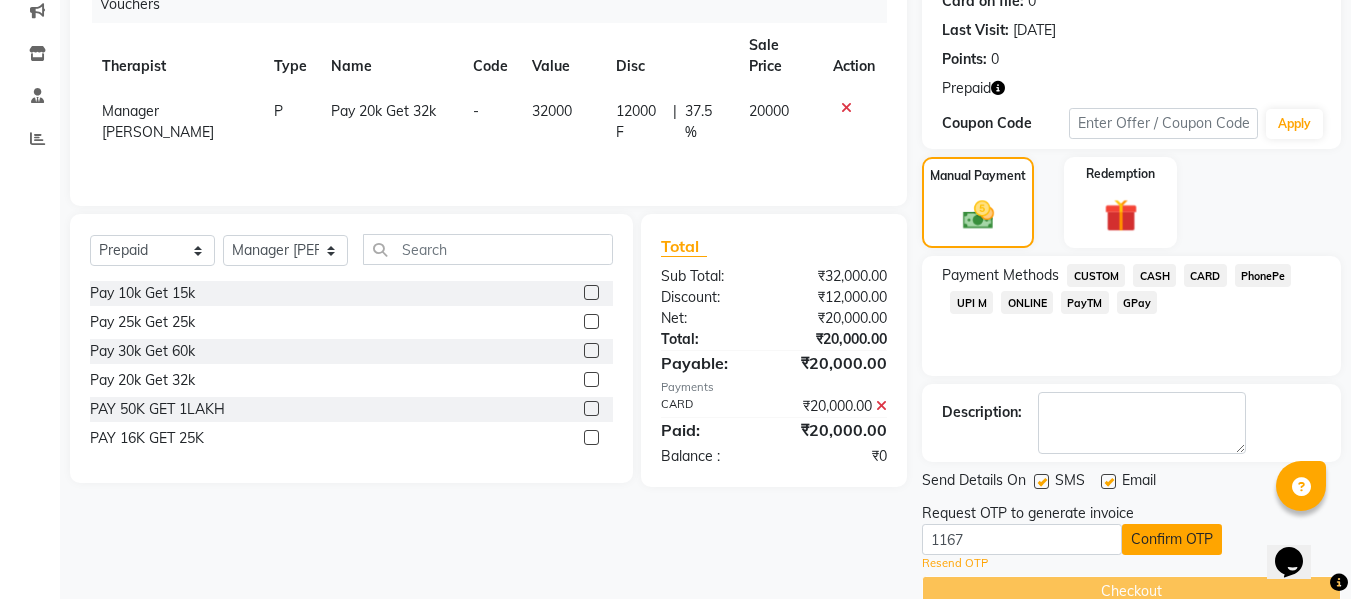 click on "Confirm OTP" 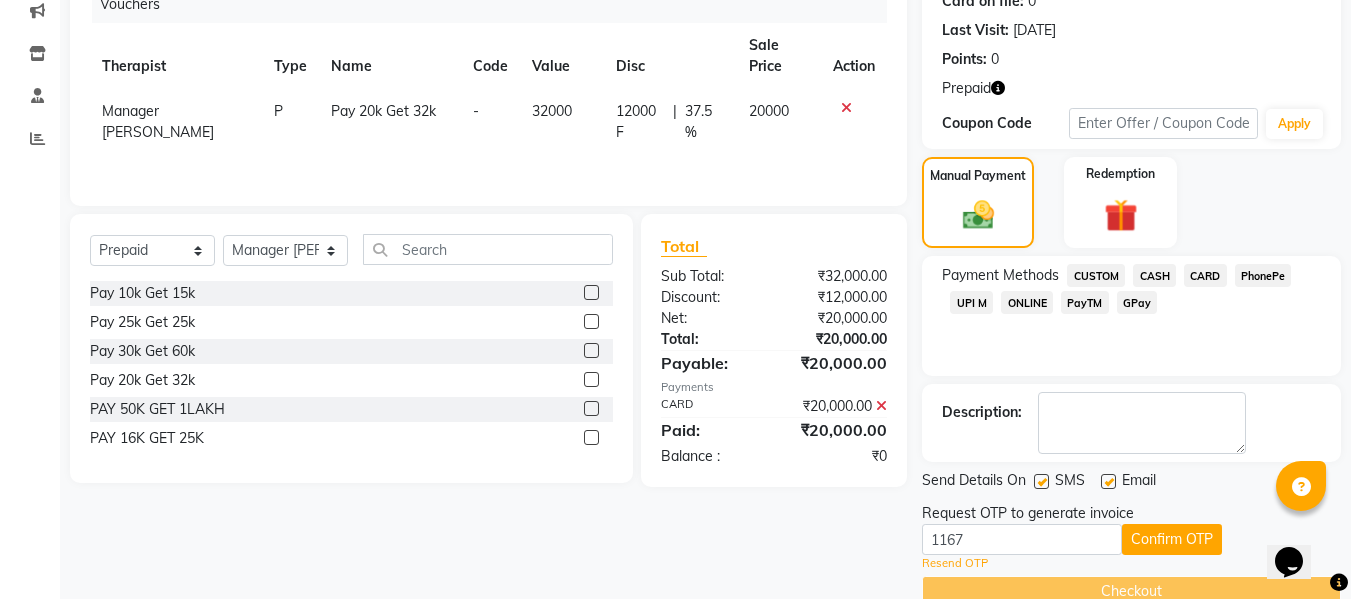scroll, scrollTop: 223, scrollLeft: 0, axis: vertical 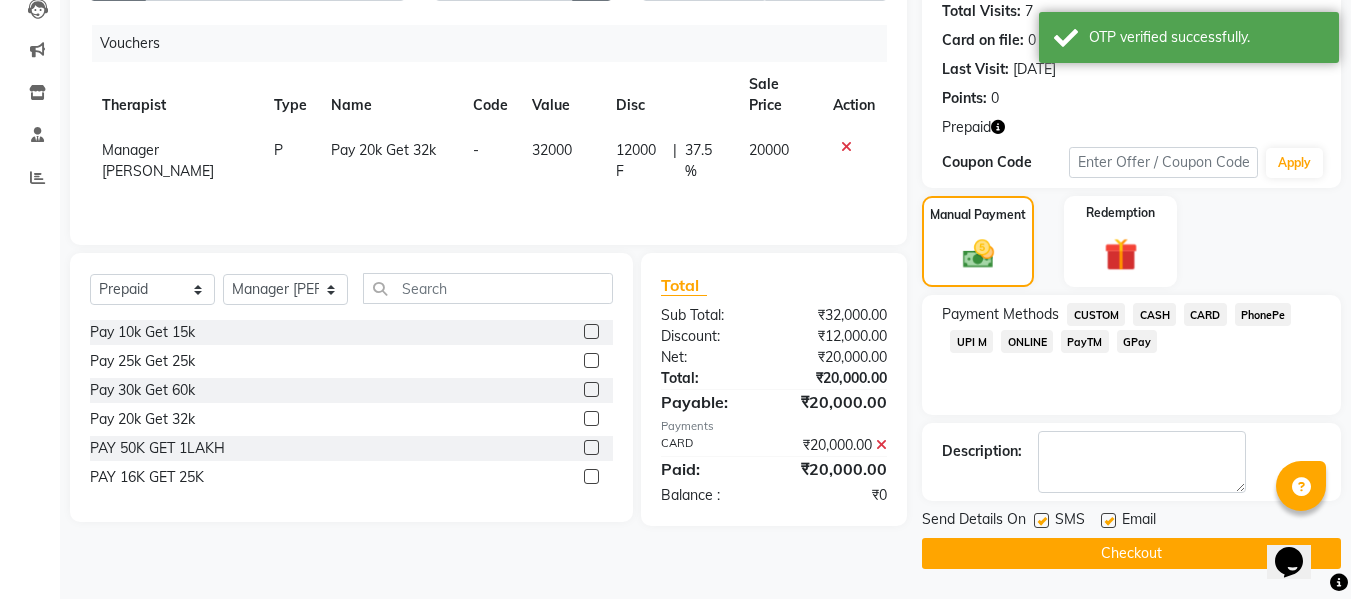 click on "Checkout" 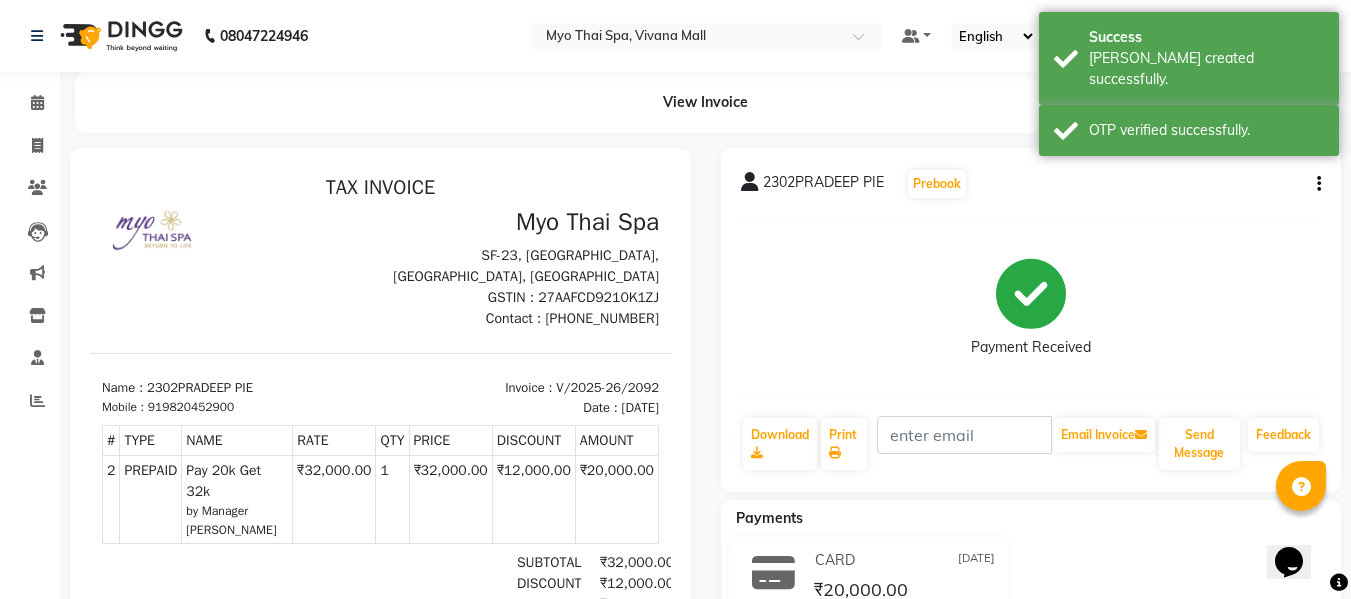 scroll, scrollTop: 0, scrollLeft: 0, axis: both 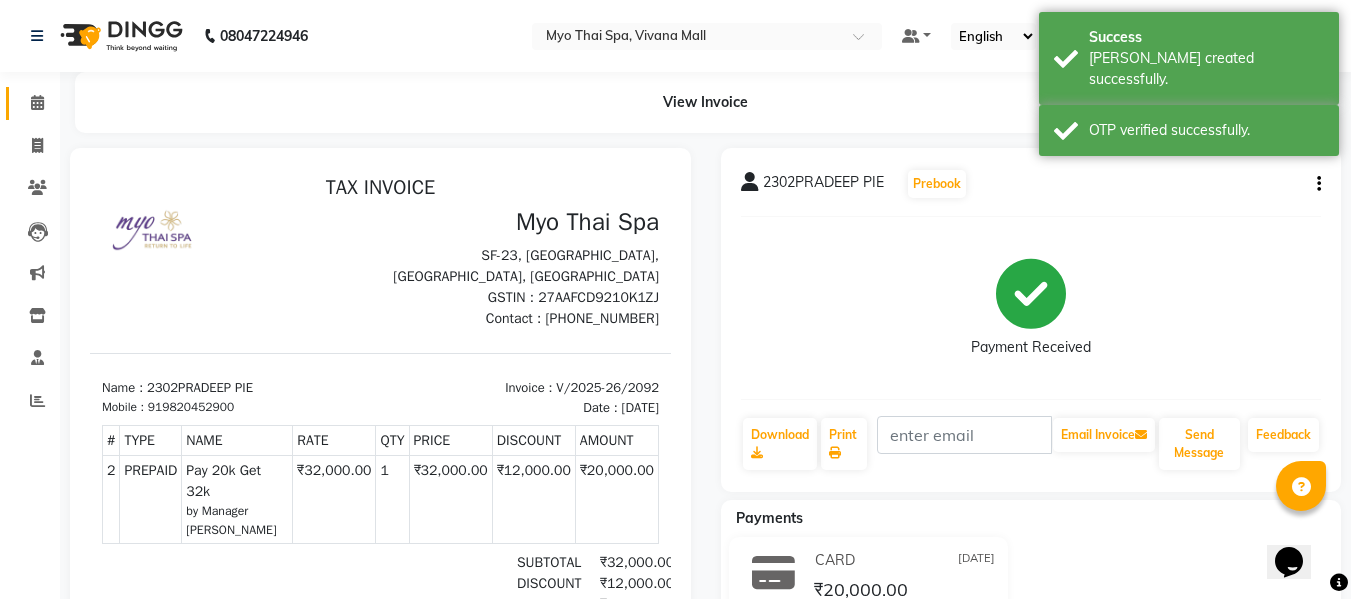 click on "Calendar" 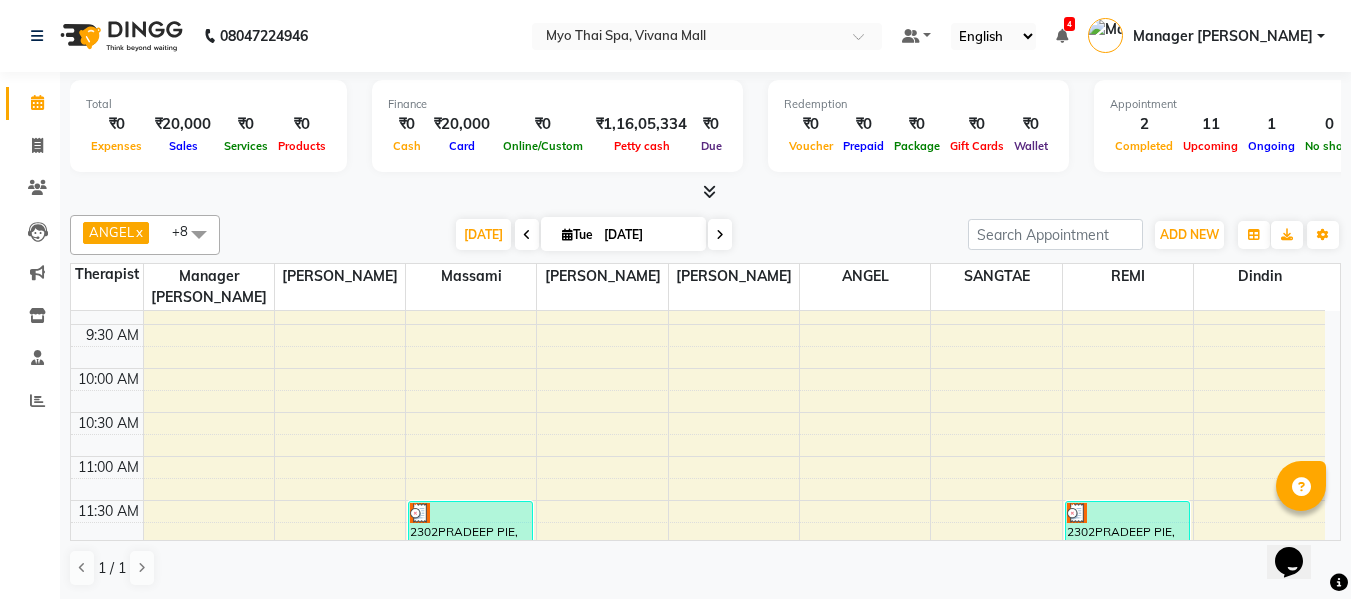 scroll, scrollTop: 253, scrollLeft: 0, axis: vertical 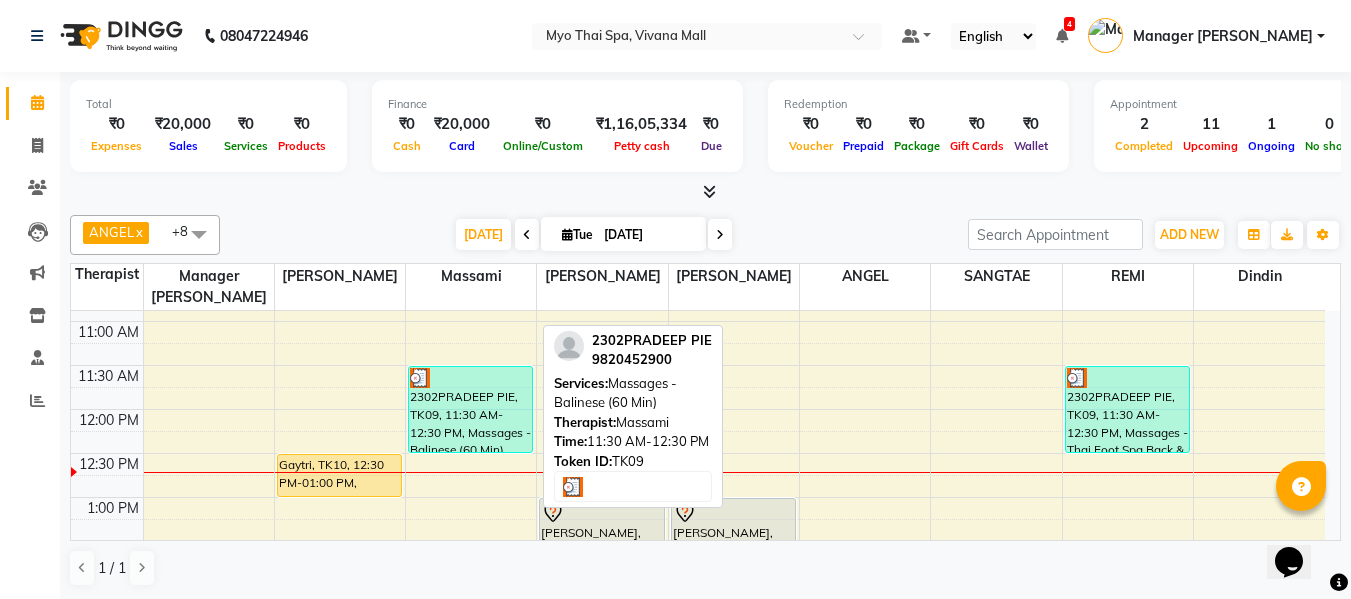 click on "2302PRADEEP PIE, TK09, 11:30 AM-12:30 PM, Massages - Balinese (60 Min)" at bounding box center (470, 409) 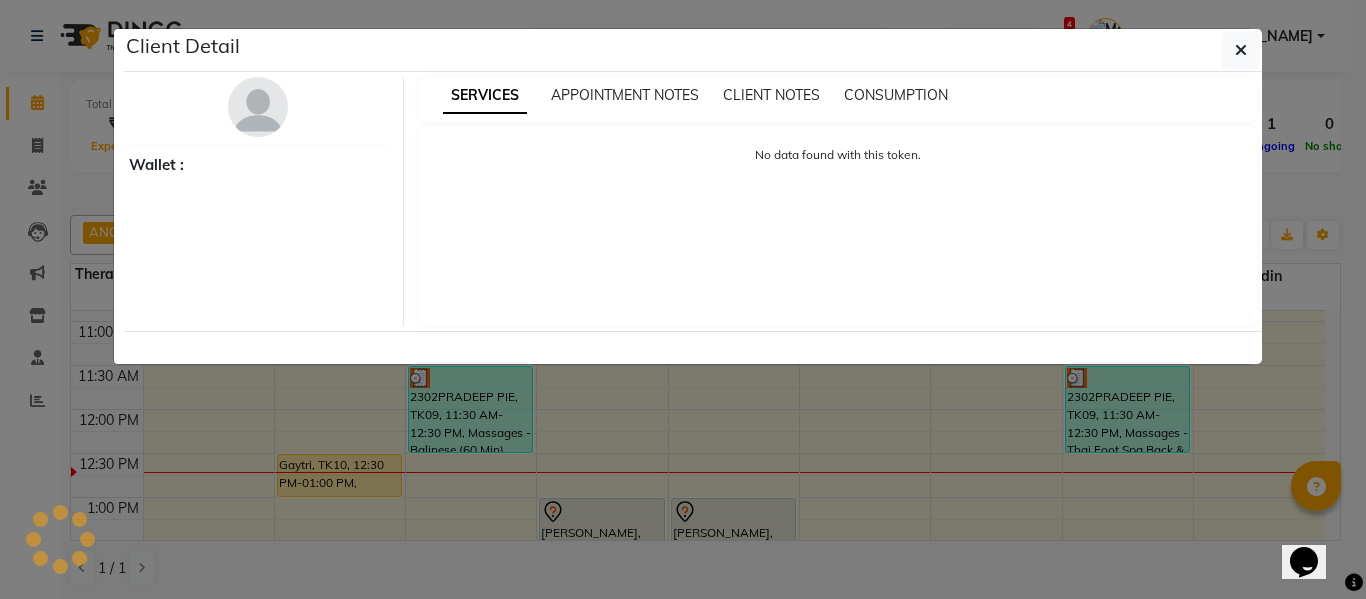 select on "3" 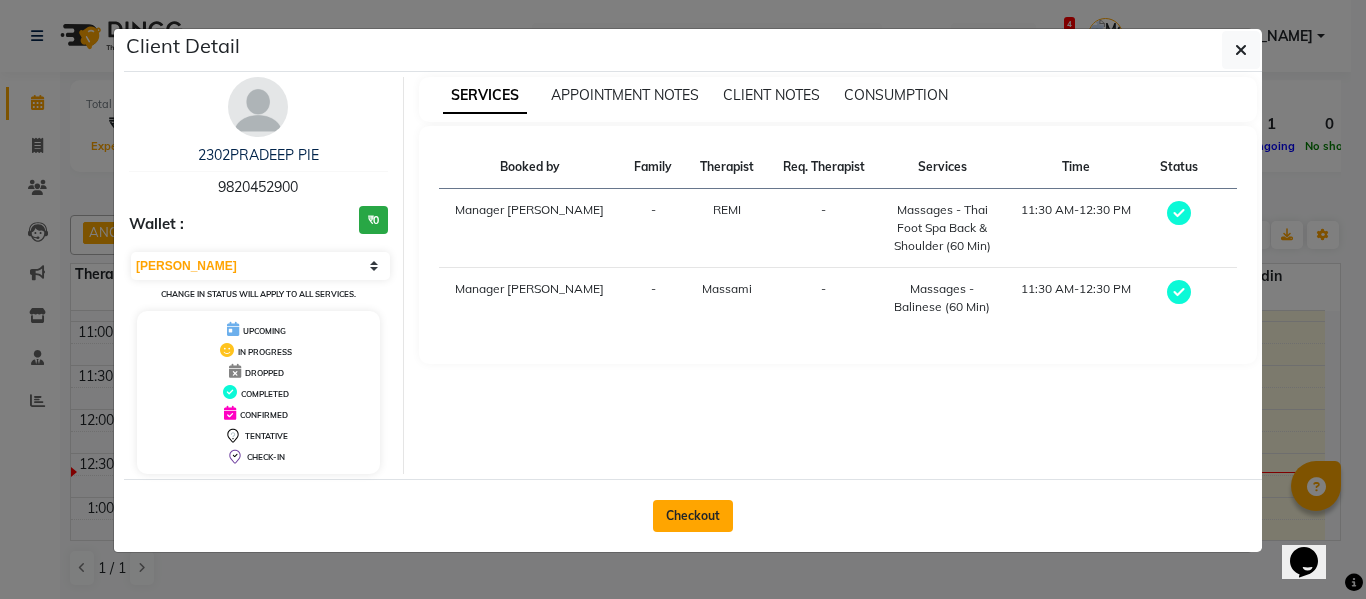 click on "Checkout" 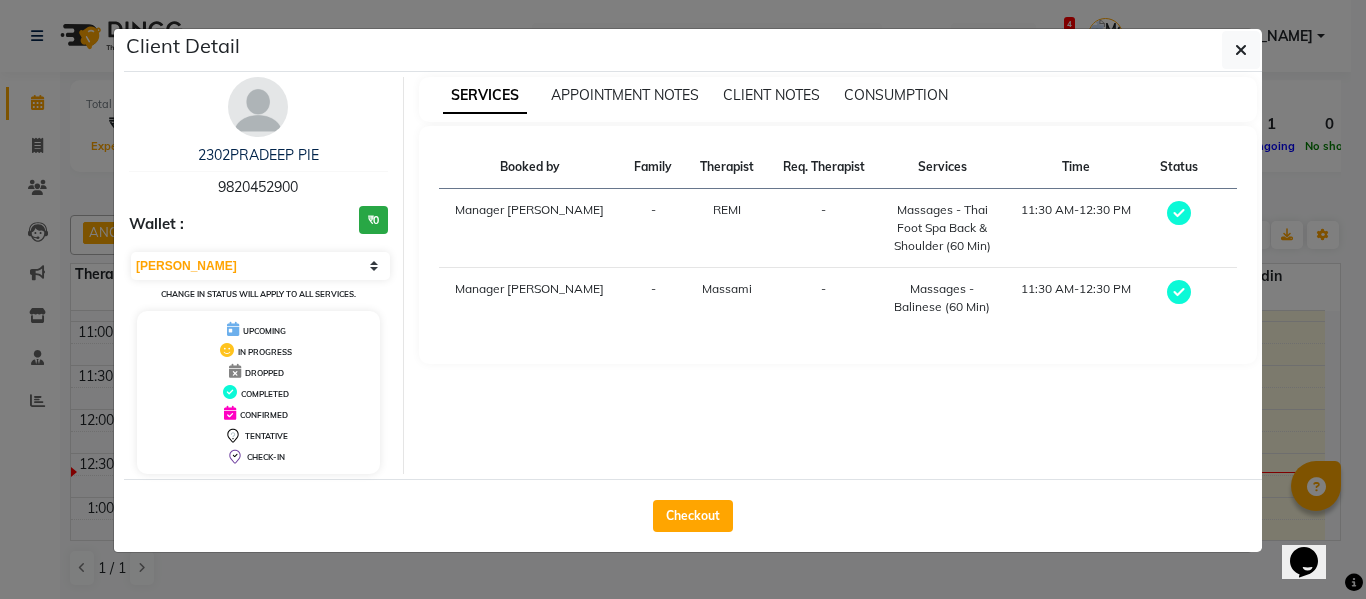 select on "service" 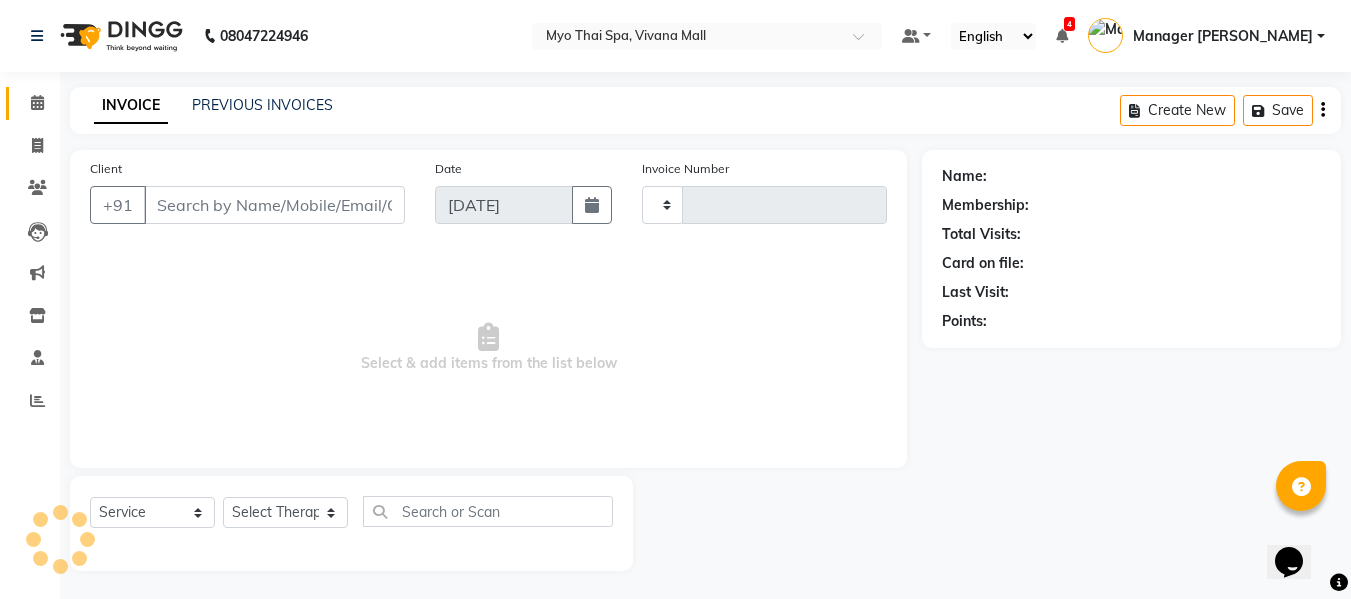 type on "2093" 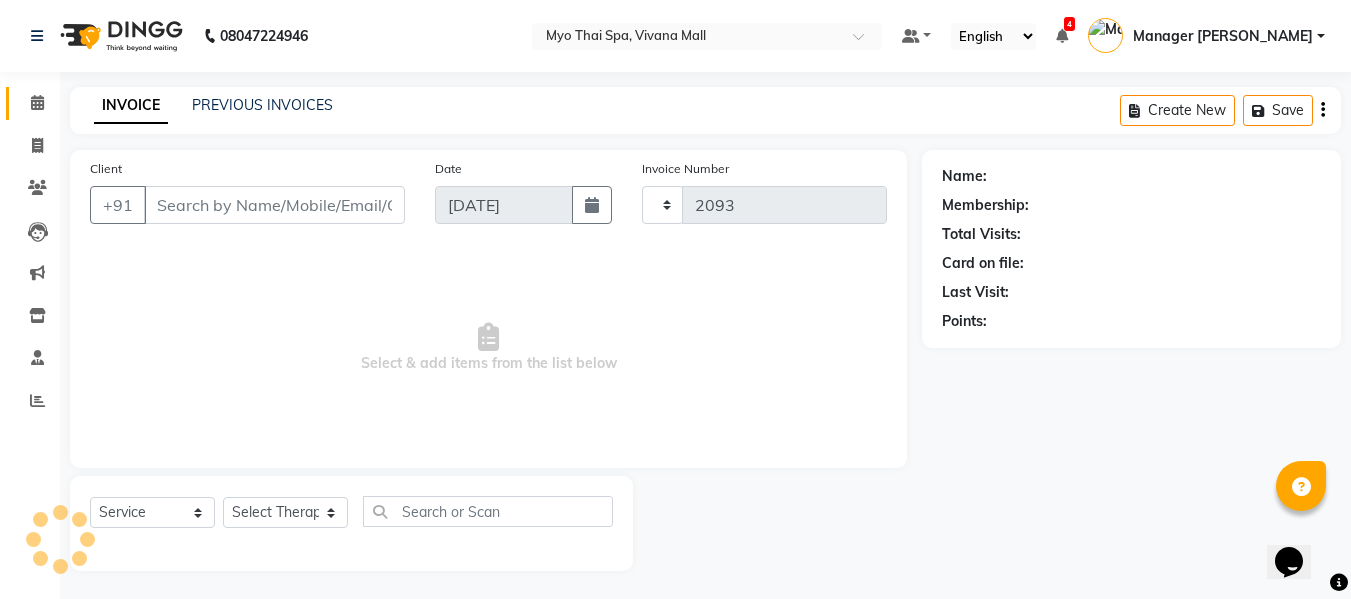 select on "3908" 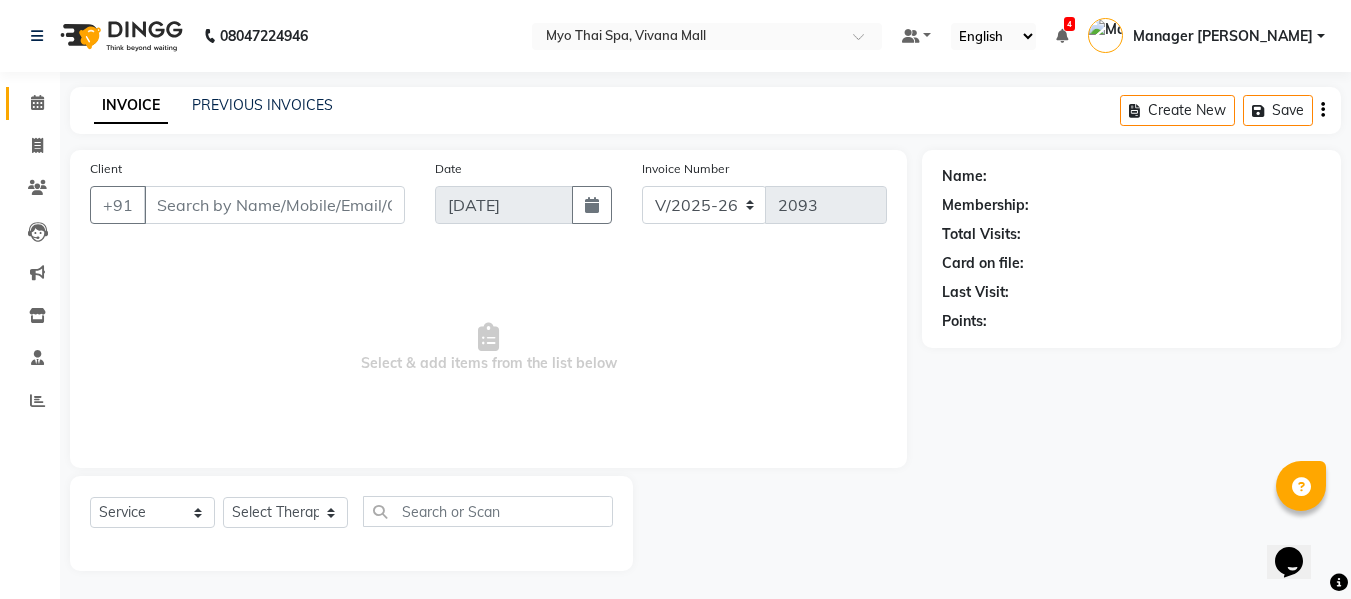 scroll, scrollTop: 2, scrollLeft: 0, axis: vertical 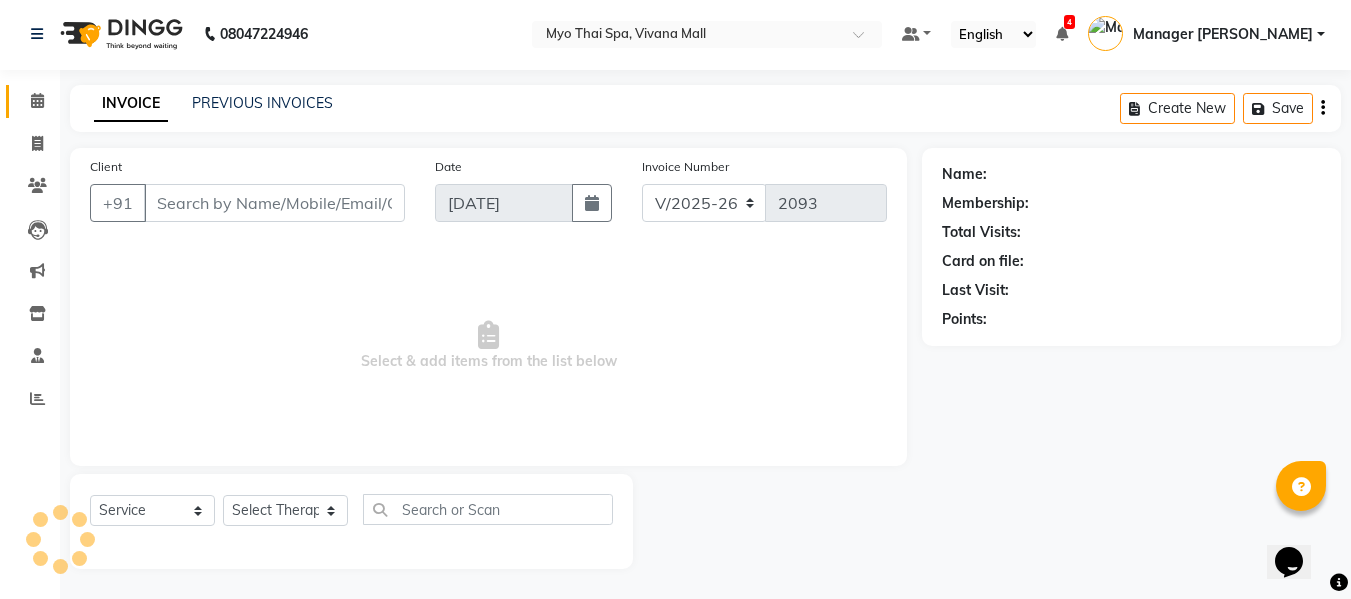 type on "9820452900" 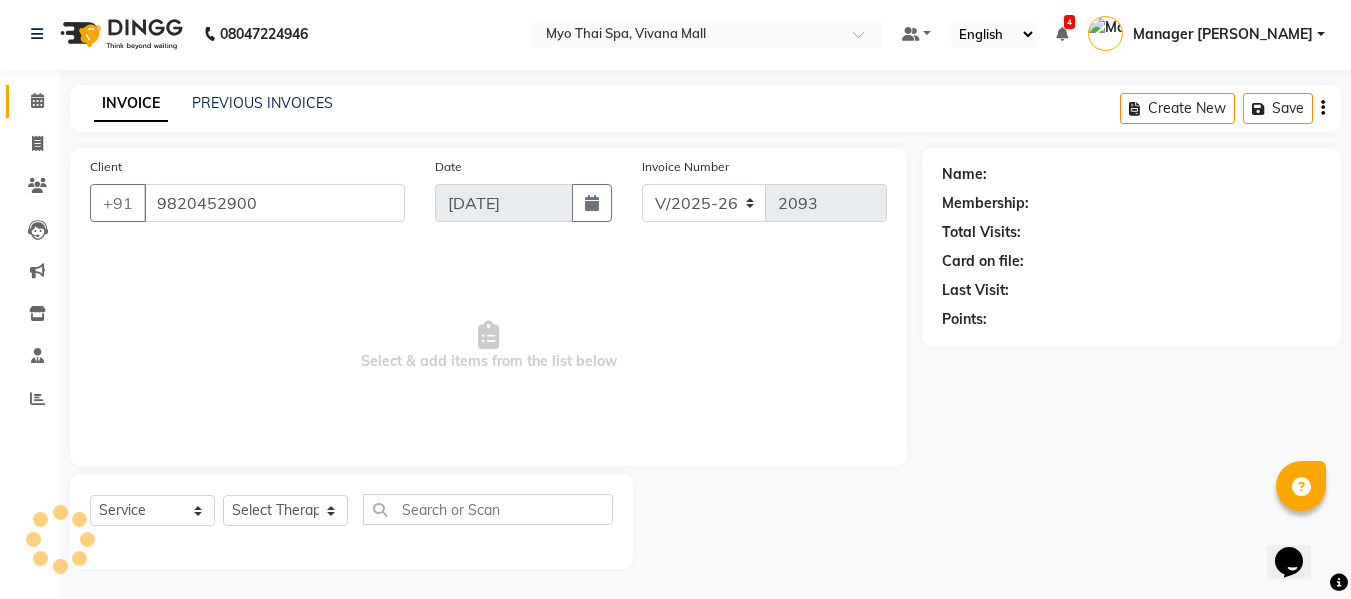 select on "75781" 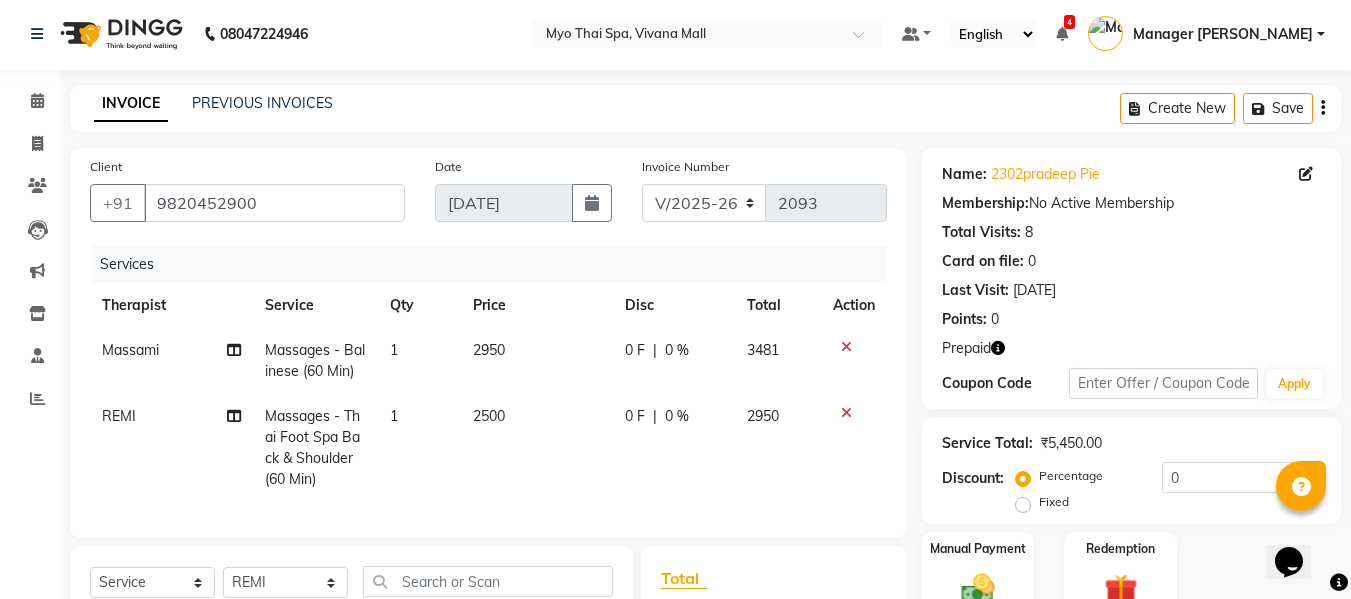 click on "Massages - Thai Foot Spa  Back & Shoulder (60 Min)" 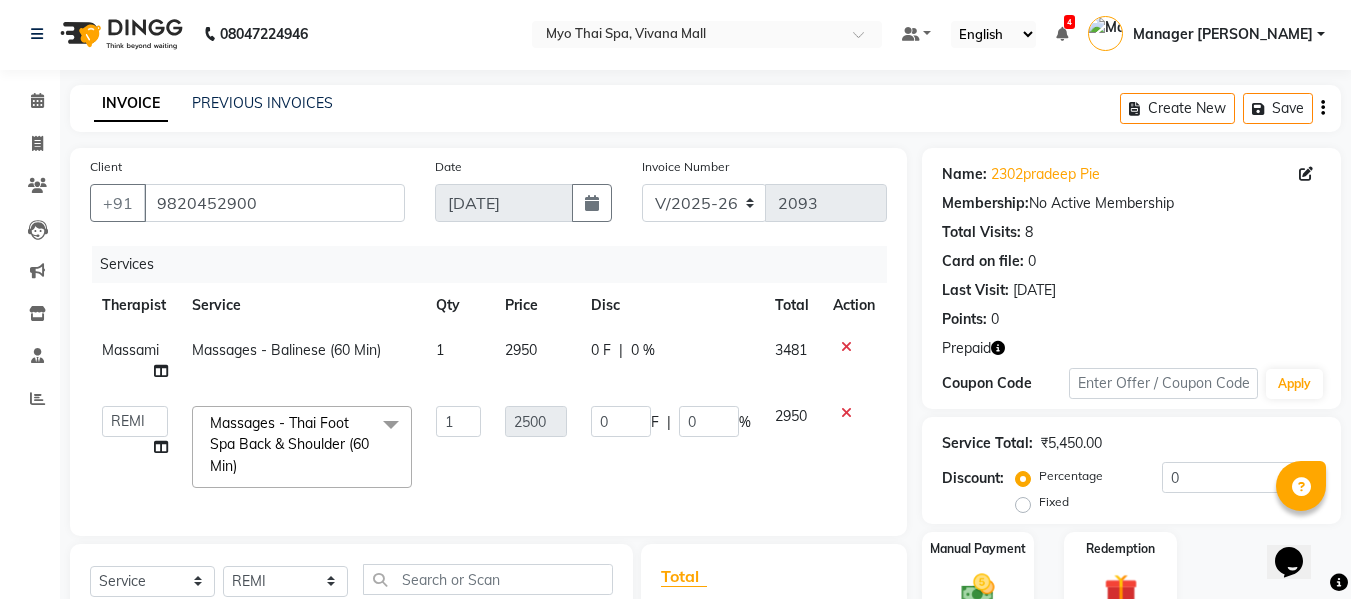 click 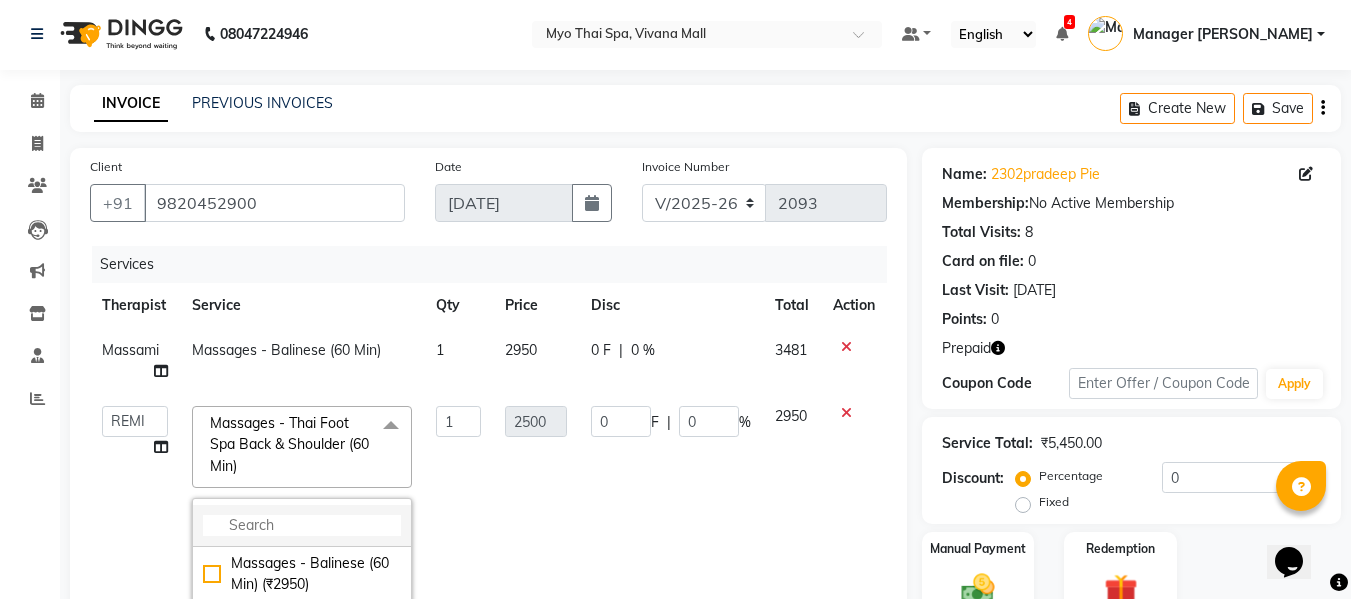 click 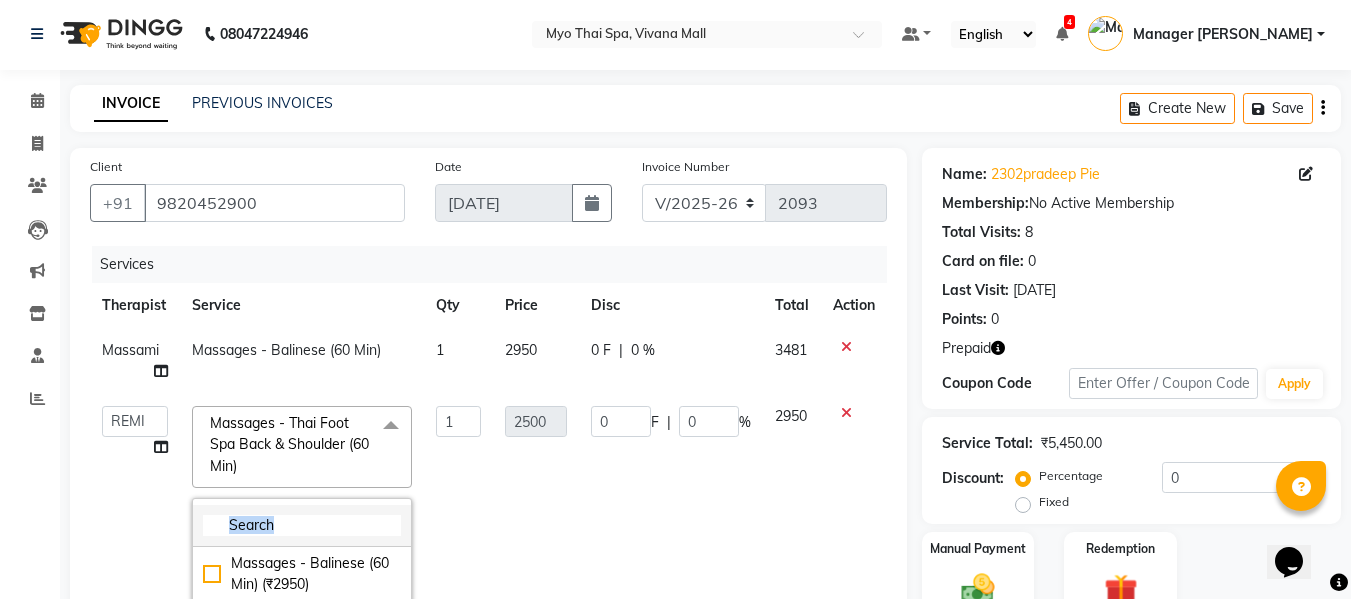 click 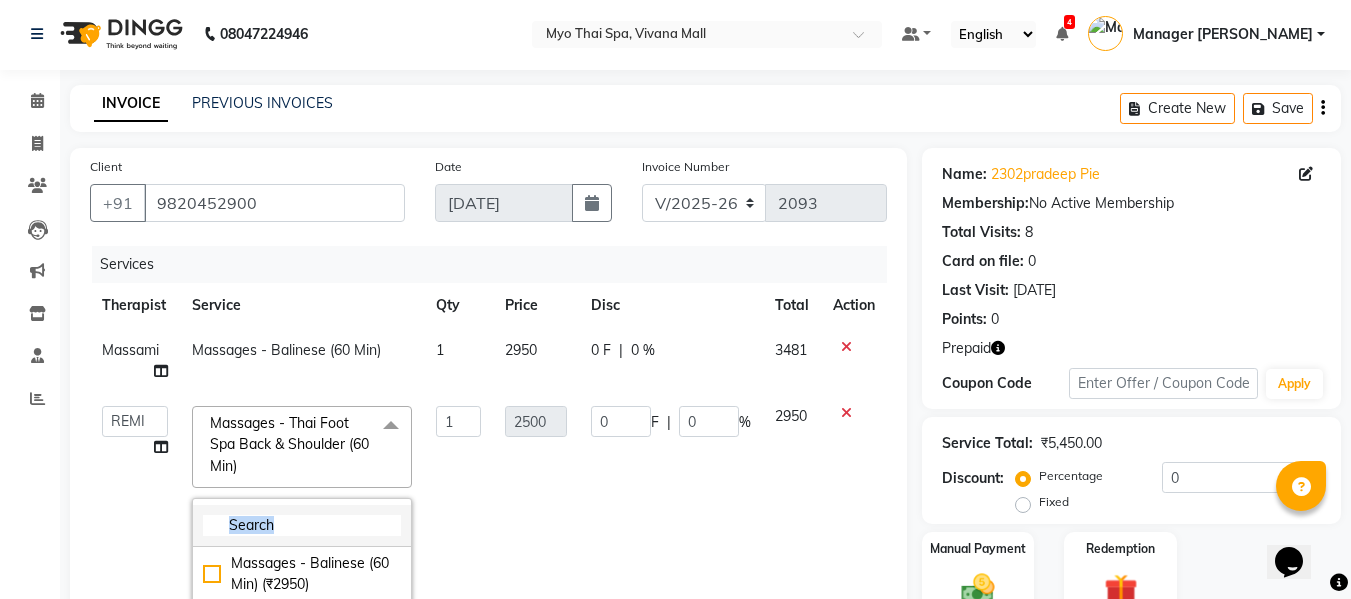 click 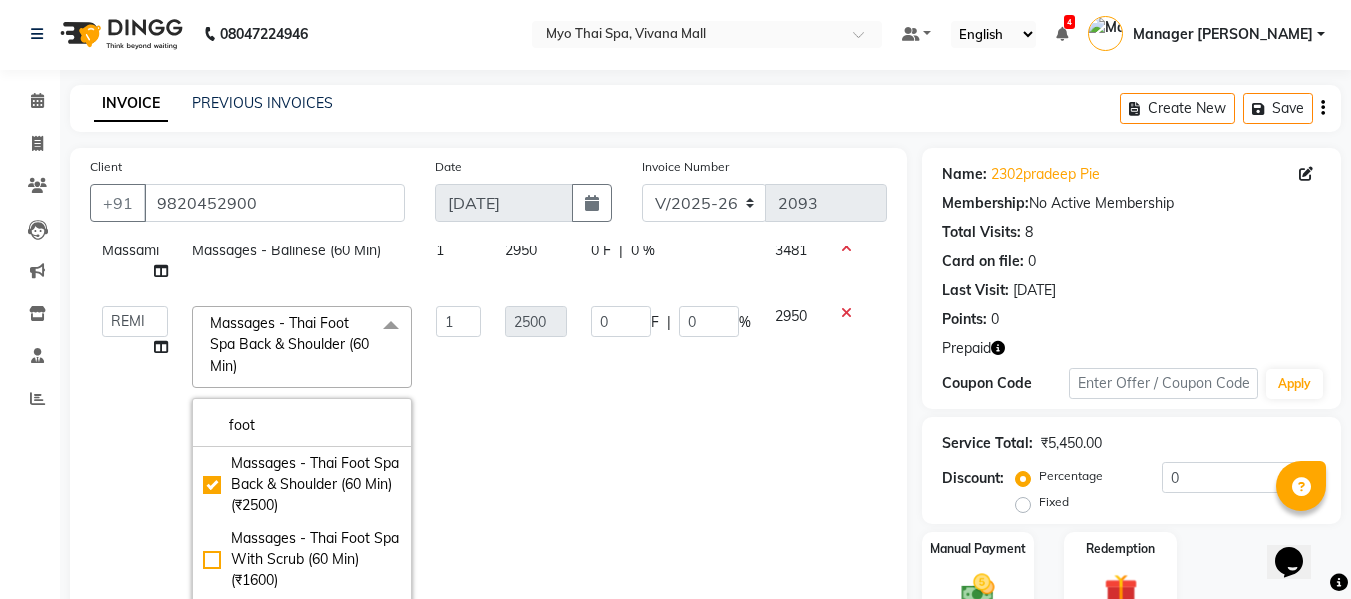 scroll, scrollTop: 359, scrollLeft: 0, axis: vertical 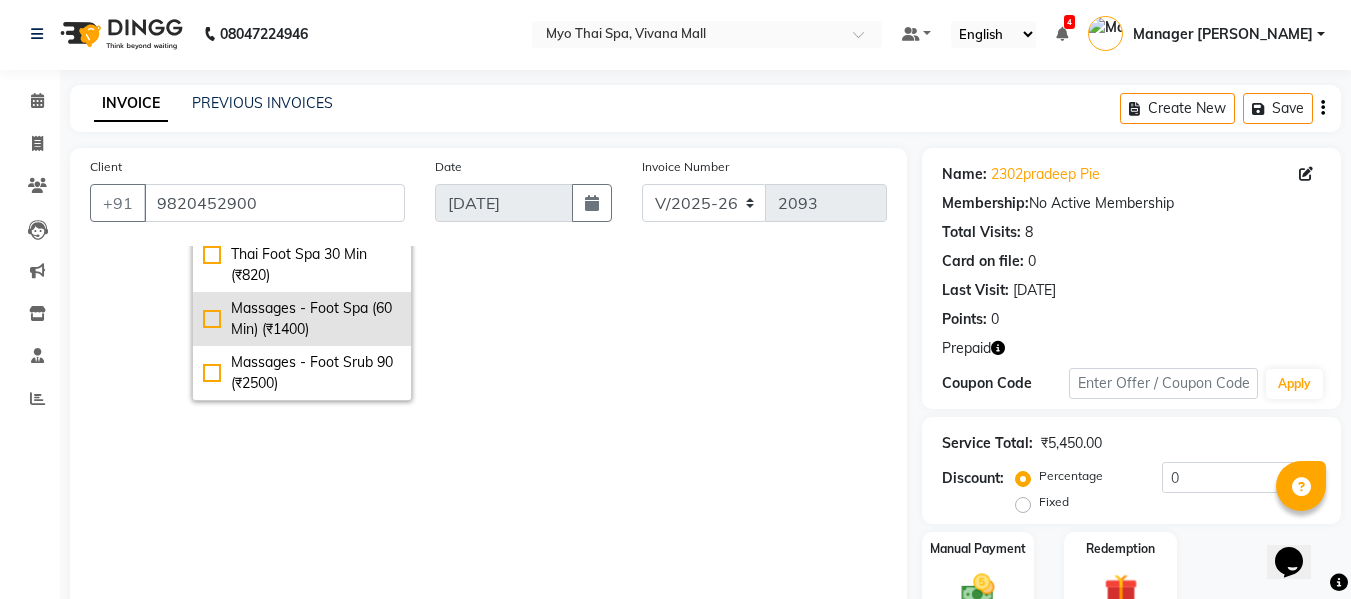 type on "foot" 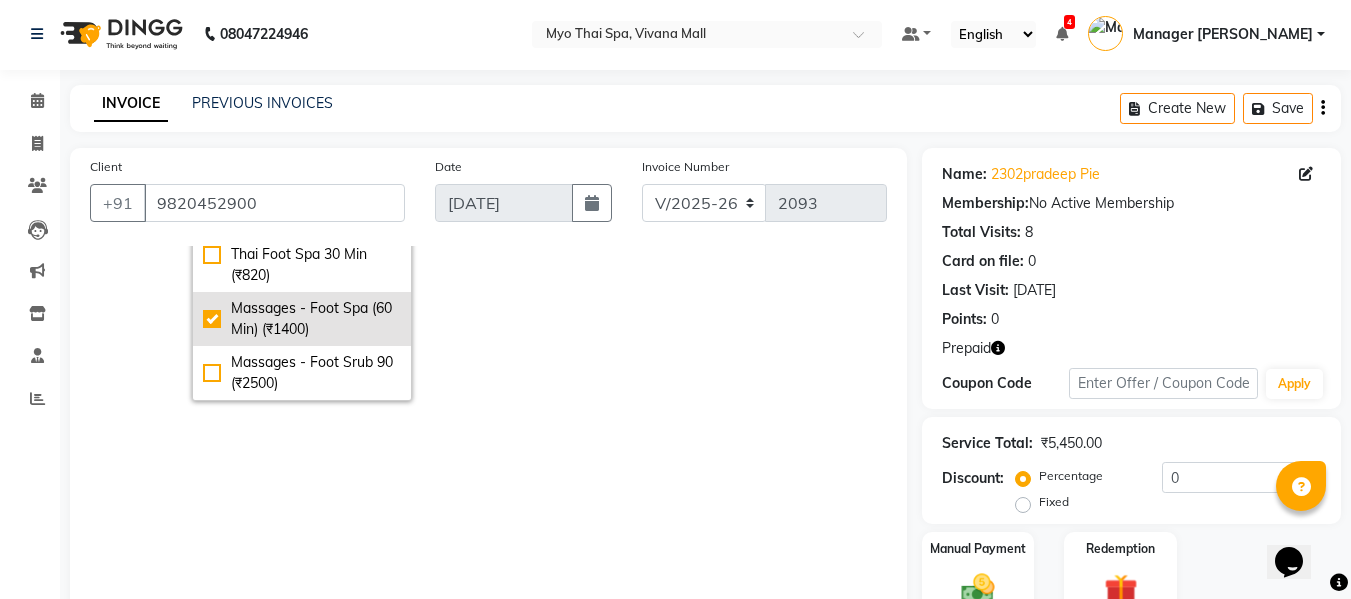 checkbox on "false" 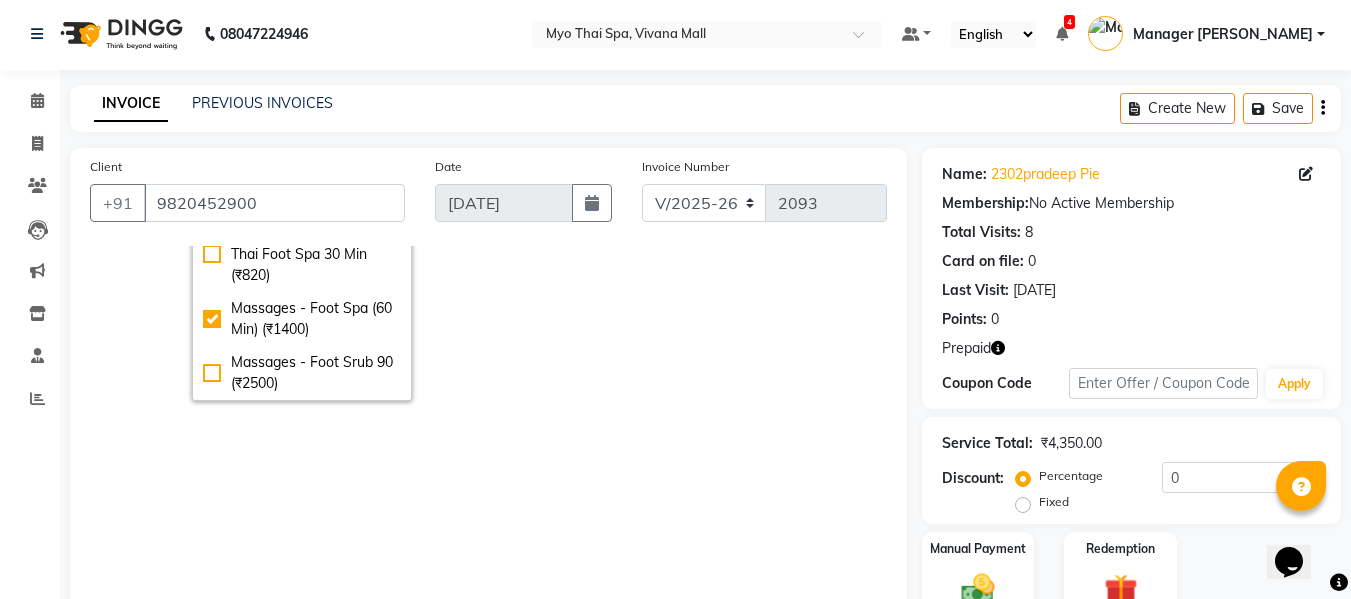 scroll, scrollTop: 338, scrollLeft: 0, axis: vertical 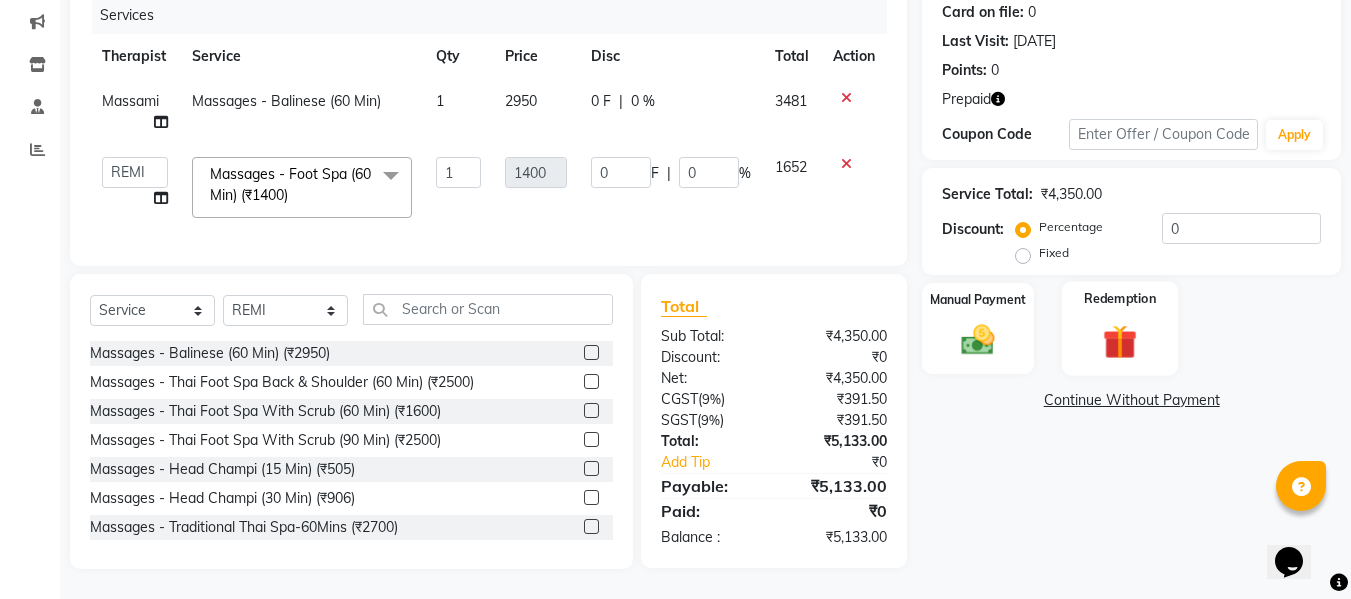 click 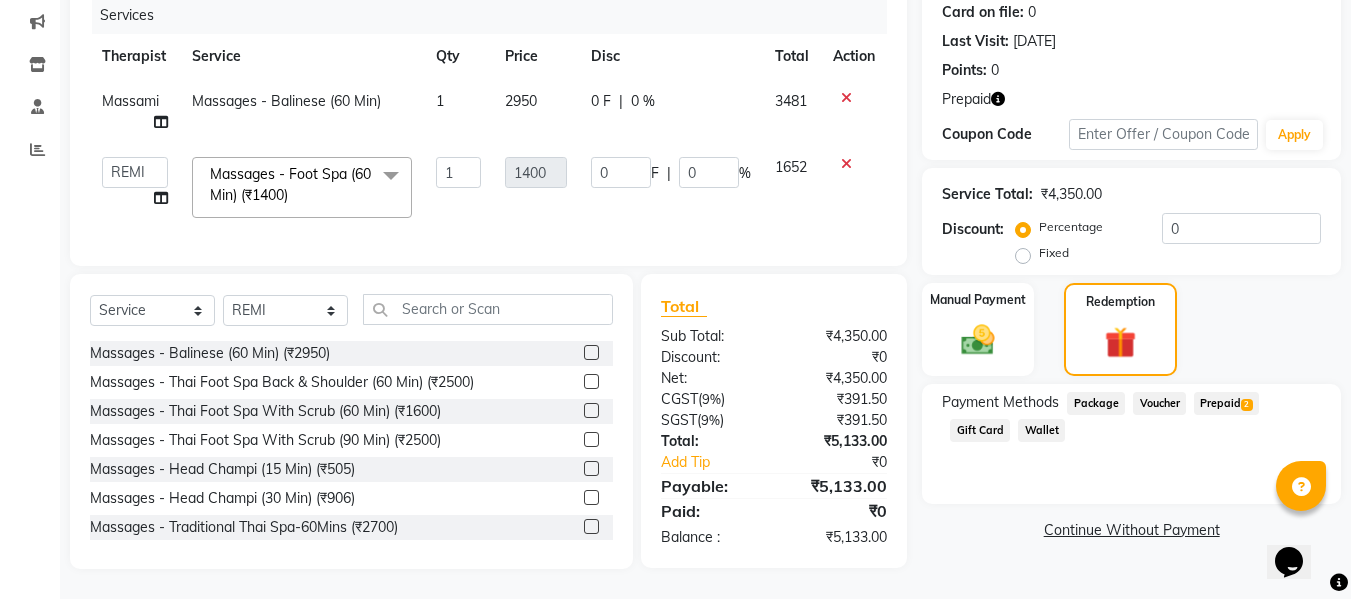click on "Prepaid  2" 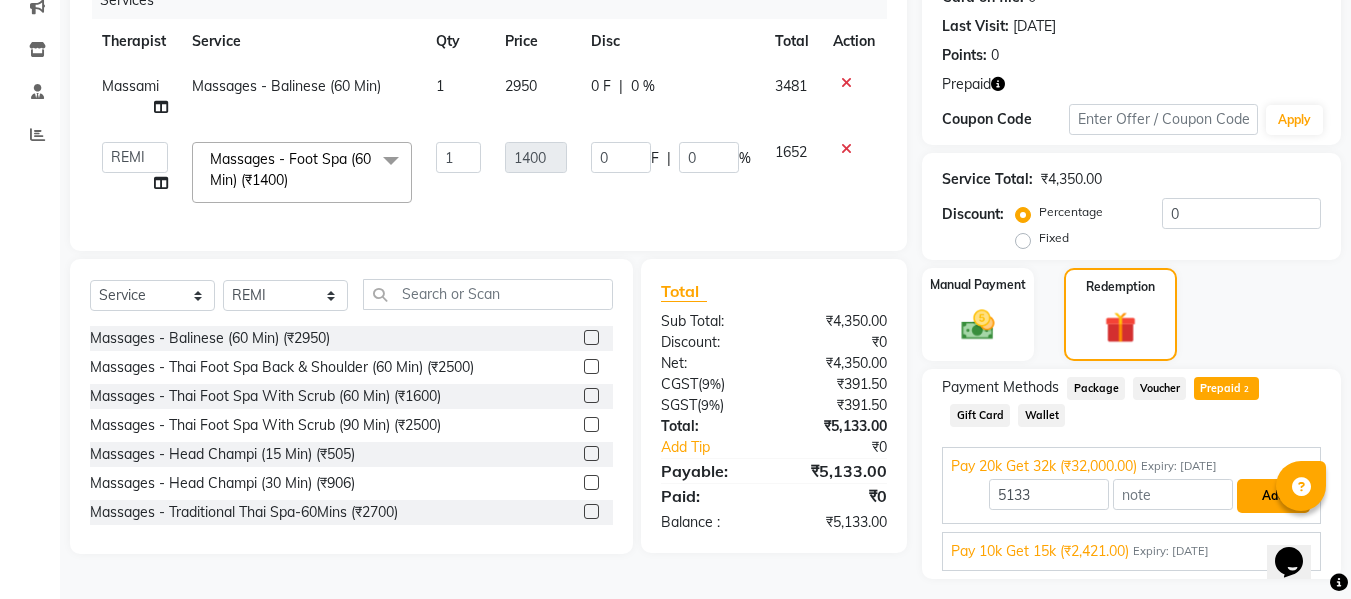 click on "Add" at bounding box center (1273, 496) 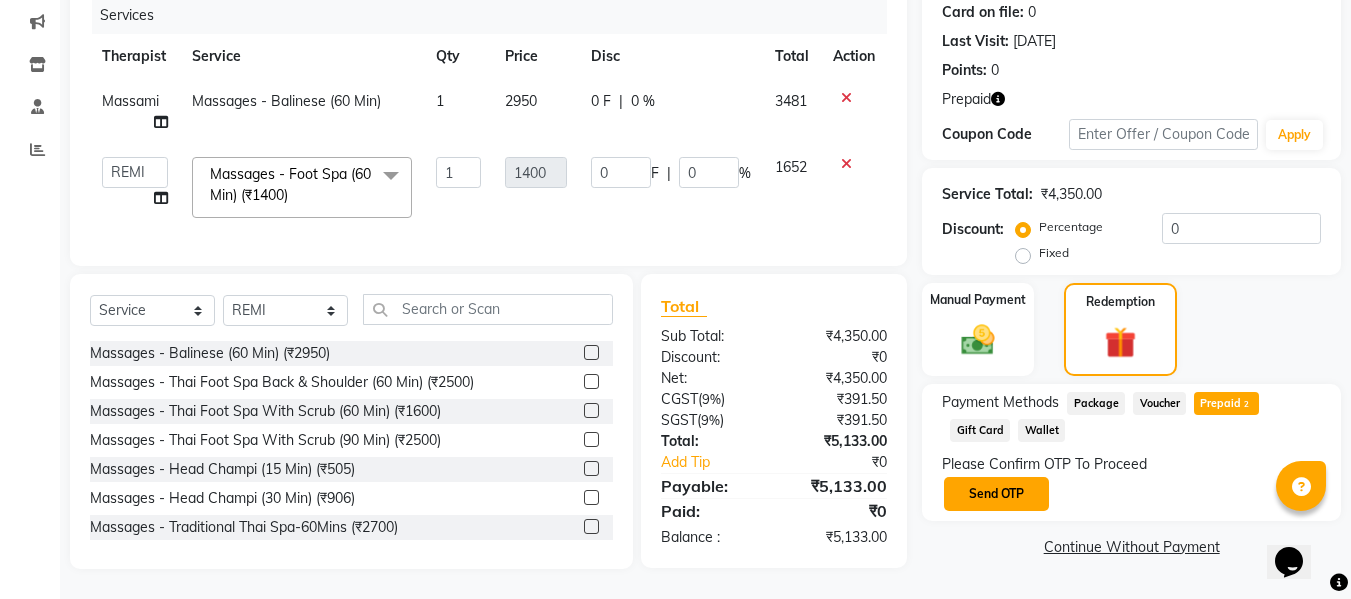 click on "Send OTP" 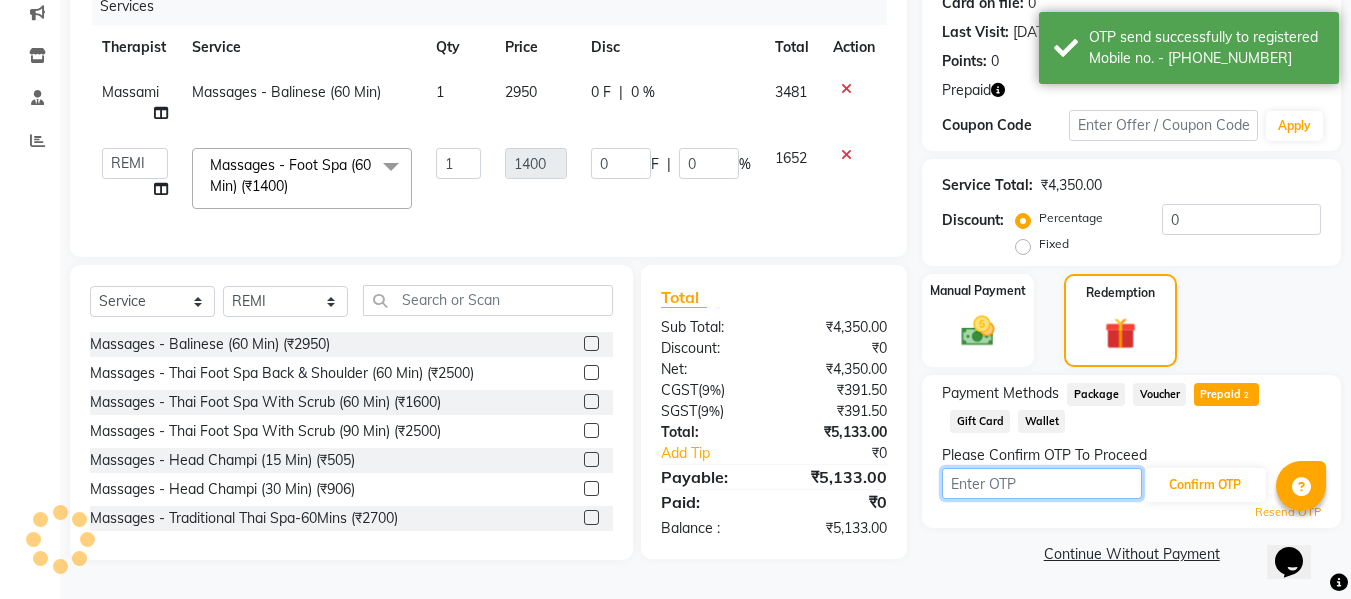 drag, startPoint x: 1028, startPoint y: 484, endPoint x: 1041, endPoint y: 490, distance: 14.3178215 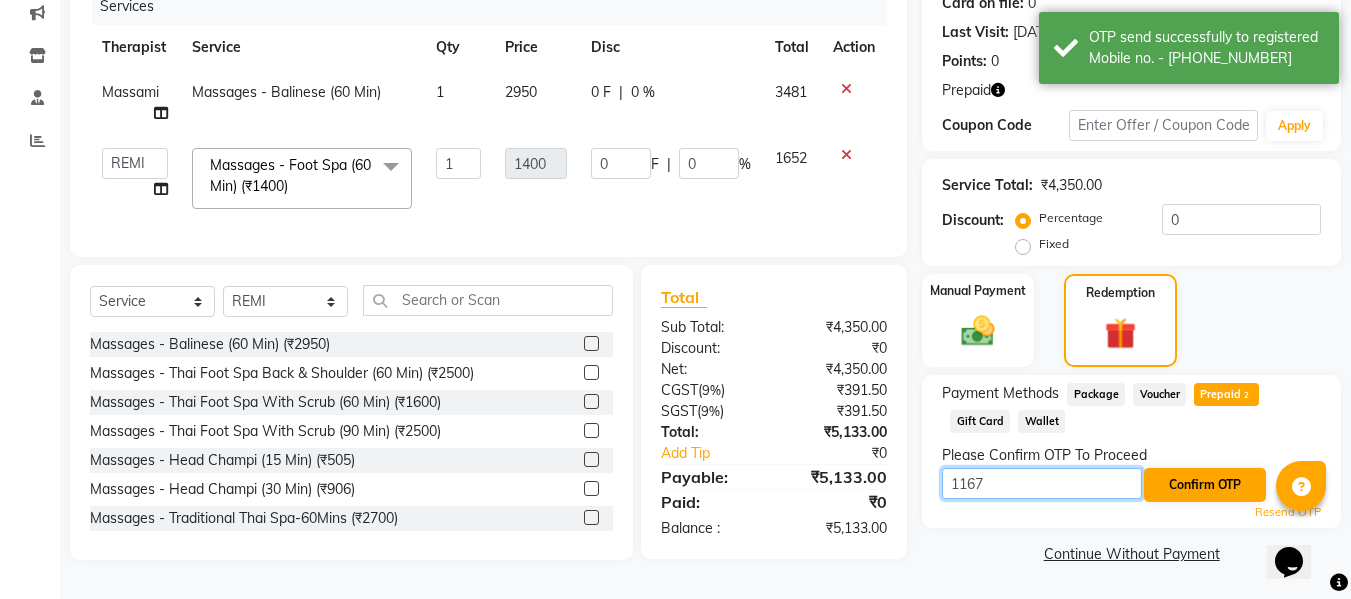 type on "1167" 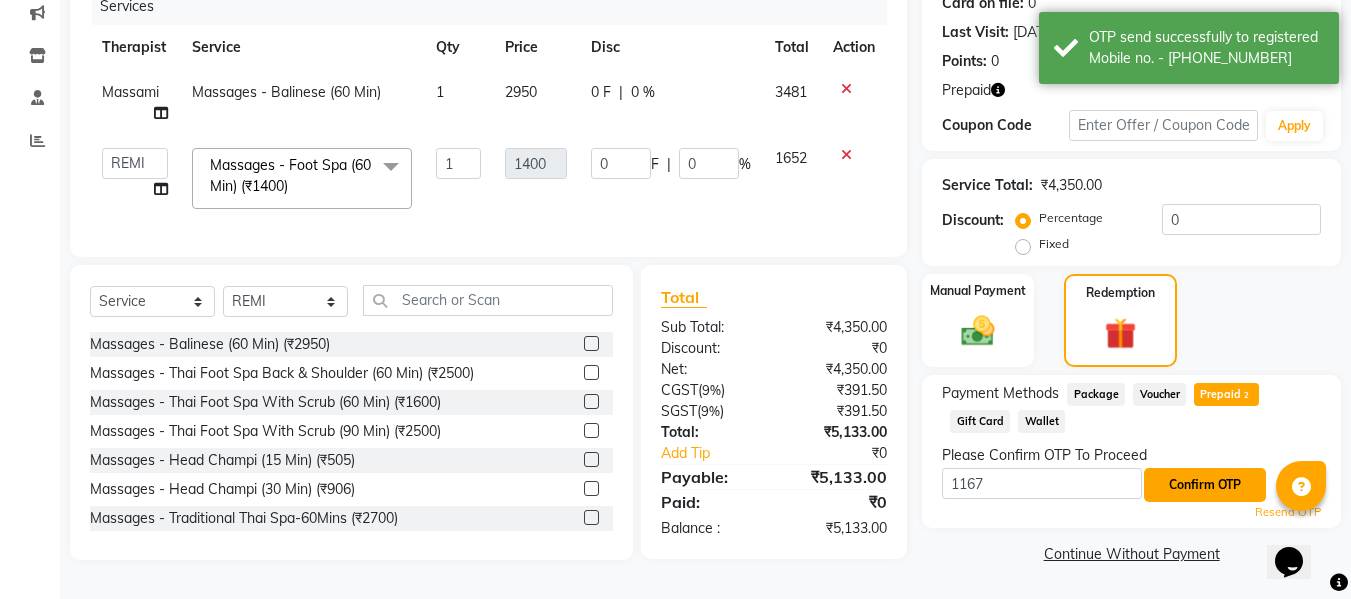 click on "Confirm OTP" 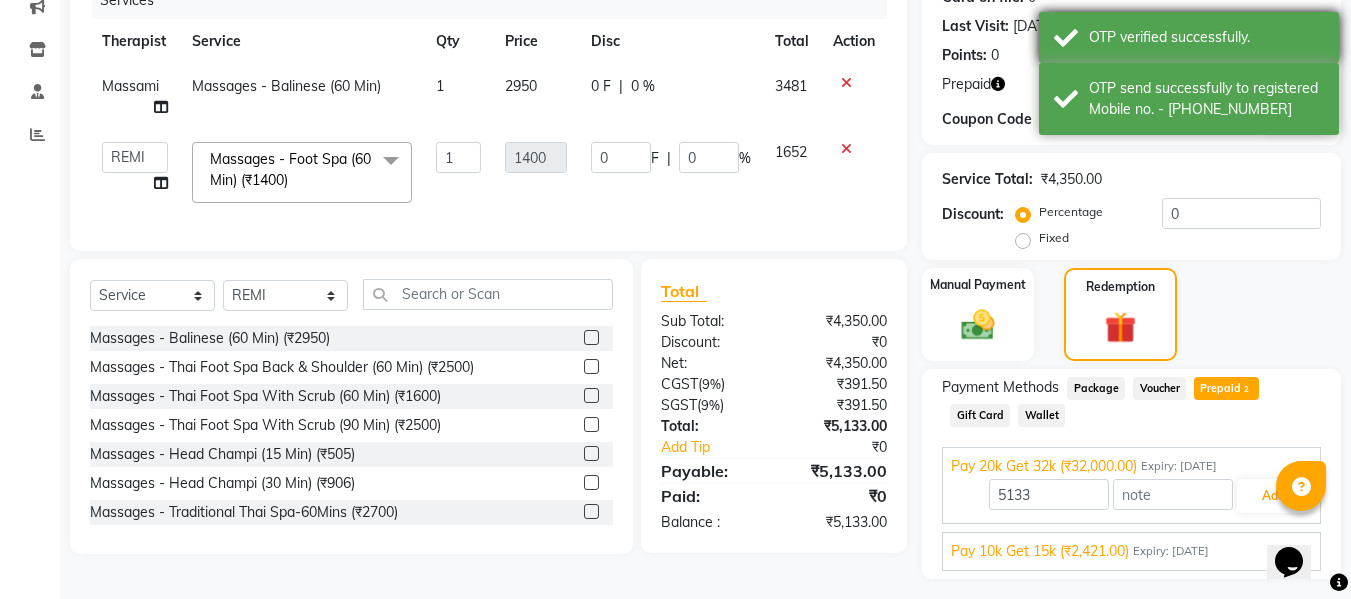 click on "OTP verified successfully." at bounding box center [1189, 37] 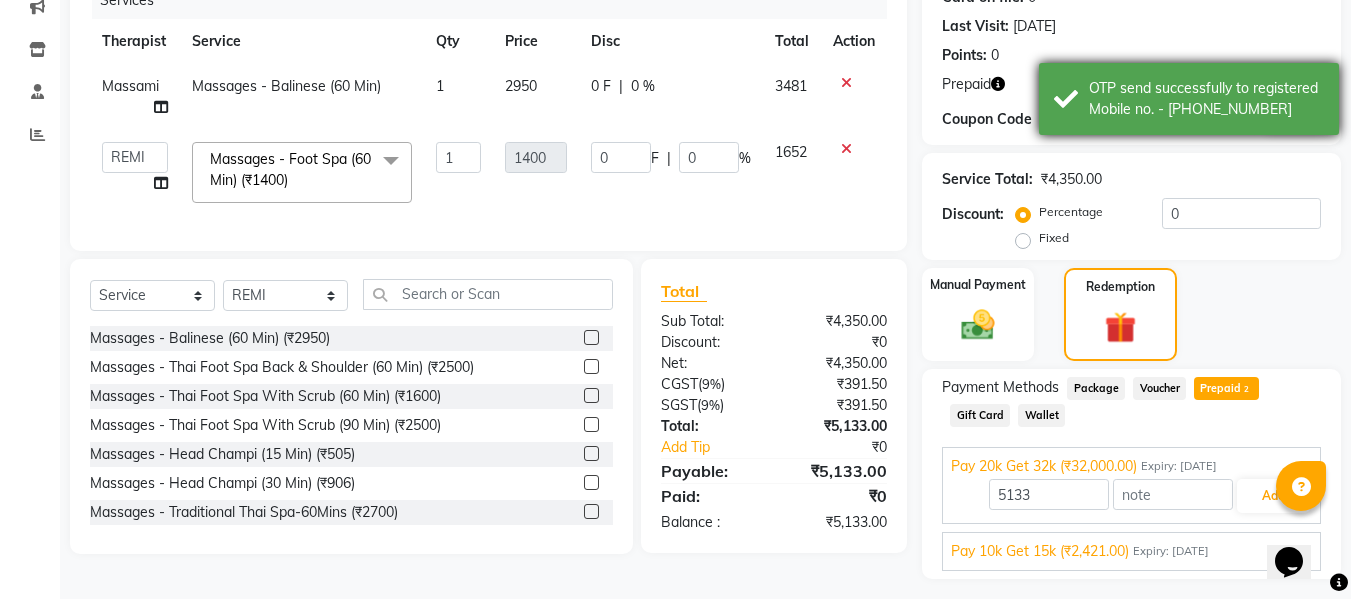 click on "OTP verified successfully." at bounding box center [1206, 37] 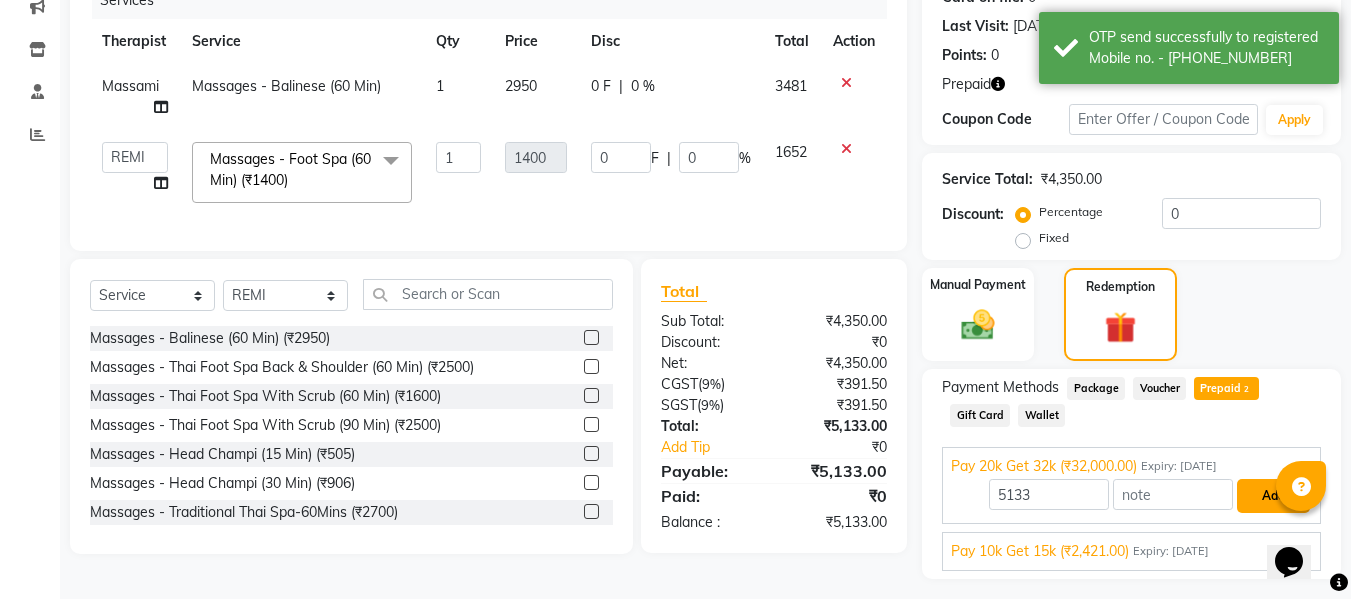 click on "Add" at bounding box center [1273, 496] 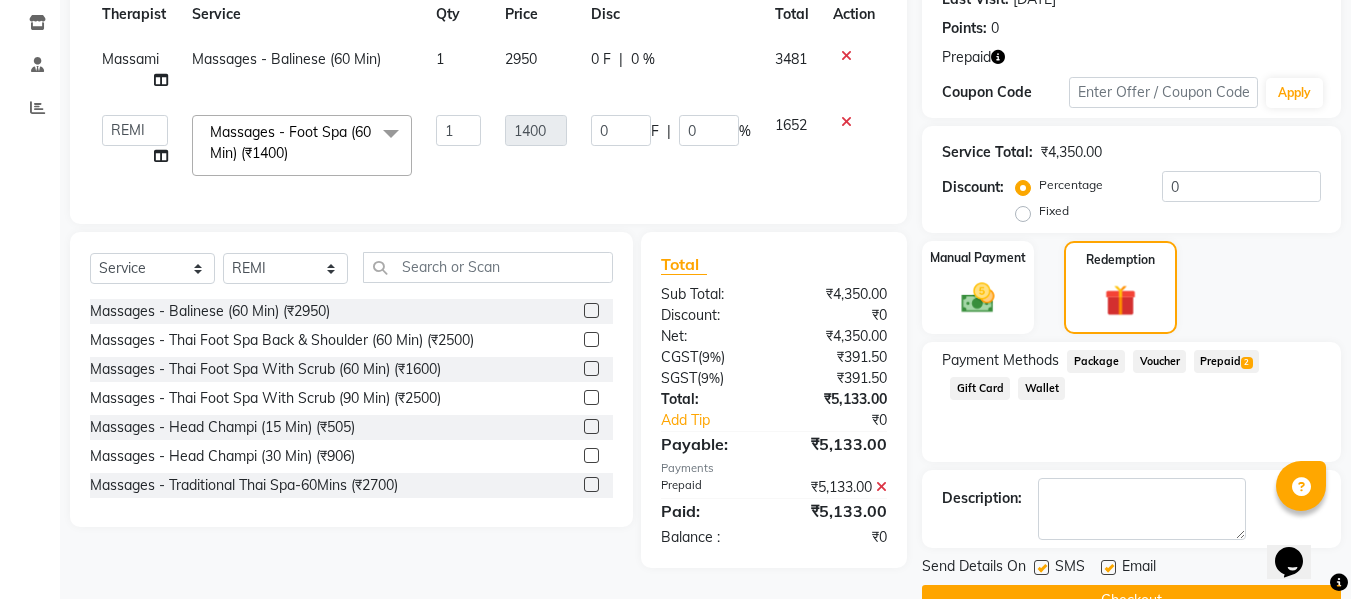 scroll, scrollTop: 340, scrollLeft: 0, axis: vertical 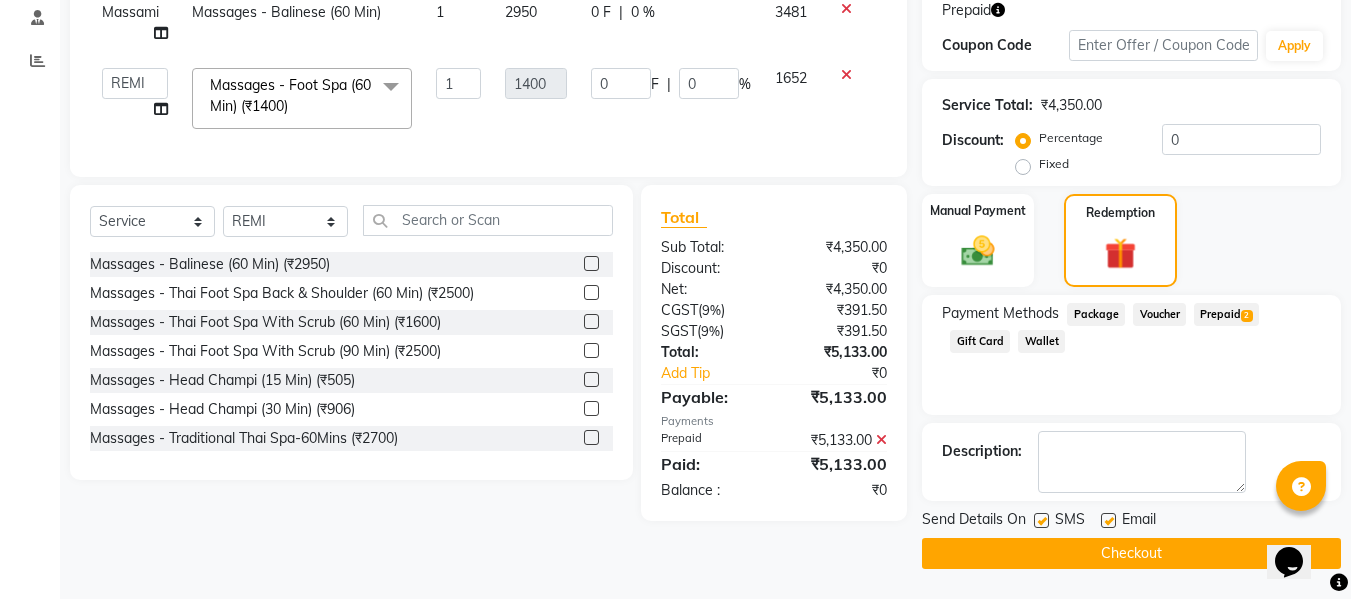 click 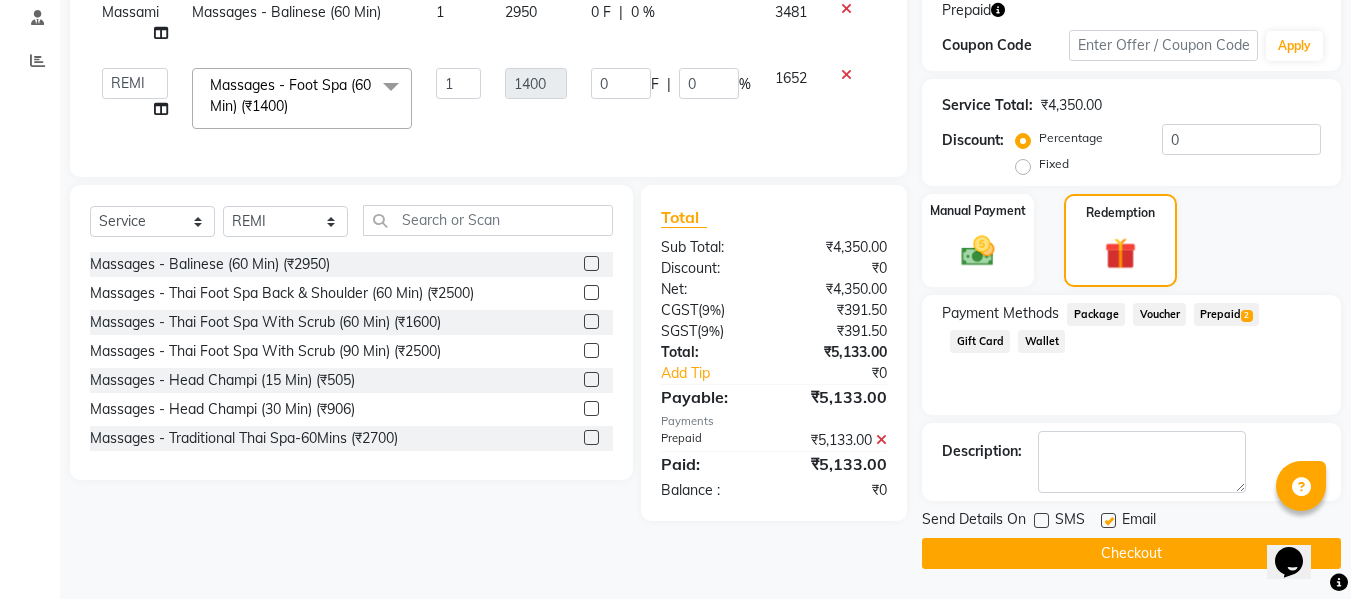 click on "Checkout" 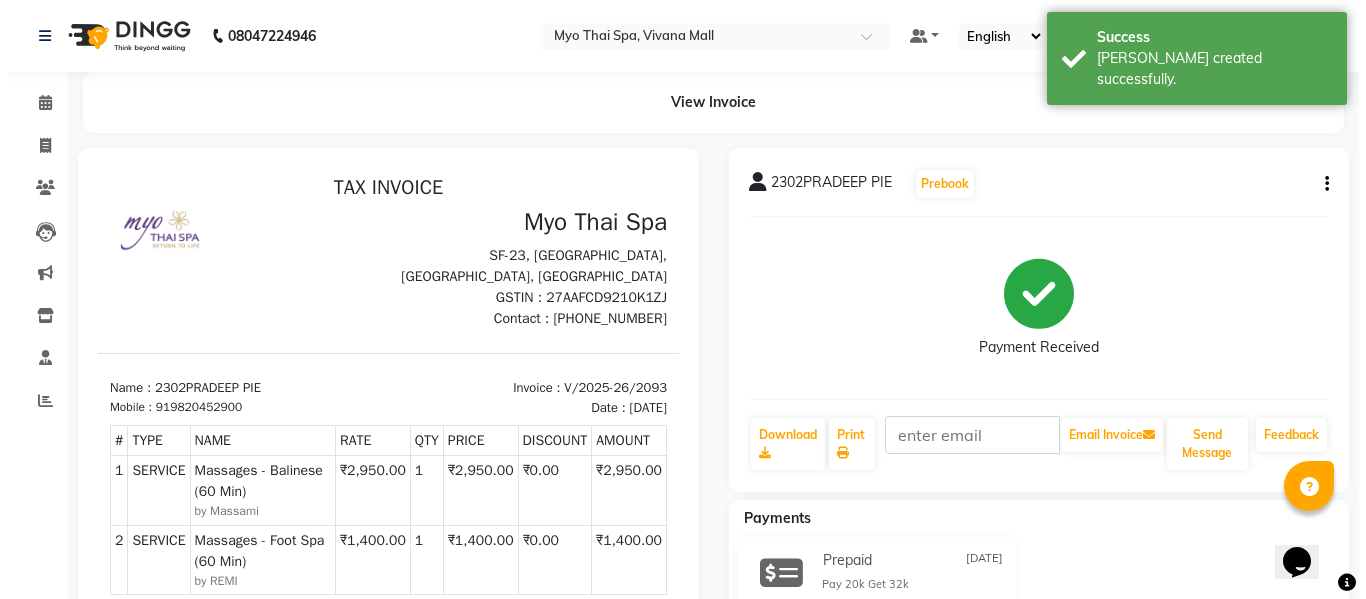 scroll, scrollTop: 0, scrollLeft: 0, axis: both 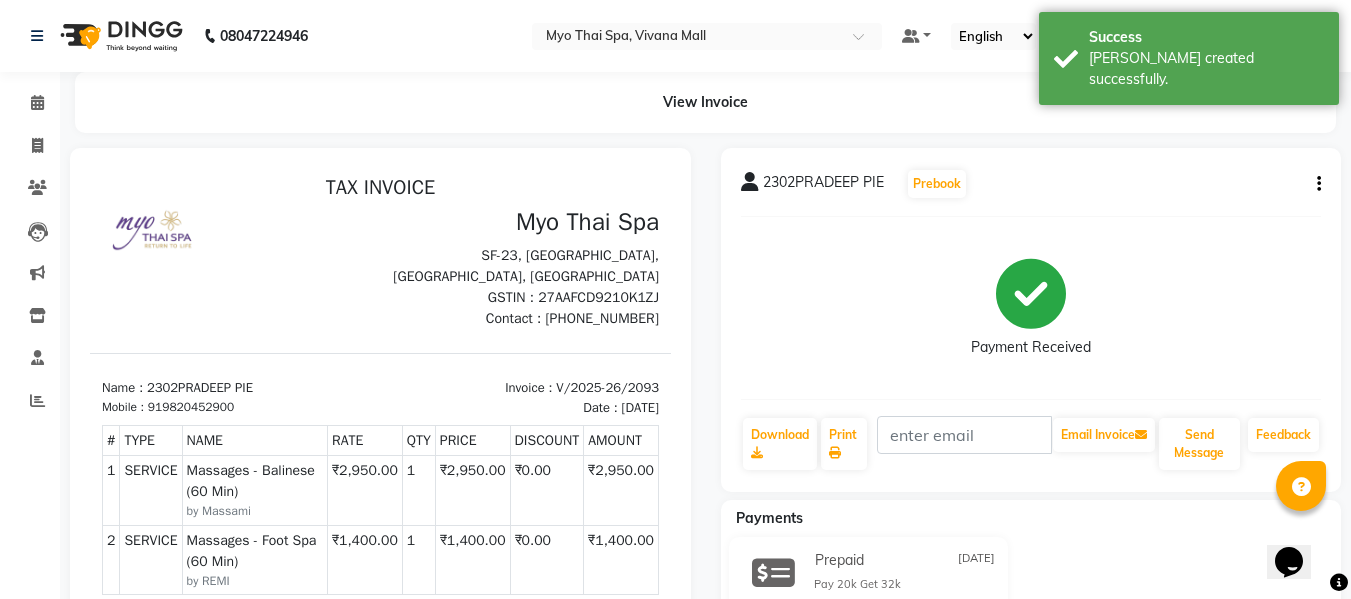 drag, startPoint x: 39, startPoint y: 122, endPoint x: 46, endPoint y: 77, distance: 45.54119 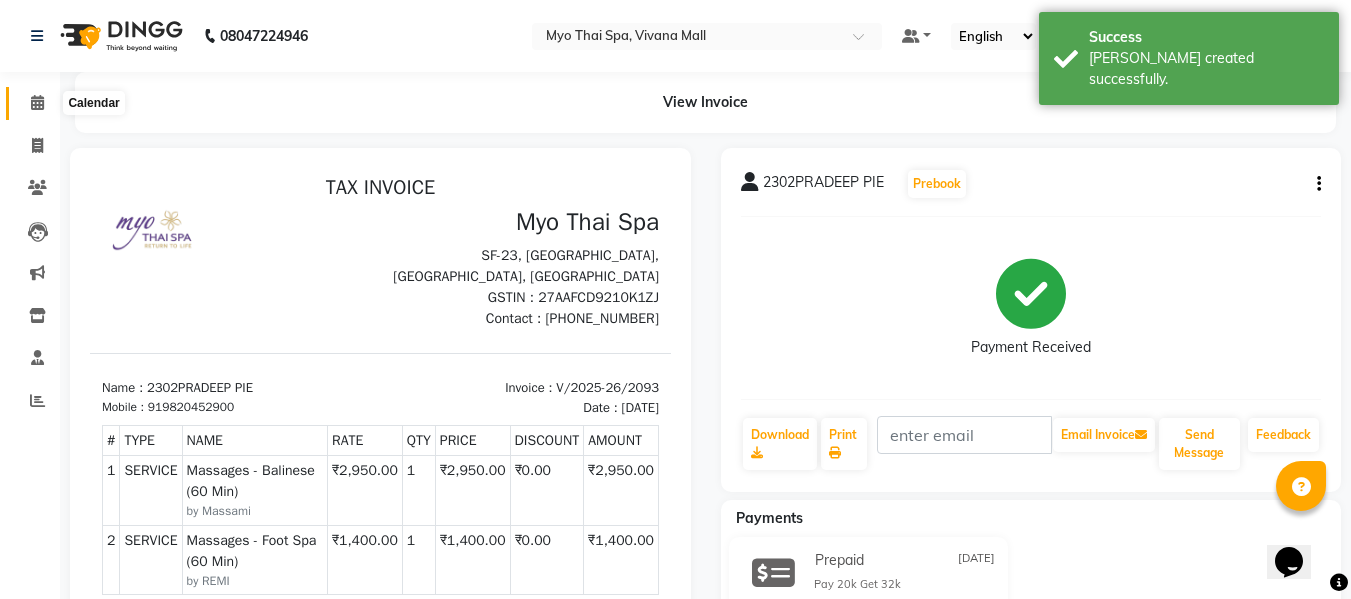 click 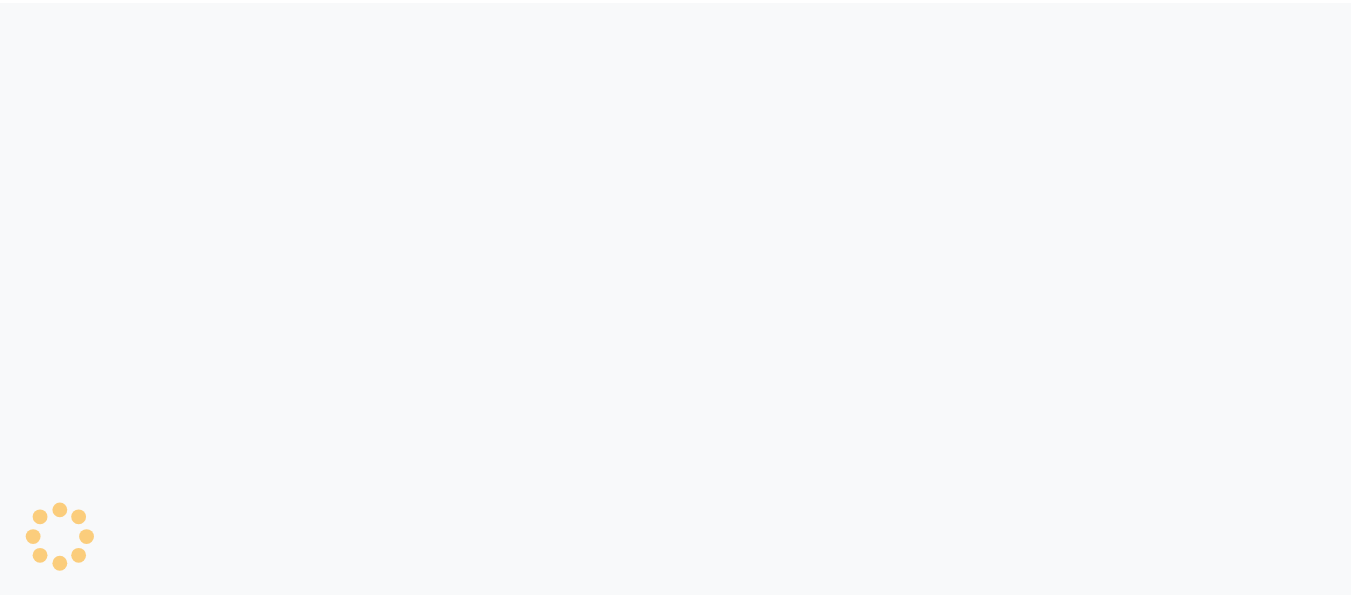 scroll, scrollTop: 0, scrollLeft: 0, axis: both 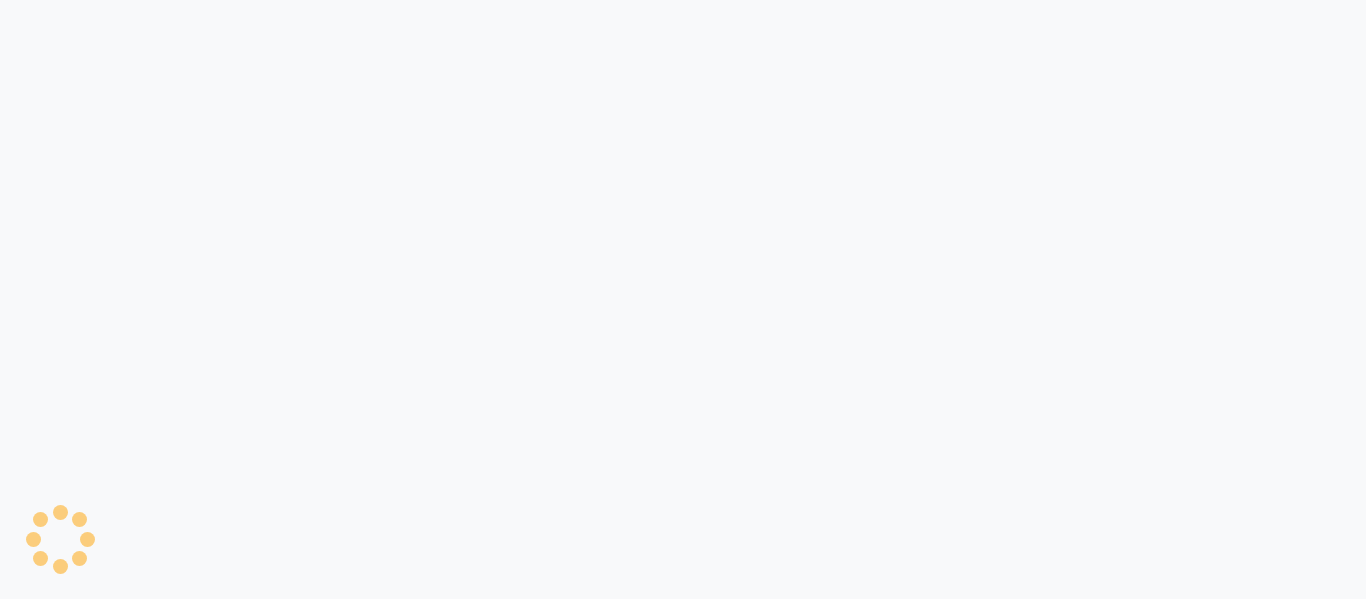 select on "3908" 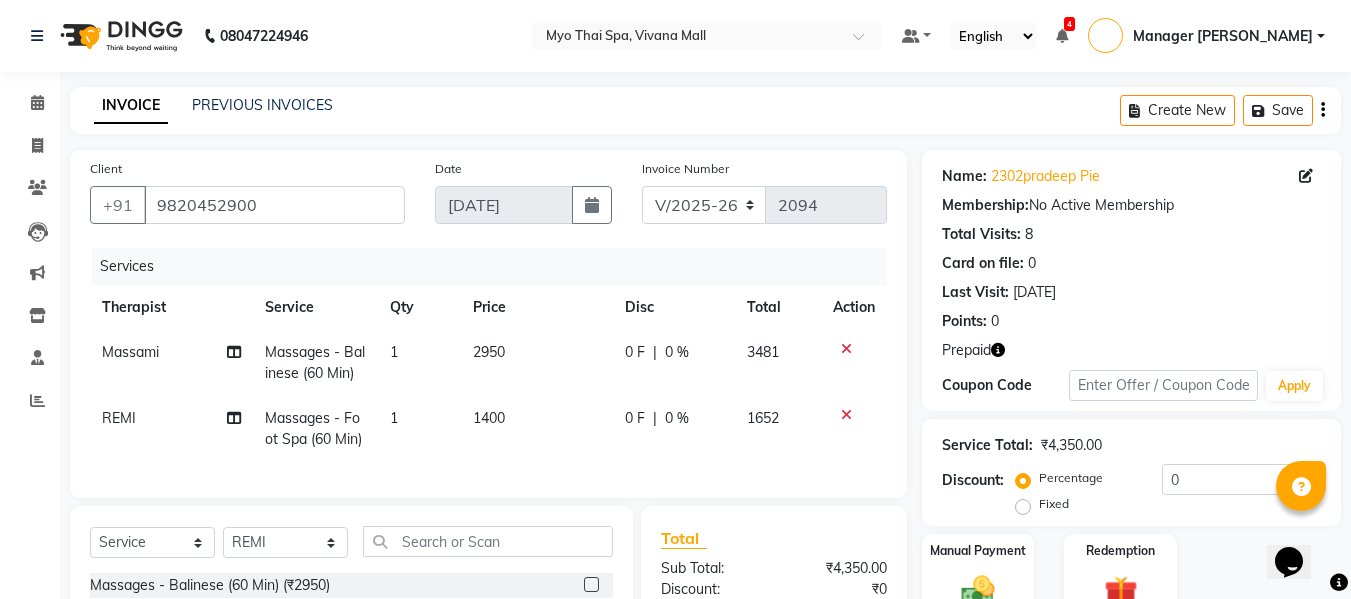 scroll, scrollTop: 0, scrollLeft: 0, axis: both 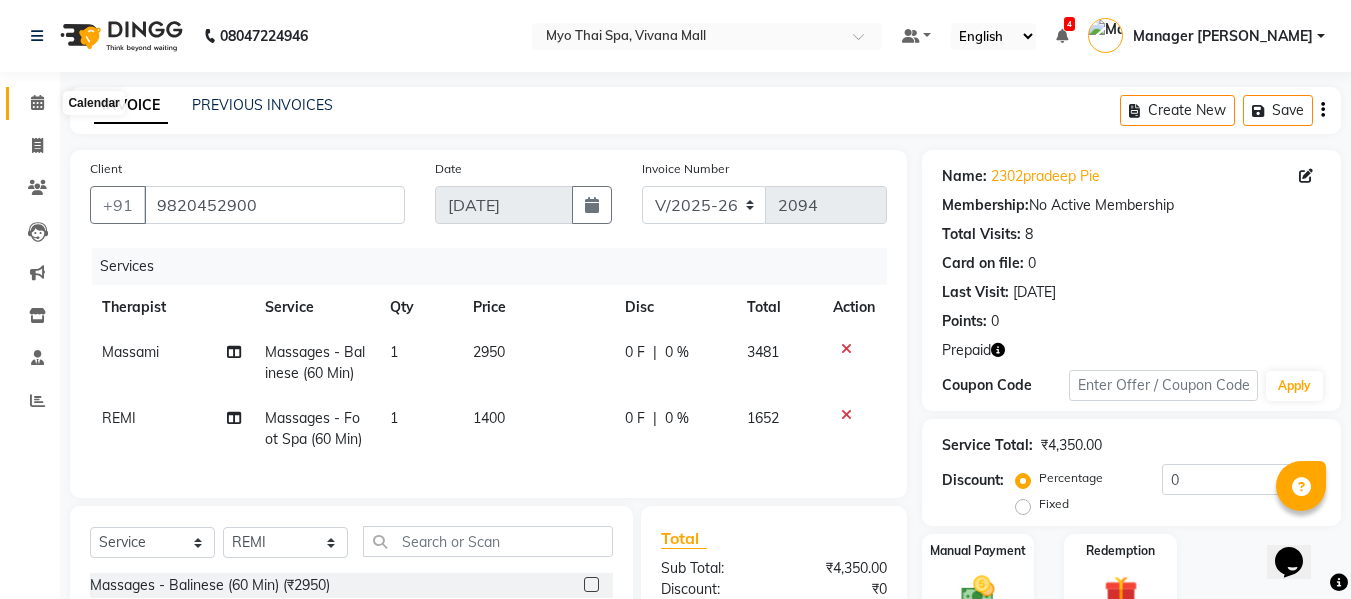 click 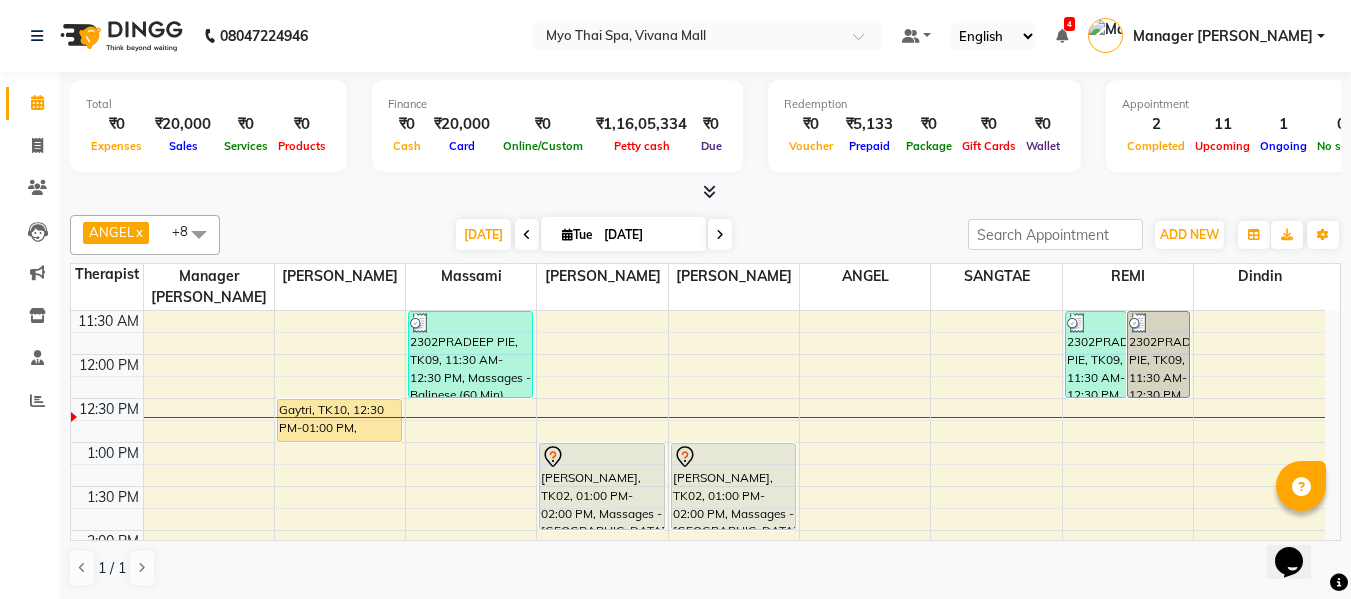 scroll, scrollTop: 200, scrollLeft: 0, axis: vertical 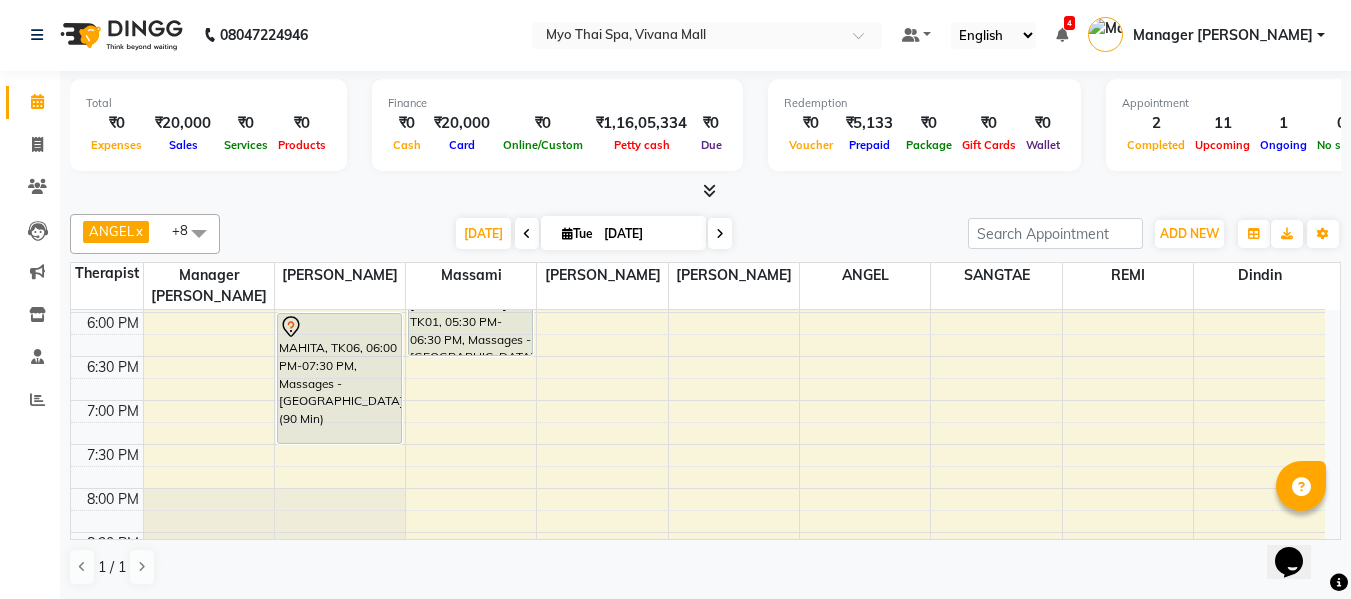 click on "8:00 AM 8:30 AM 9:00 AM 9:30 AM 10:00 AM 10:30 AM 11:00 AM 11:30 AM 12:00 PM 12:30 PM 1:00 PM 1:30 PM 2:00 PM 2:30 PM 3:00 PM 3:30 PM 4:00 PM 4:30 PM 5:00 PM 5:30 PM 6:00 PM 6:30 PM 7:00 PM 7:30 PM 8:00 PM 8:30 PM 9:00 PM 9:30 PM 10:00 PM 10:30 PM    Gaytri, TK10, 12:30 PM-01:00 PM, Massages - Head Champi (30 Min)     2710NITIN GOKLEE SAKURA MEMBER, TK05, 03:30 PM-05:00 PM, Massages - Balinese (90 Min)             MAHITA, TK06, 06:00 PM-07:30 PM, Massages - Balinese (90 Min)     2302PRADEEP PIE, TK09, 11:30 AM-12:30 PM, Massages - Balinese (60 Min)             1792ANIRUDDHA1, TK07, 04:00 PM-05:30 PM, Massages - Deep Tissue (90 Min)             SAGAR GOHIL, TK01, 05:30 PM-06:30 PM, Massages - Balinese (60 Min)             PRACHI, TK02, 01:00 PM-02:00 PM, Massages - Balinese (60 Min)     2691MEET, TK08, 03:00 PM-04:00 PM, Massages - Balinese (60 Min)     prunal, TK12, 04:15 PM-05:15 PM, Massages - Couples Spa 60             PRACHI, TK02, 01:00 PM-02:00 PM, Massages - Balinese (60 Min)" at bounding box center (698, 92) 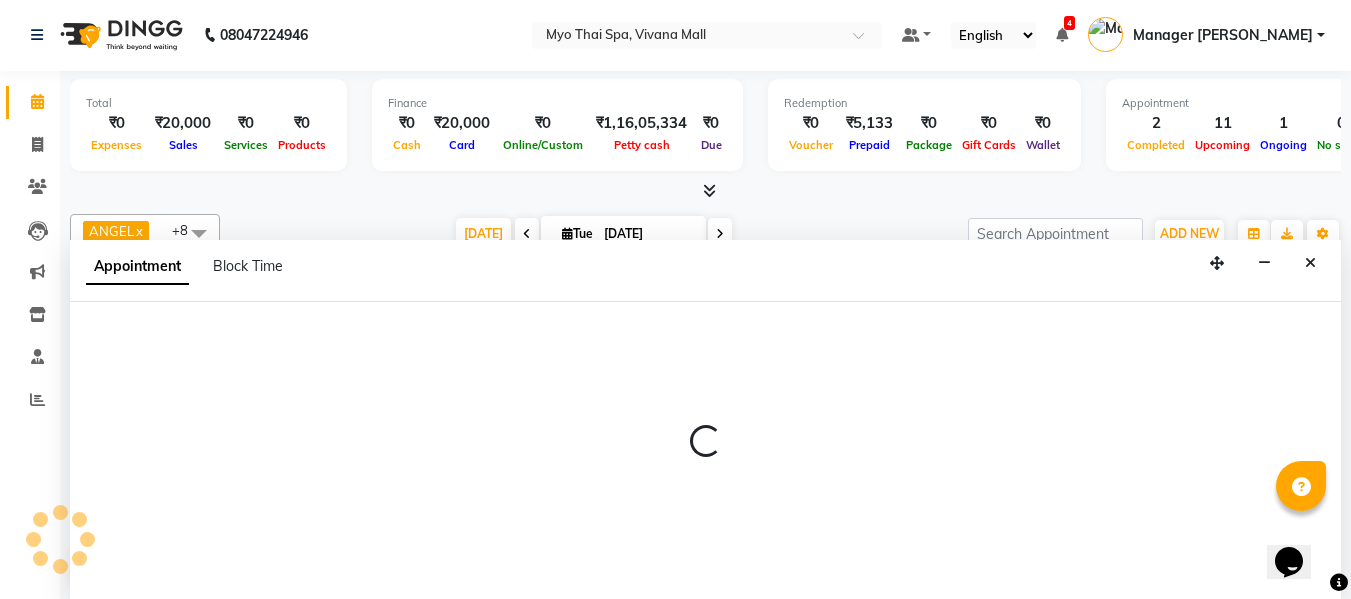 select on "70774" 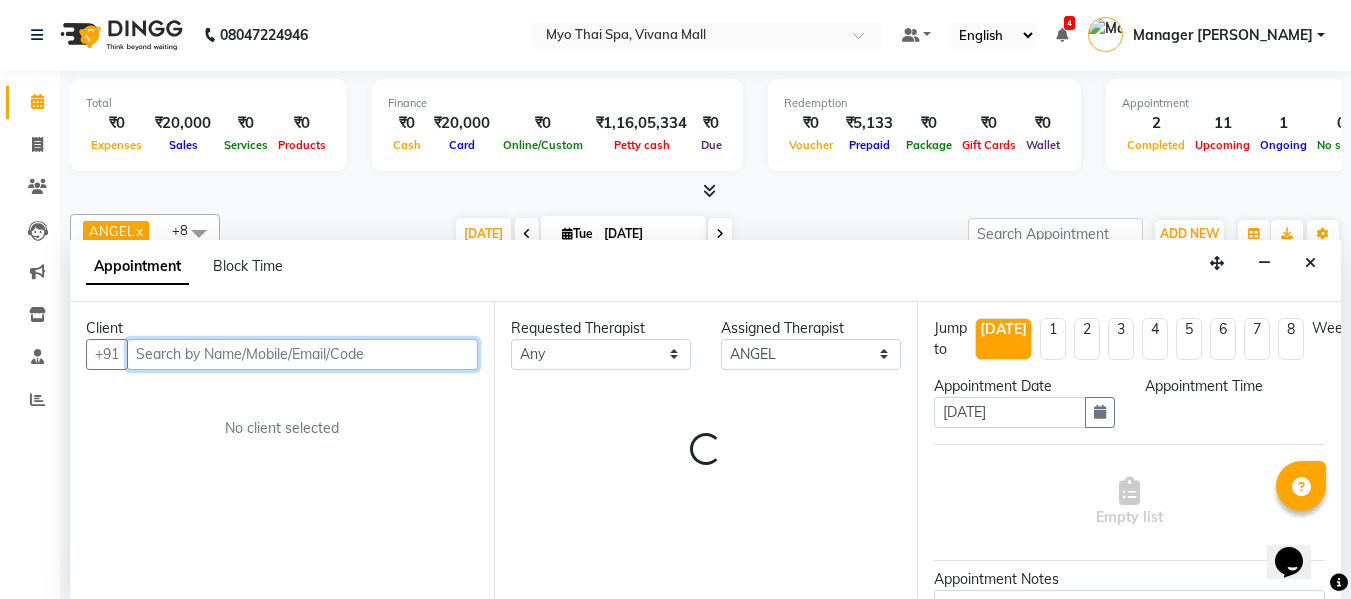 select on "1140" 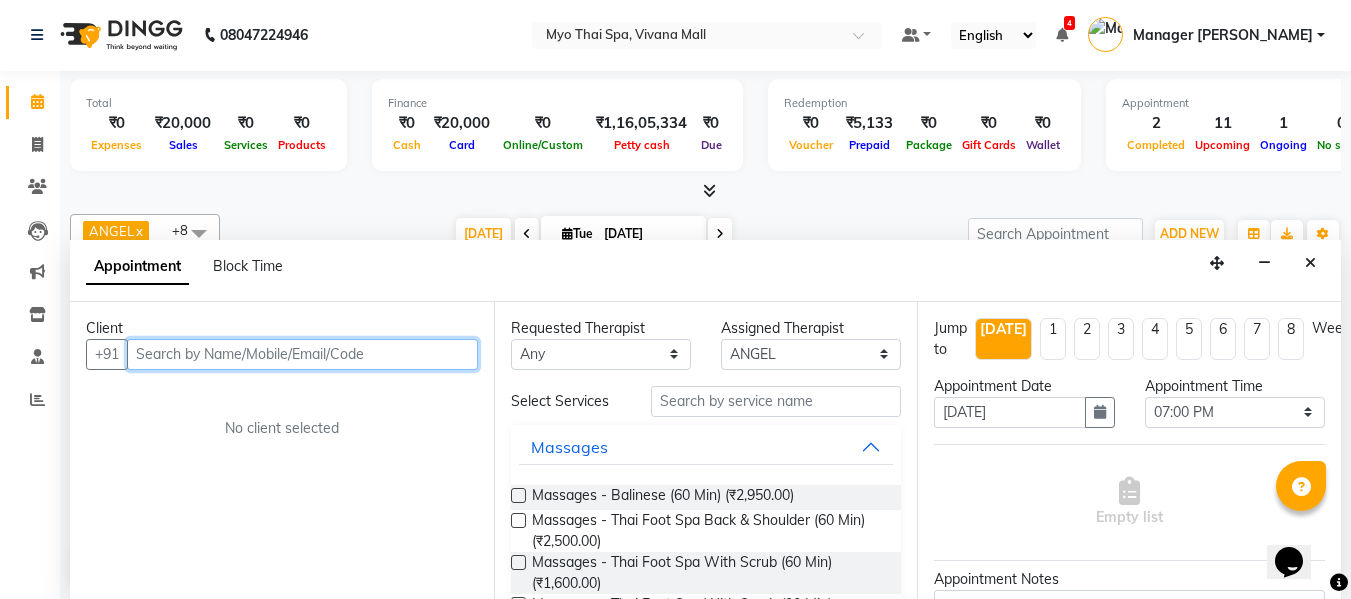 click at bounding box center [302, 354] 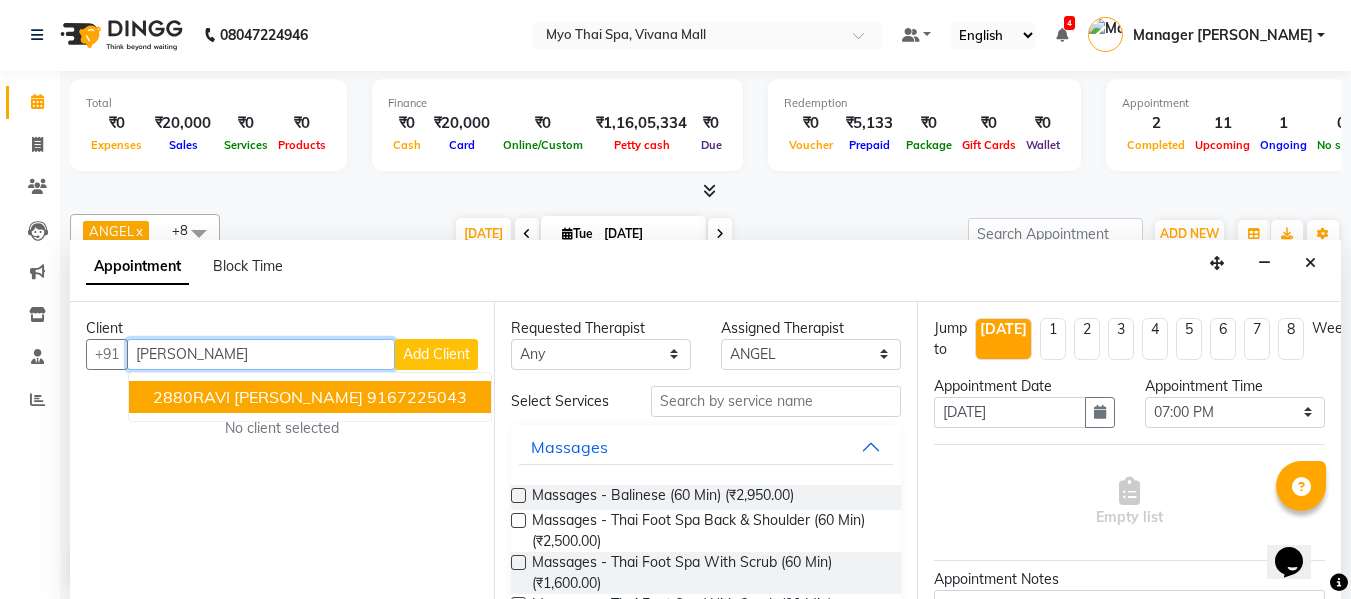 click on "9167225043" at bounding box center (417, 397) 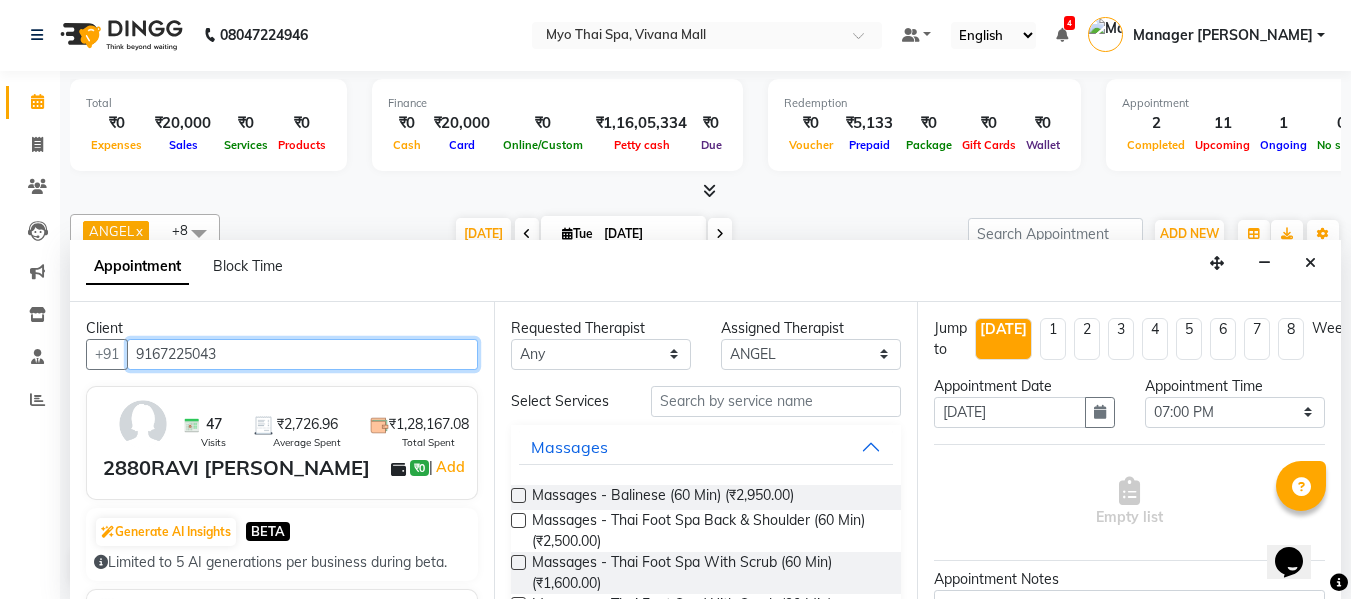 type on "9167225043" 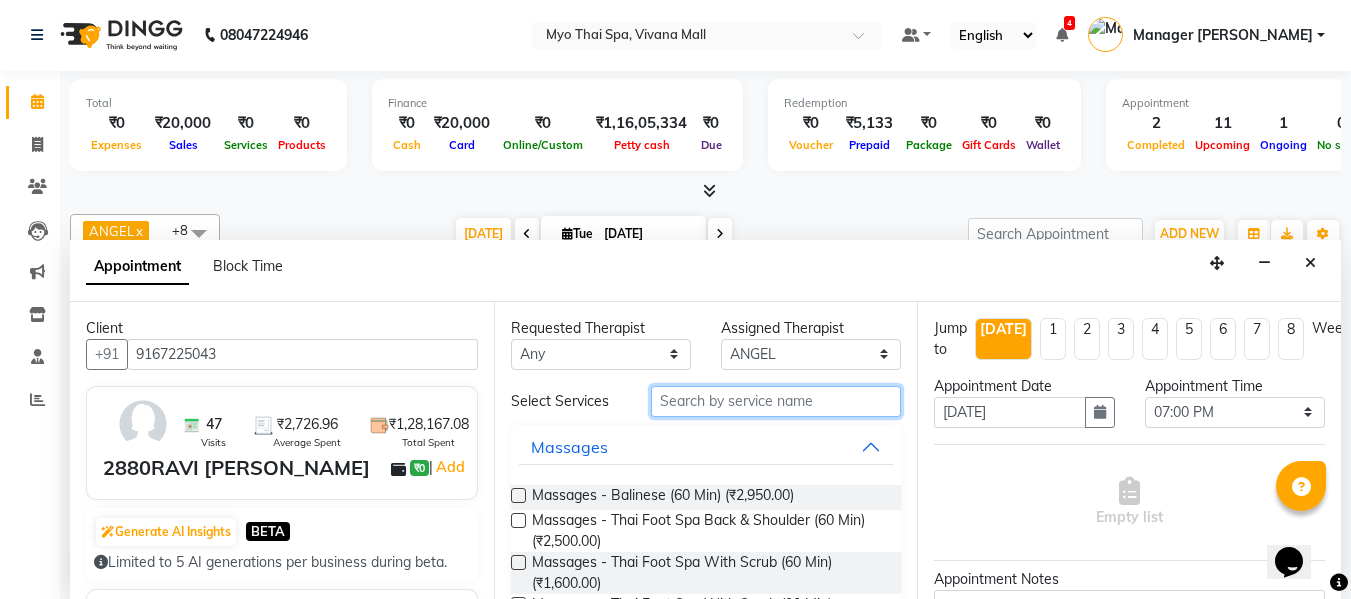 click at bounding box center (776, 401) 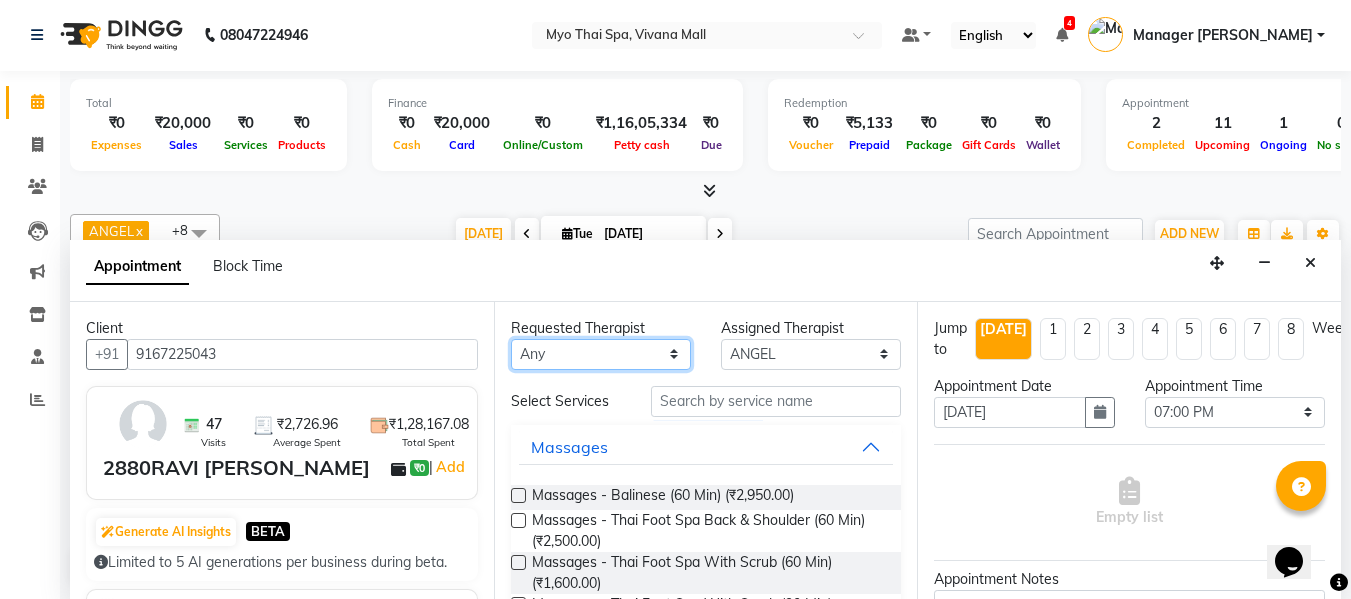 click on "Any ANGEL BELLA Dindin Jane JENNY Kristina Manager Churmurin Manager ISHA  Massami MAWII REMI SANGTAE Zosangzuali" at bounding box center (601, 354) 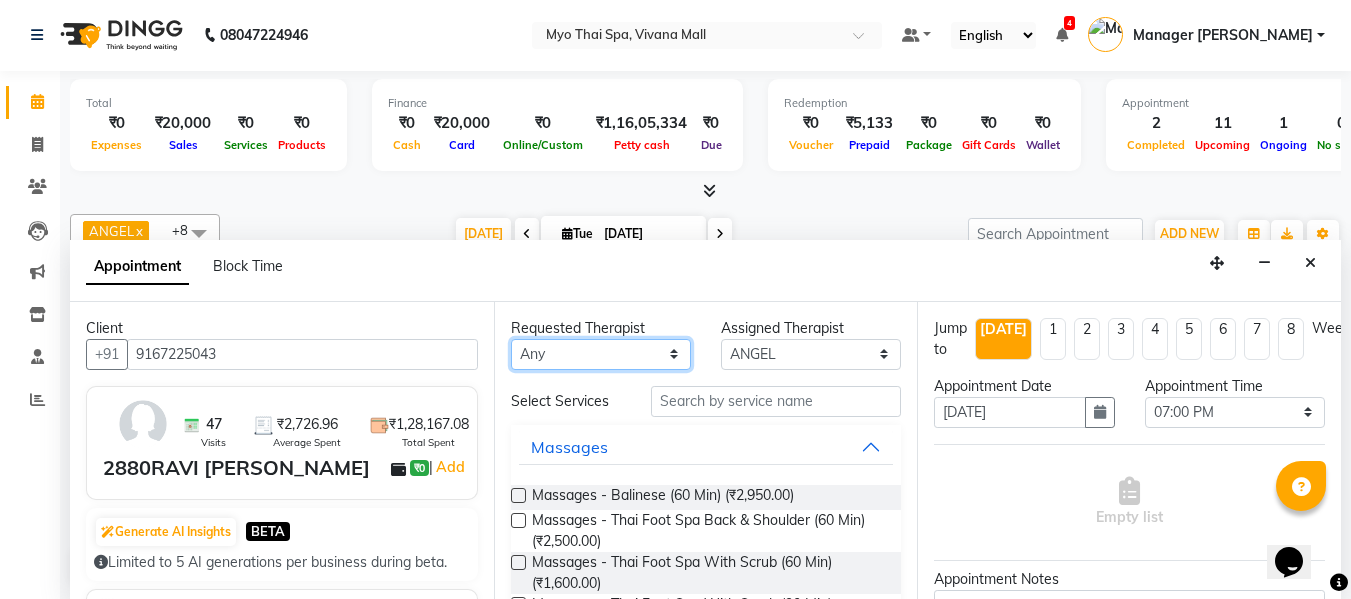 select on "70774" 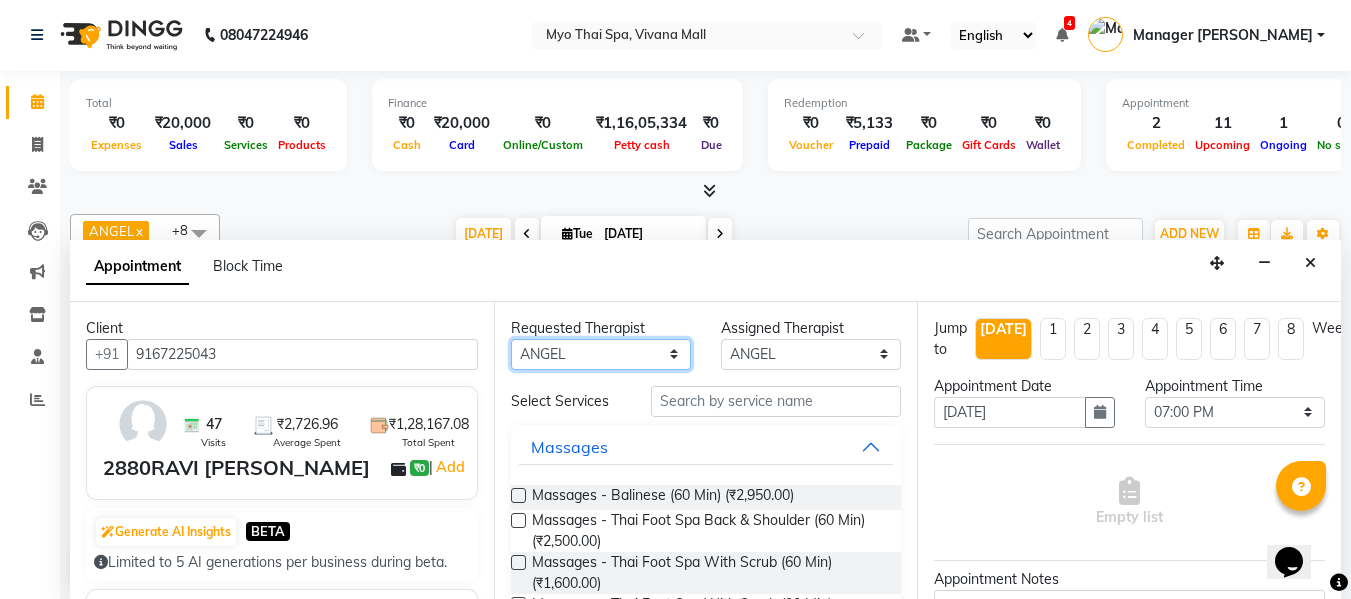 click on "Any ANGEL BELLA Dindin Jane JENNY Kristina Manager Churmurin Manager ISHA  Massami MAWII REMI SANGTAE Zosangzuali" at bounding box center (601, 354) 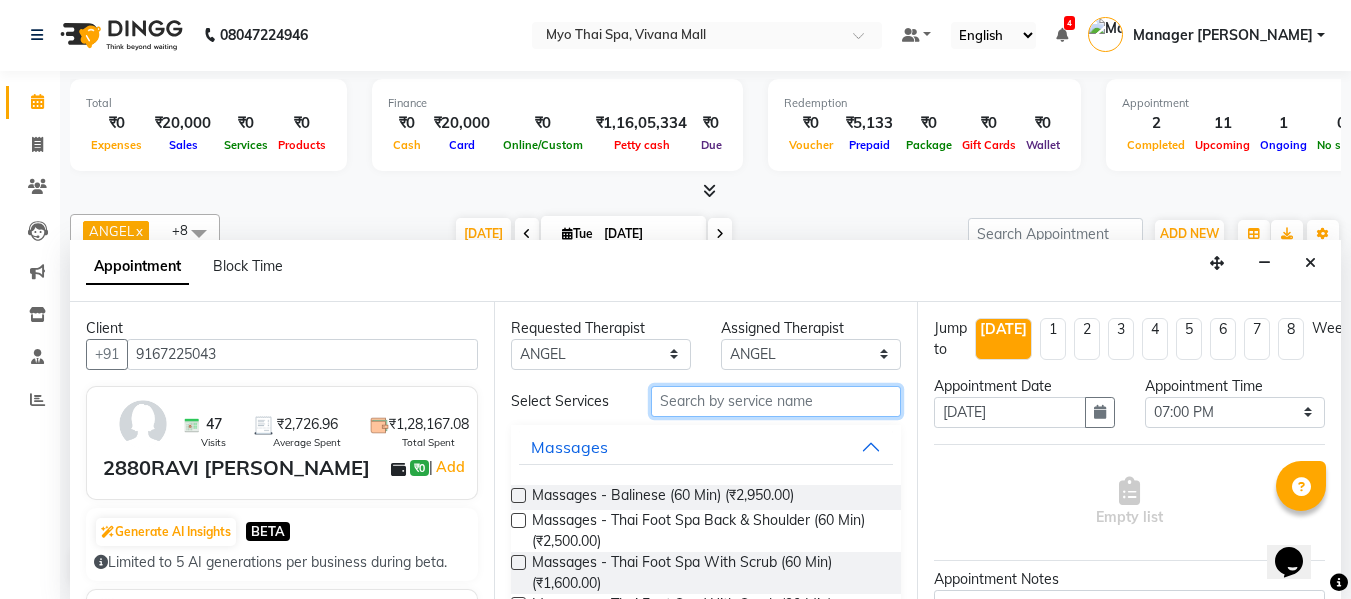 click at bounding box center (776, 401) 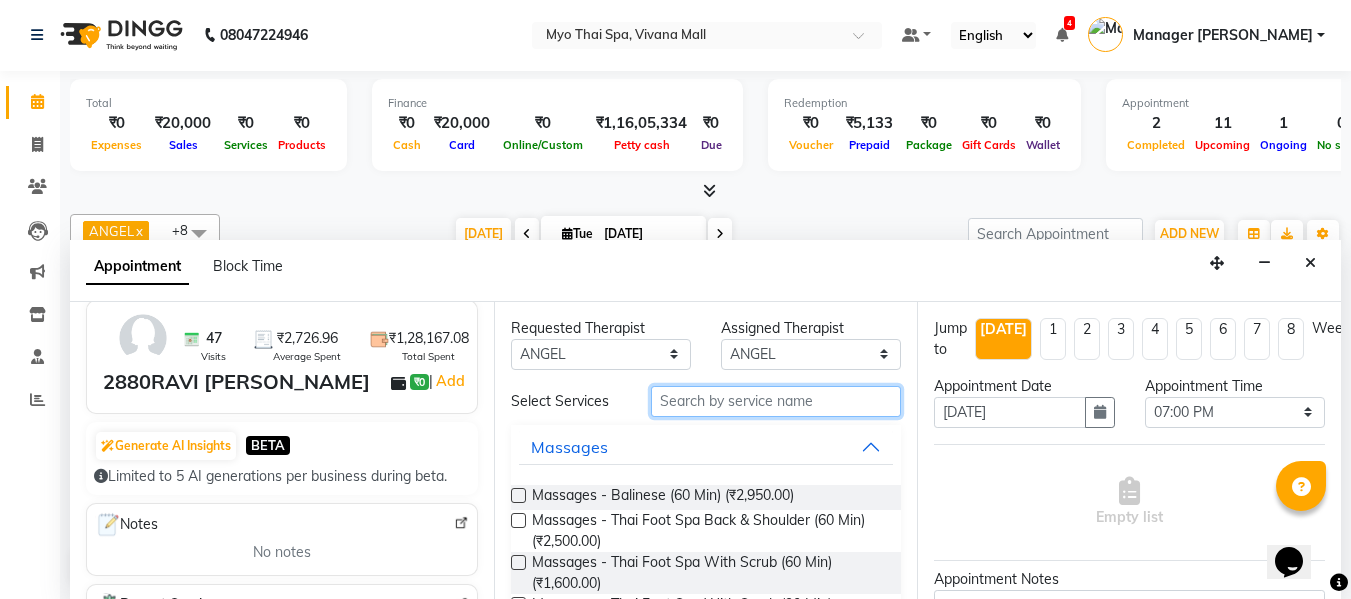 scroll, scrollTop: 200, scrollLeft: 0, axis: vertical 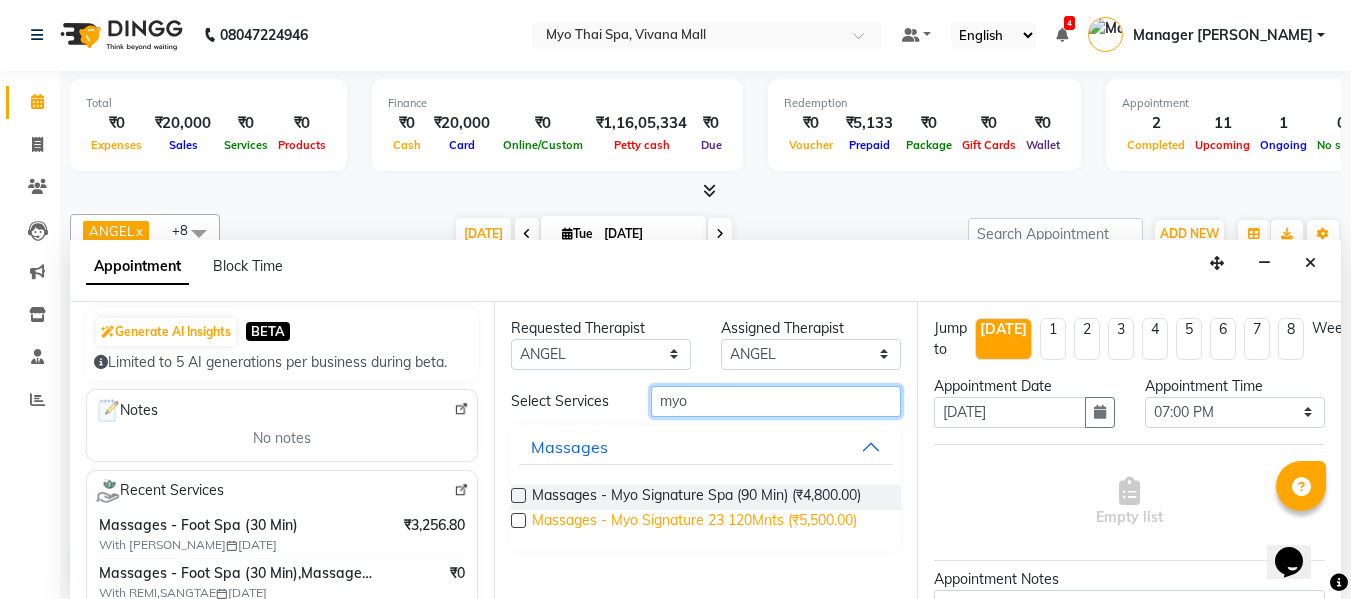 type on "myo" 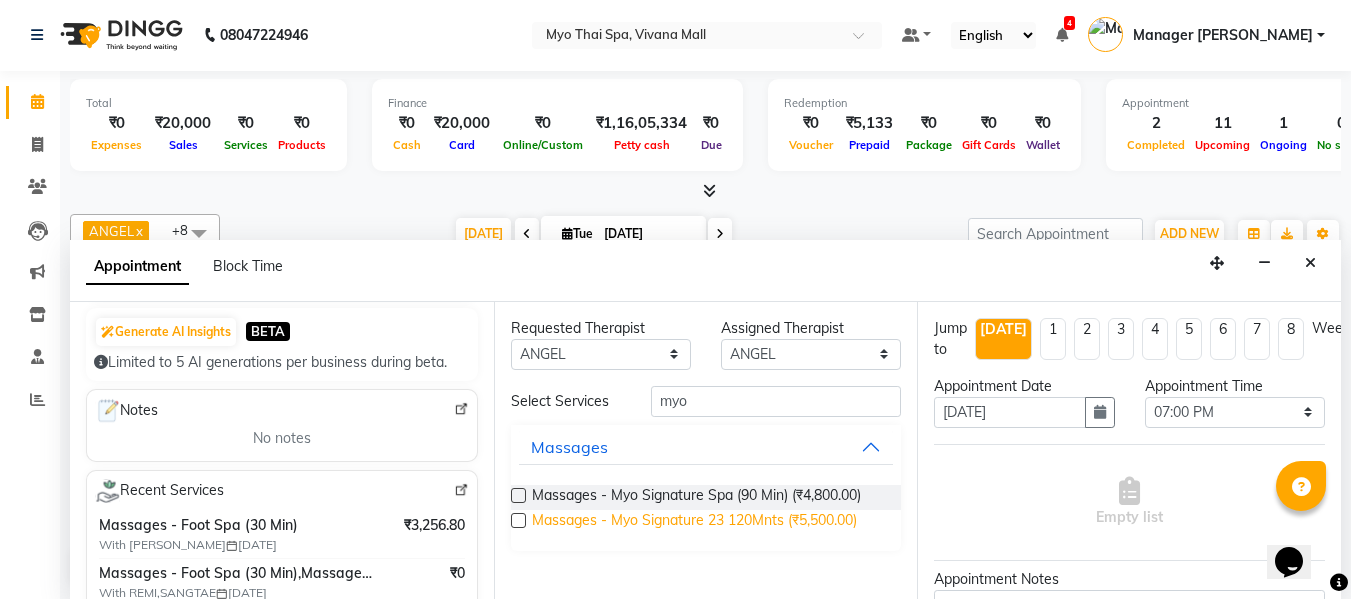 click on "Massages - Myo Signature 23 120Mnts (₹5,500.00)" at bounding box center [694, 522] 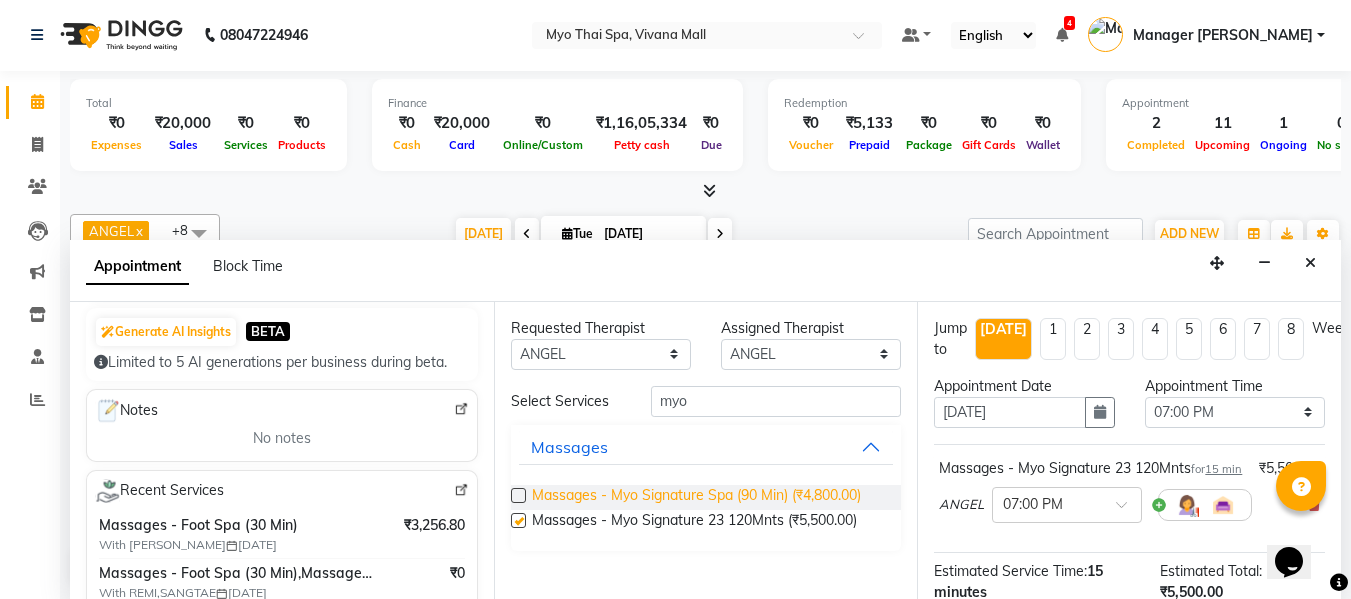 checkbox on "false" 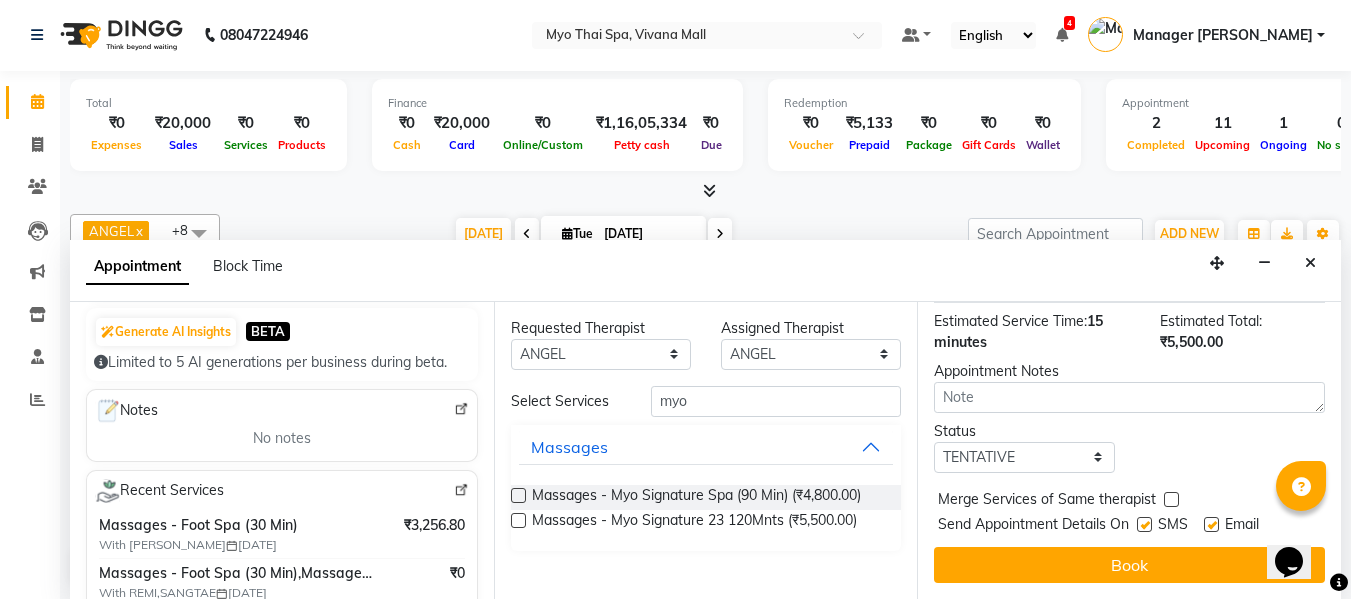 scroll, scrollTop: 286, scrollLeft: 0, axis: vertical 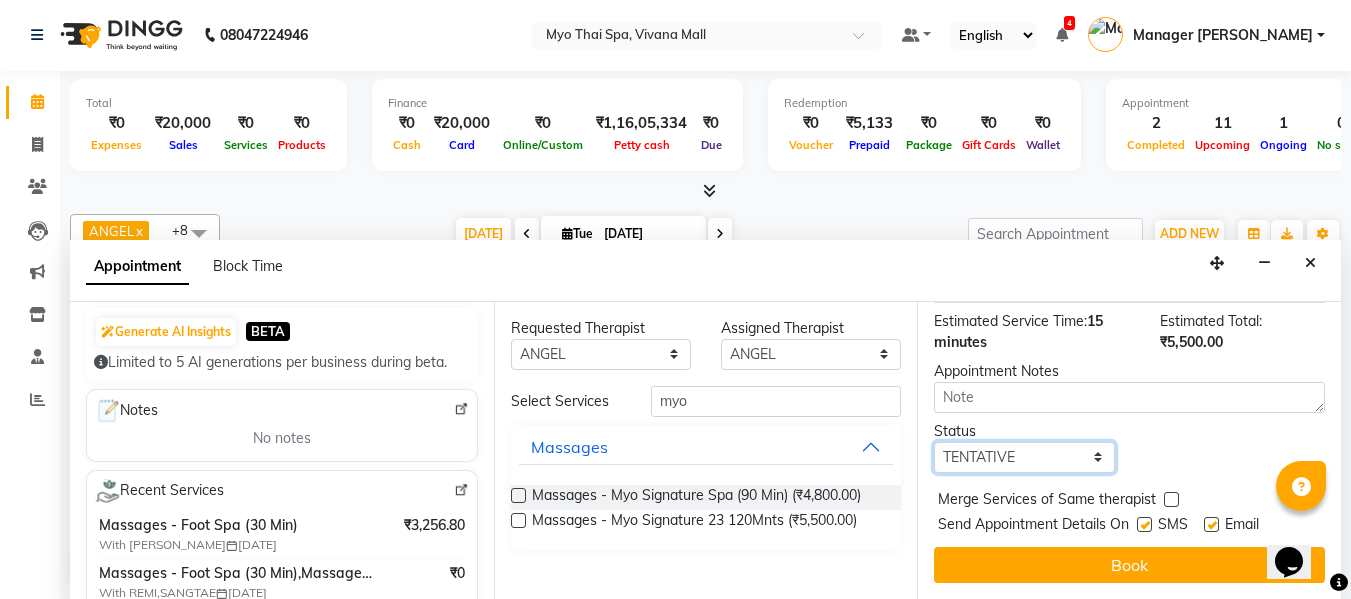 click on "Select TENTATIVE CONFIRM CHECK-IN UPCOMING" at bounding box center [1024, 457] 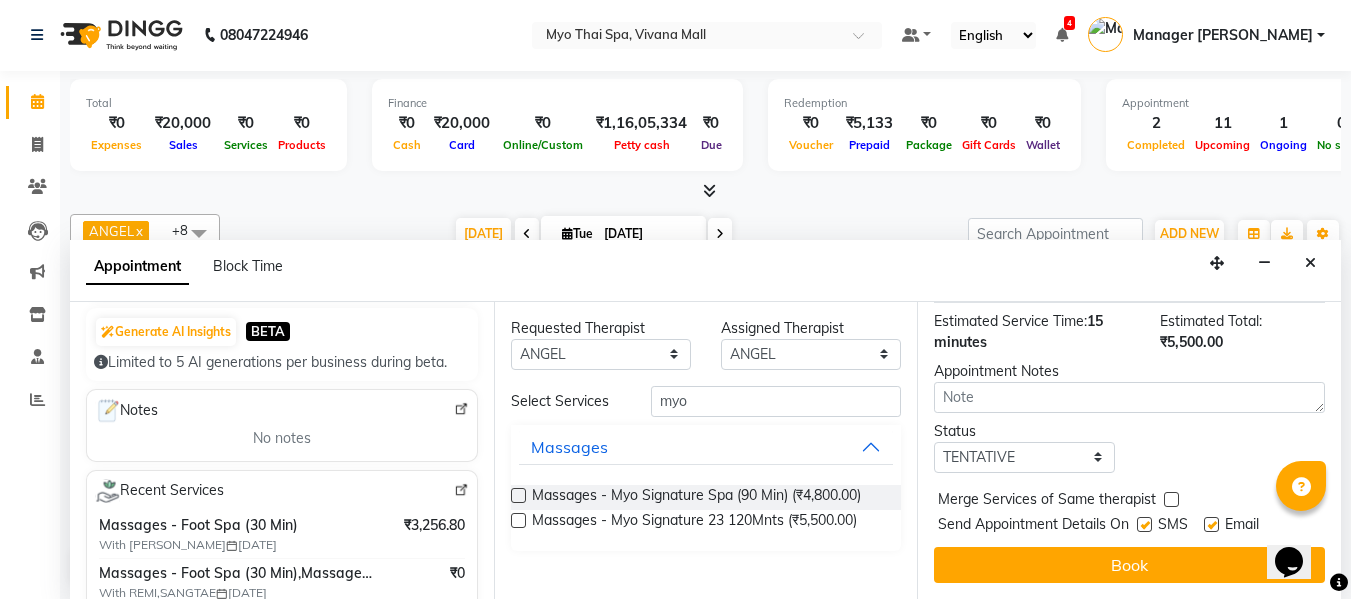 click on "Status Select TENTATIVE CONFIRM CHECK-IN UPCOMING" at bounding box center (1129, 447) 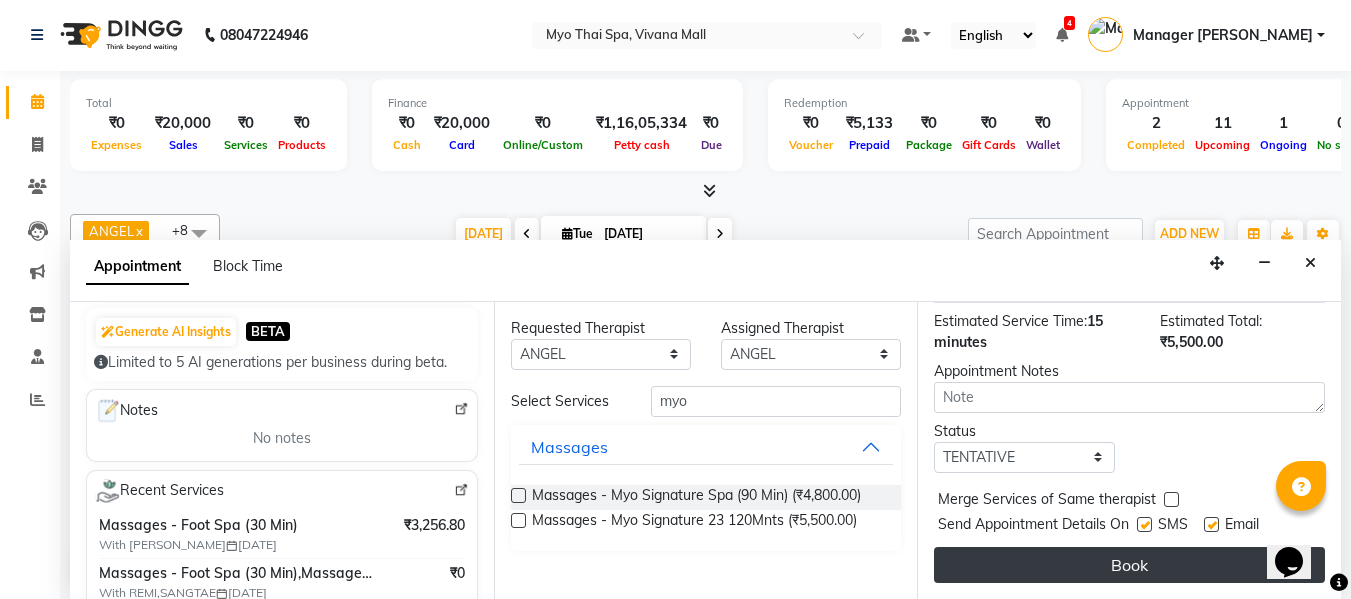 click on "Book" at bounding box center [1129, 565] 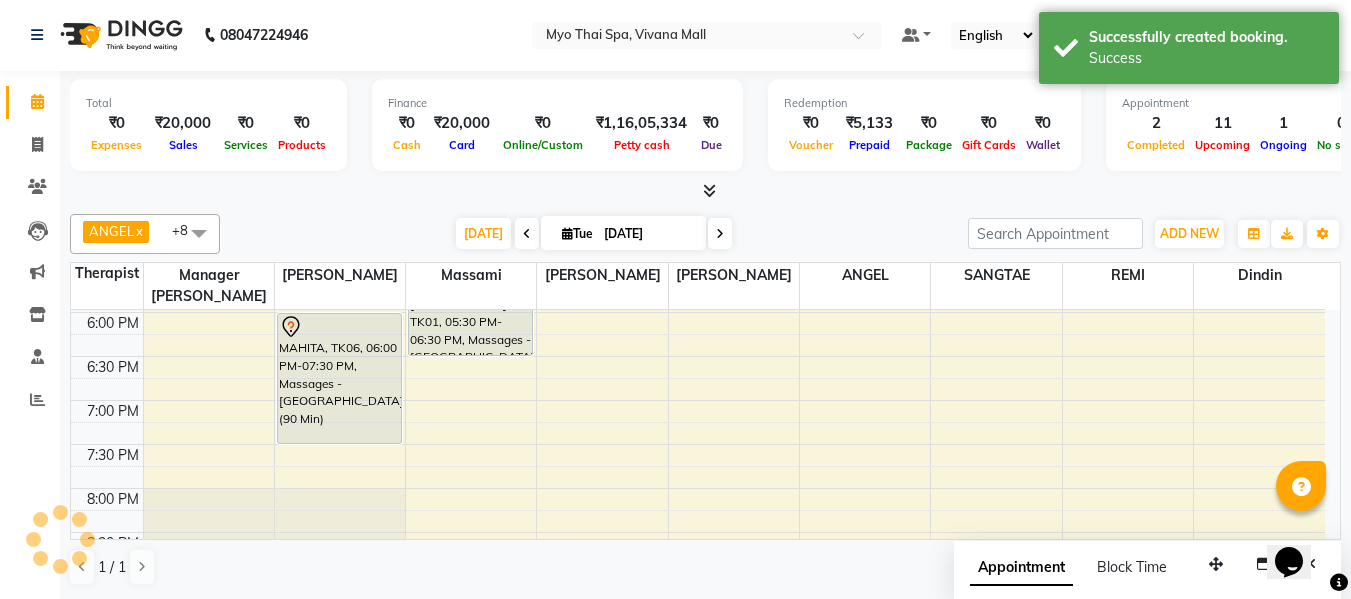 scroll, scrollTop: 0, scrollLeft: 0, axis: both 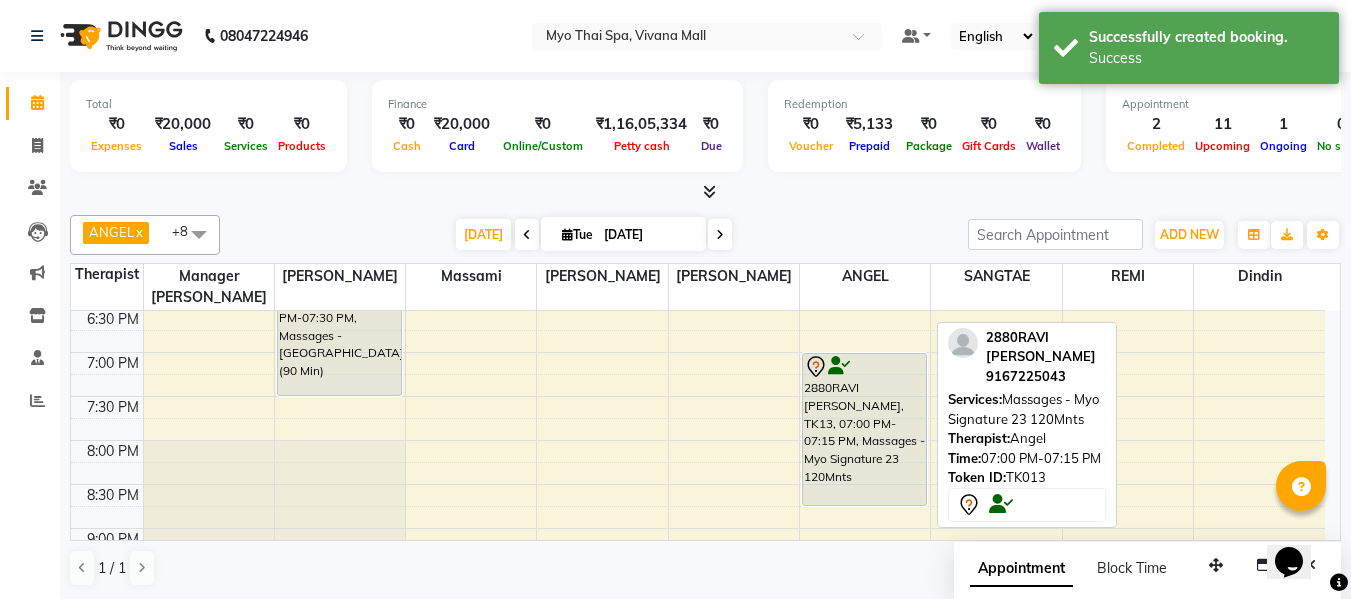 drag, startPoint x: 852, startPoint y: 418, endPoint x: 854, endPoint y: 508, distance: 90.02222 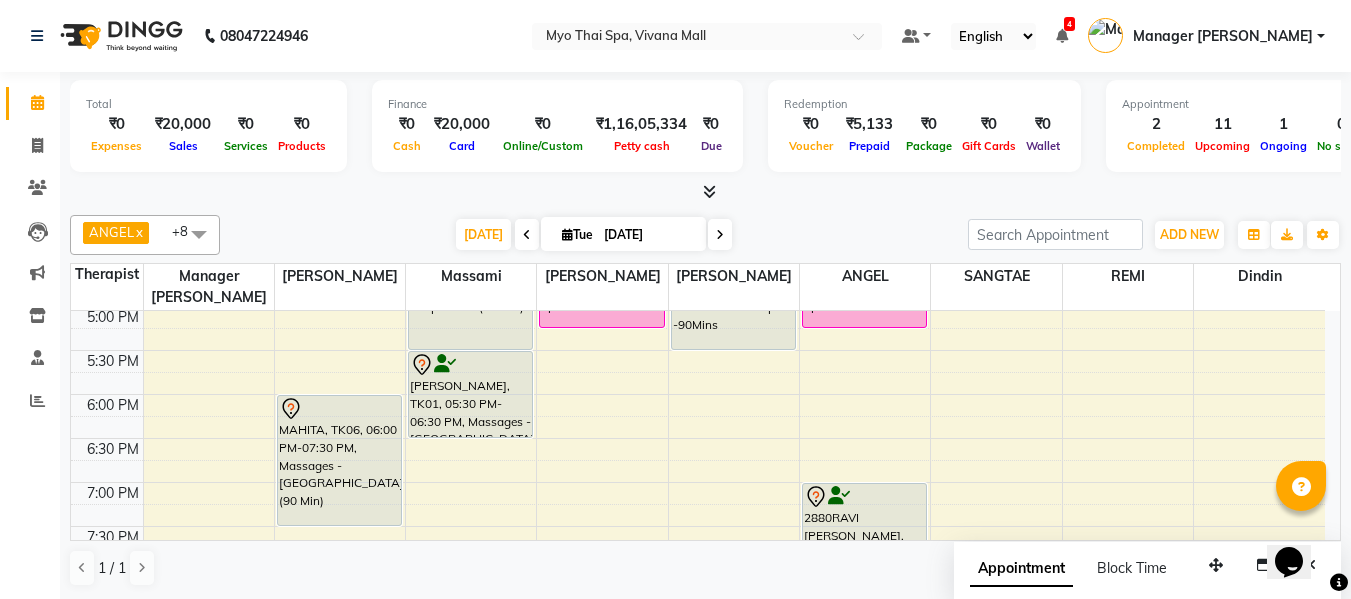 scroll, scrollTop: 831, scrollLeft: 0, axis: vertical 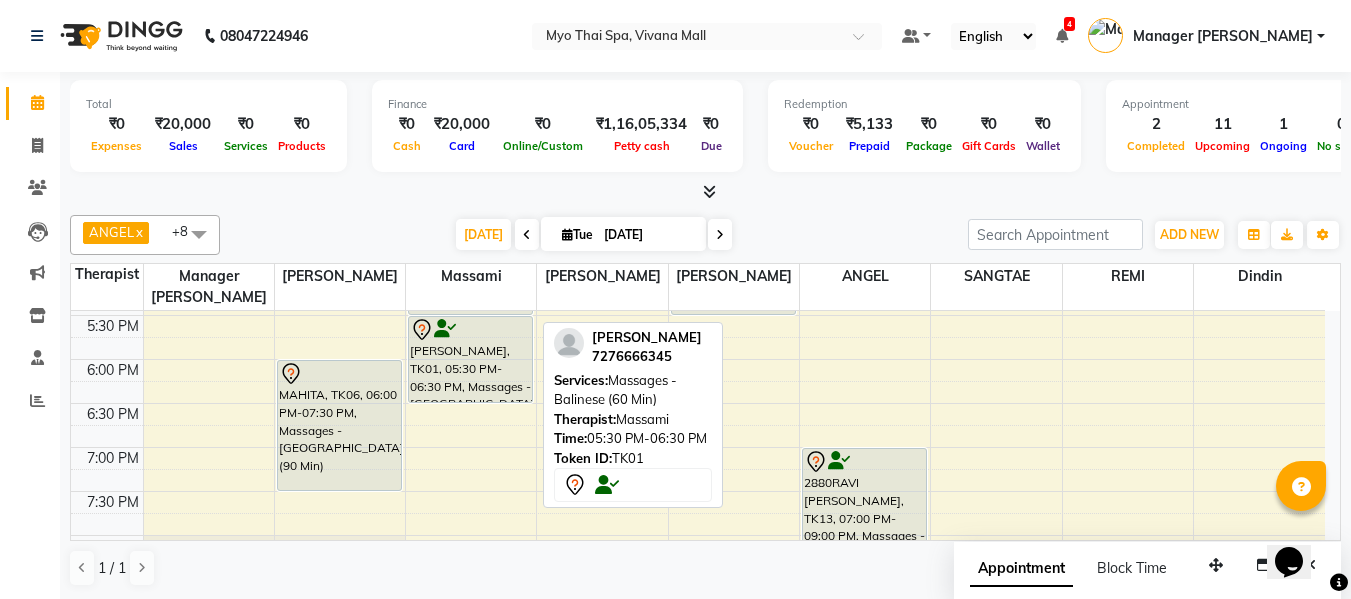 click on "[PERSON_NAME], TK01, 05:30 PM-06:30 PM, Massages - [GEOGRAPHIC_DATA] (60 Min)" at bounding box center [470, 359] 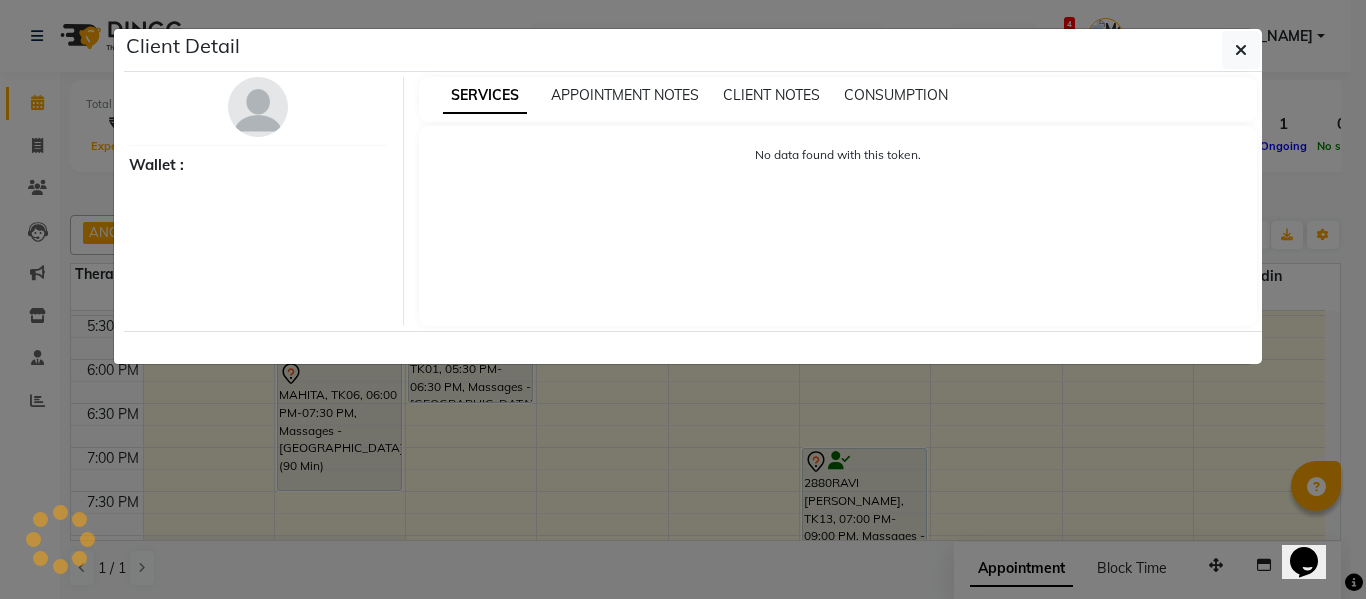 select on "7" 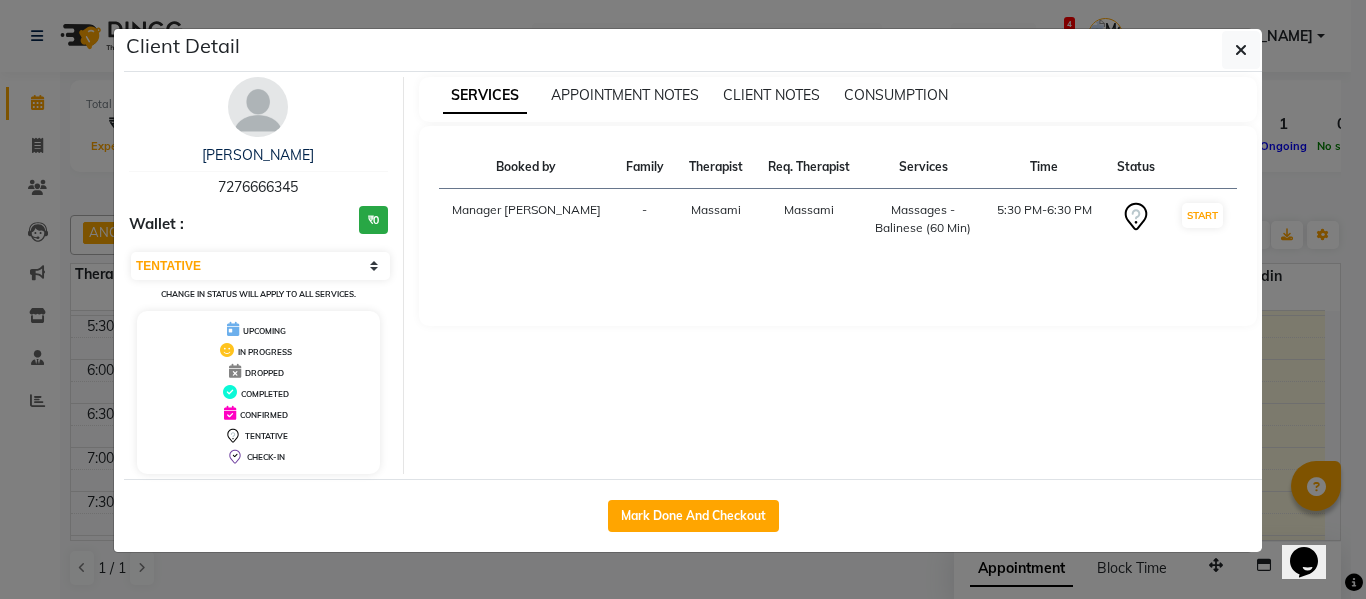 click on "7276666345" at bounding box center [258, 187] 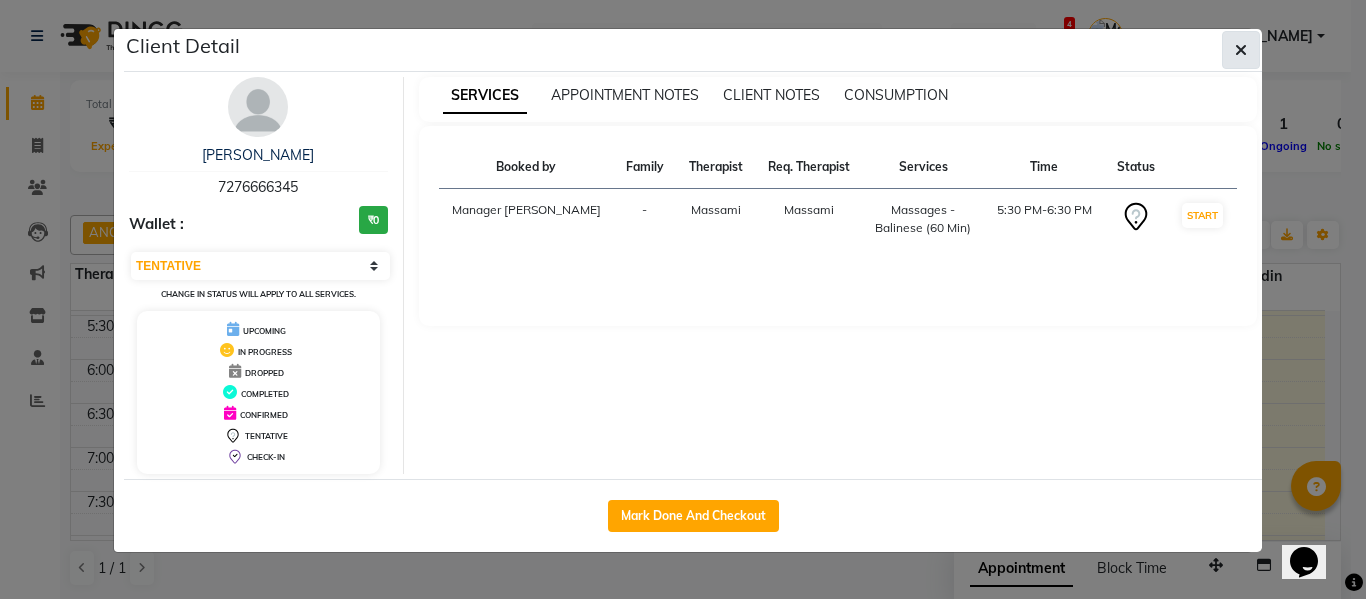 click 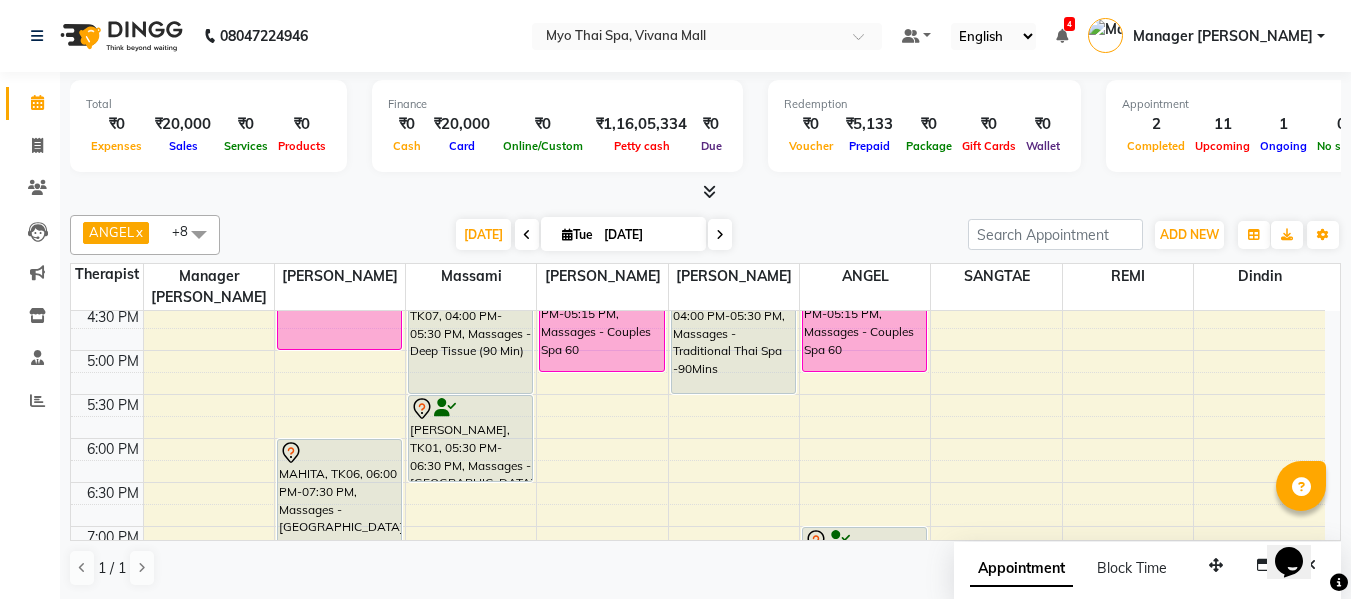 scroll, scrollTop: 631, scrollLeft: 0, axis: vertical 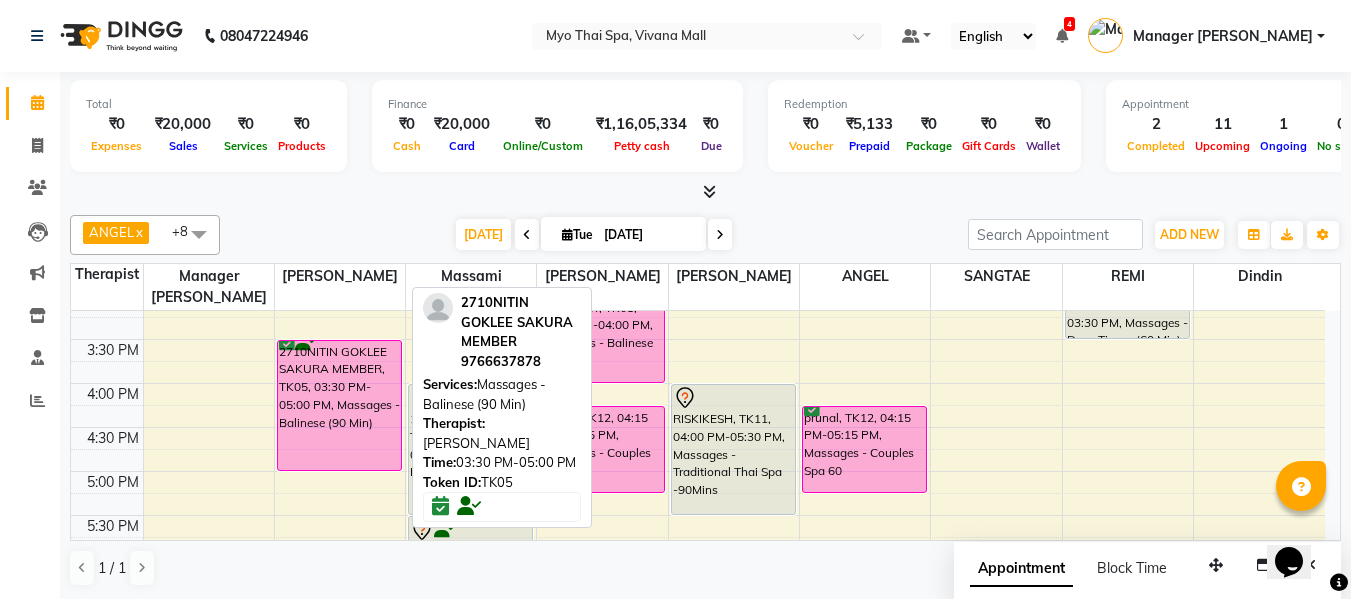 click on "2710NITIN GOKLEE SAKURA MEMBER, TK05, 03:30 PM-05:00 PM, Massages - Balinese (90 Min)" at bounding box center [339, 405] 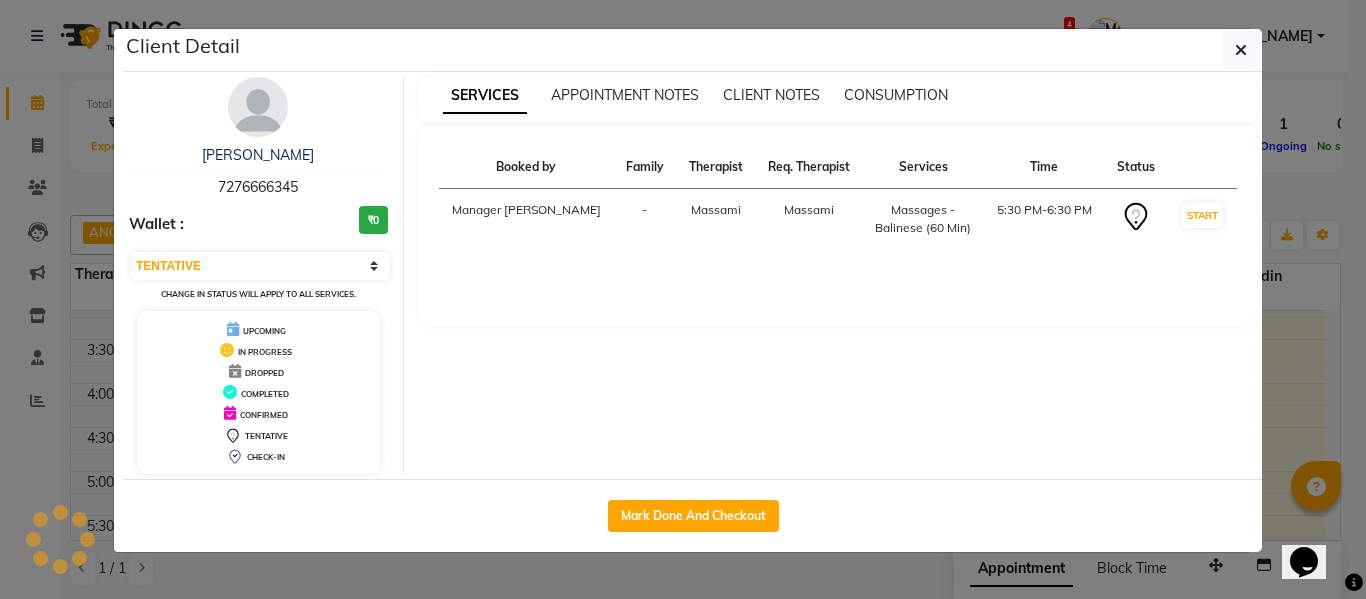 select on "6" 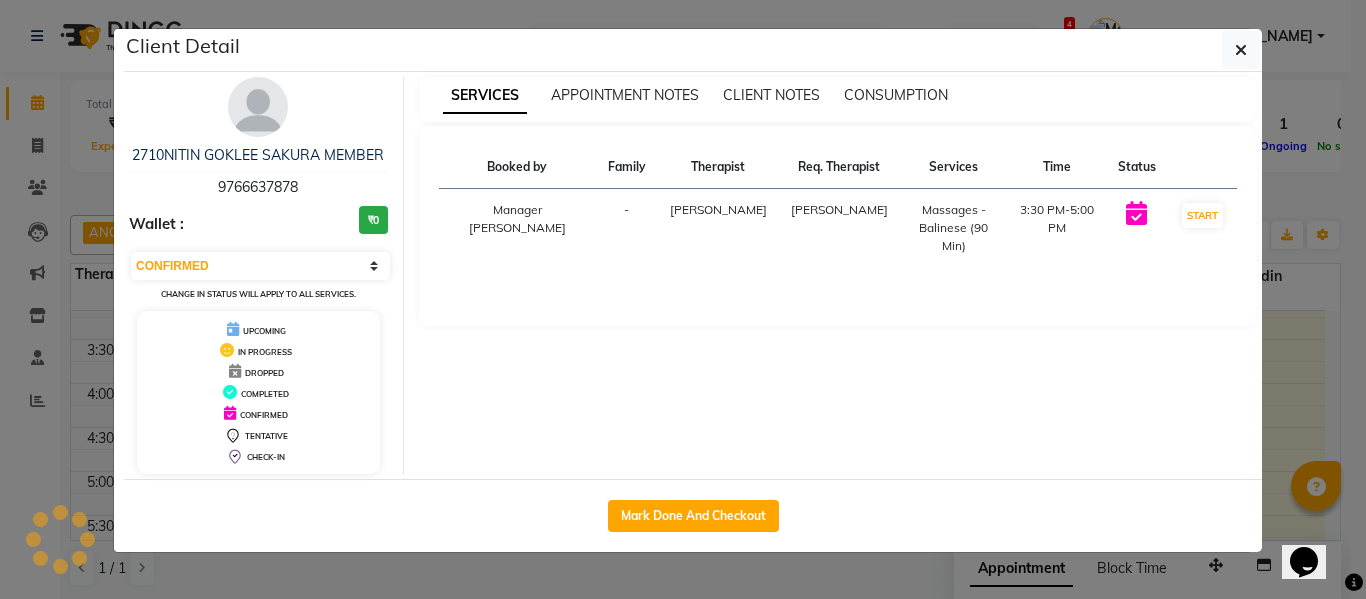 click on "9766637878" at bounding box center [258, 187] 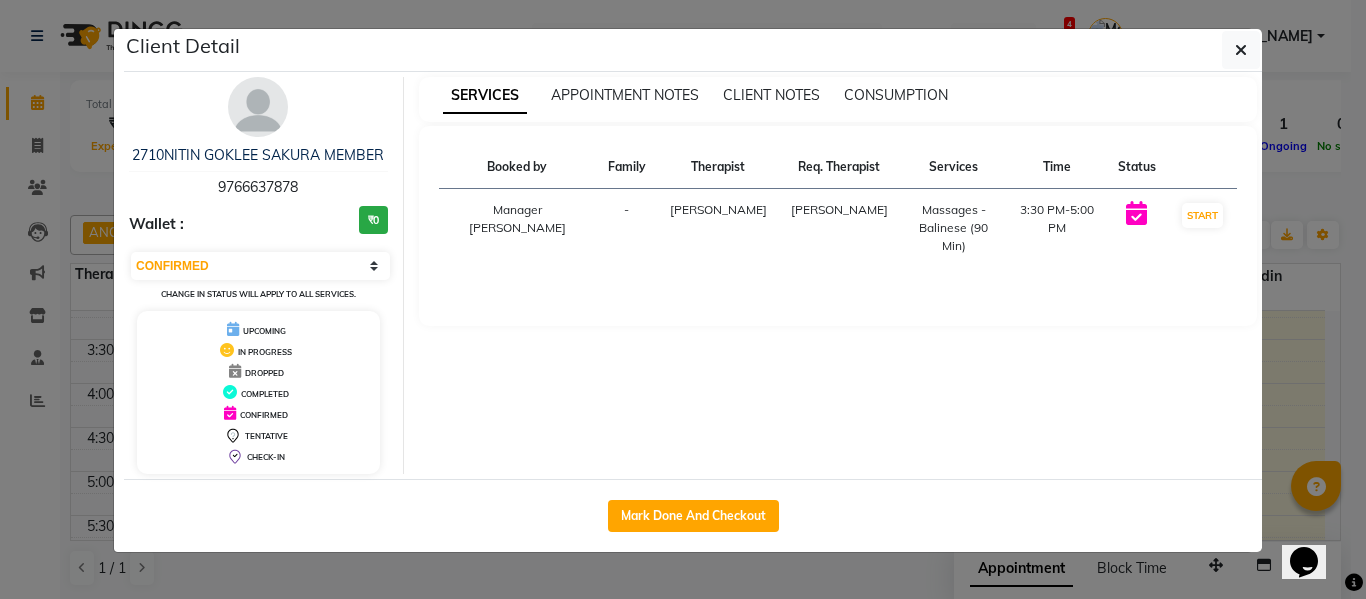 copy on "9766637878" 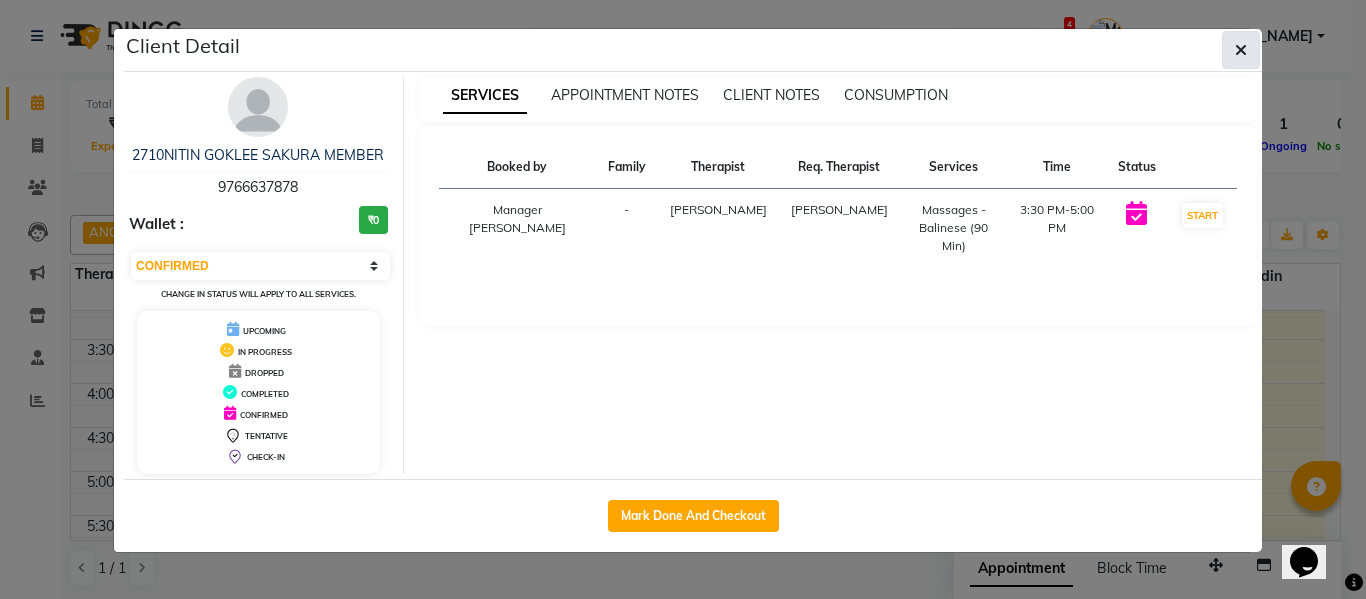 click 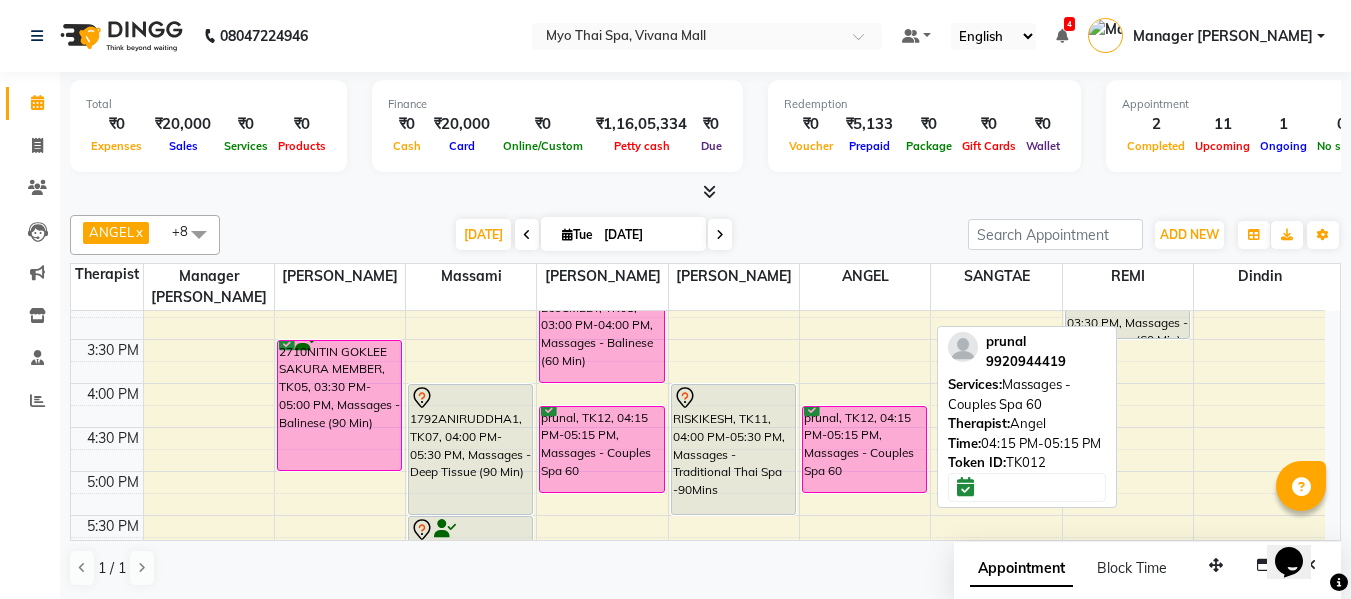 scroll, scrollTop: 531, scrollLeft: 0, axis: vertical 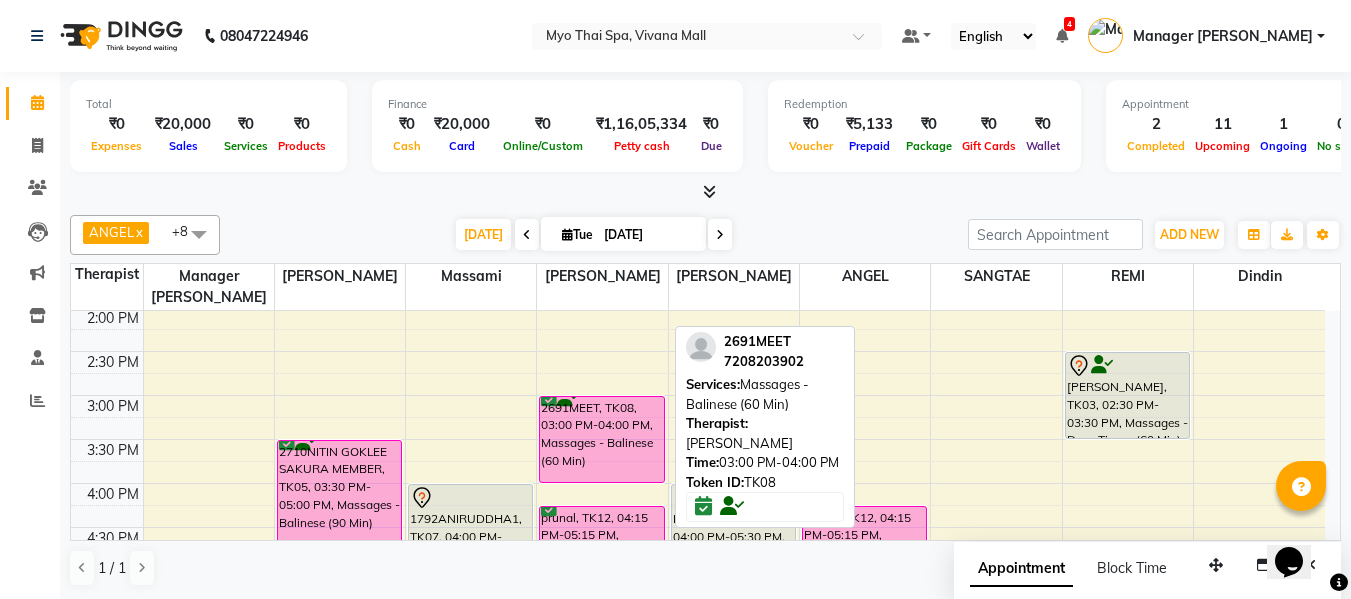 click on "2691MEET, TK08, 03:00 PM-04:00 PM, Massages - Balinese (60 Min)" at bounding box center (601, 439) 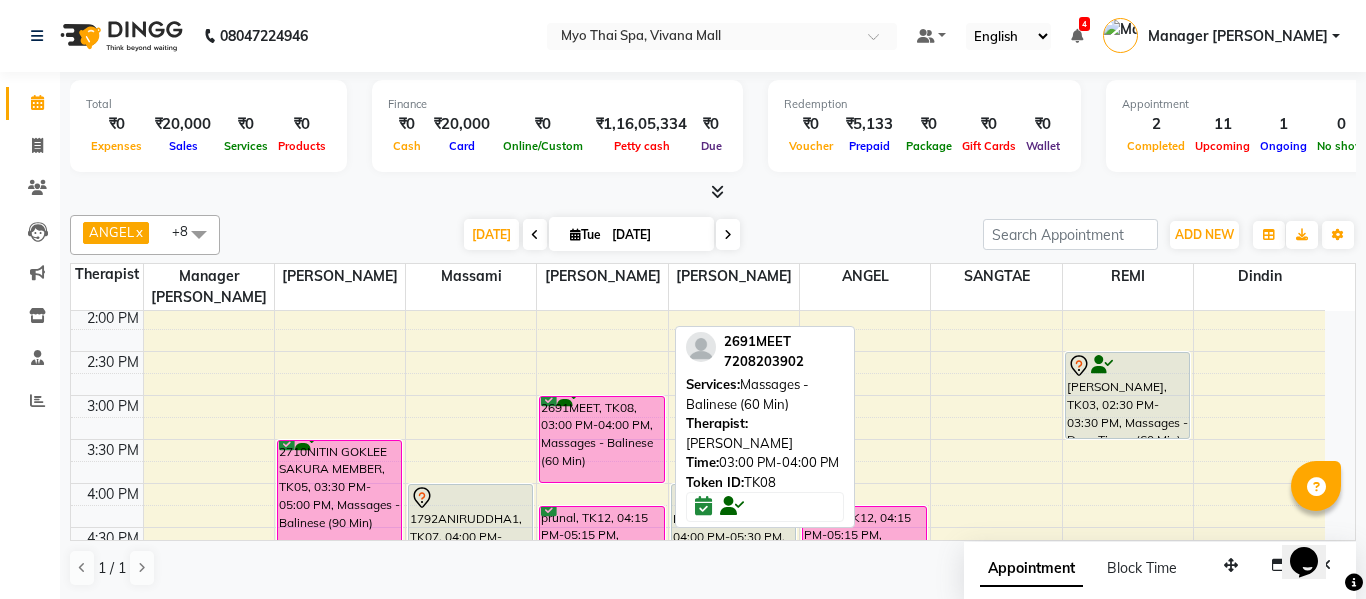 select on "6" 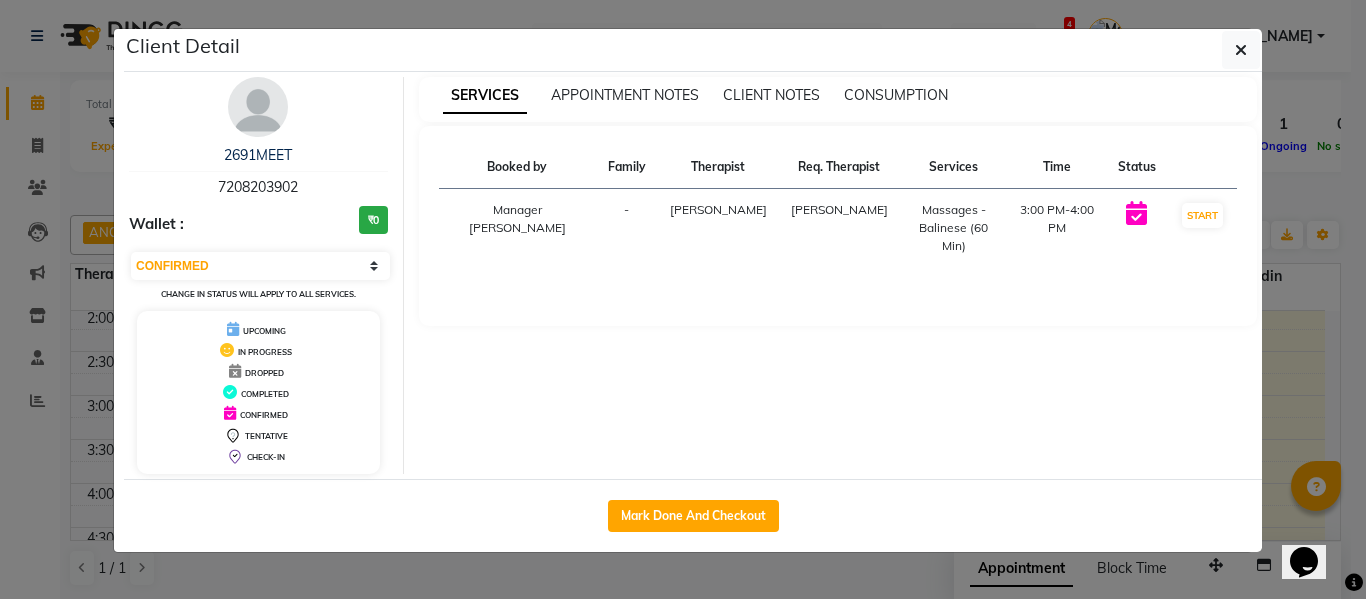 click on "7208203902" at bounding box center [258, 187] 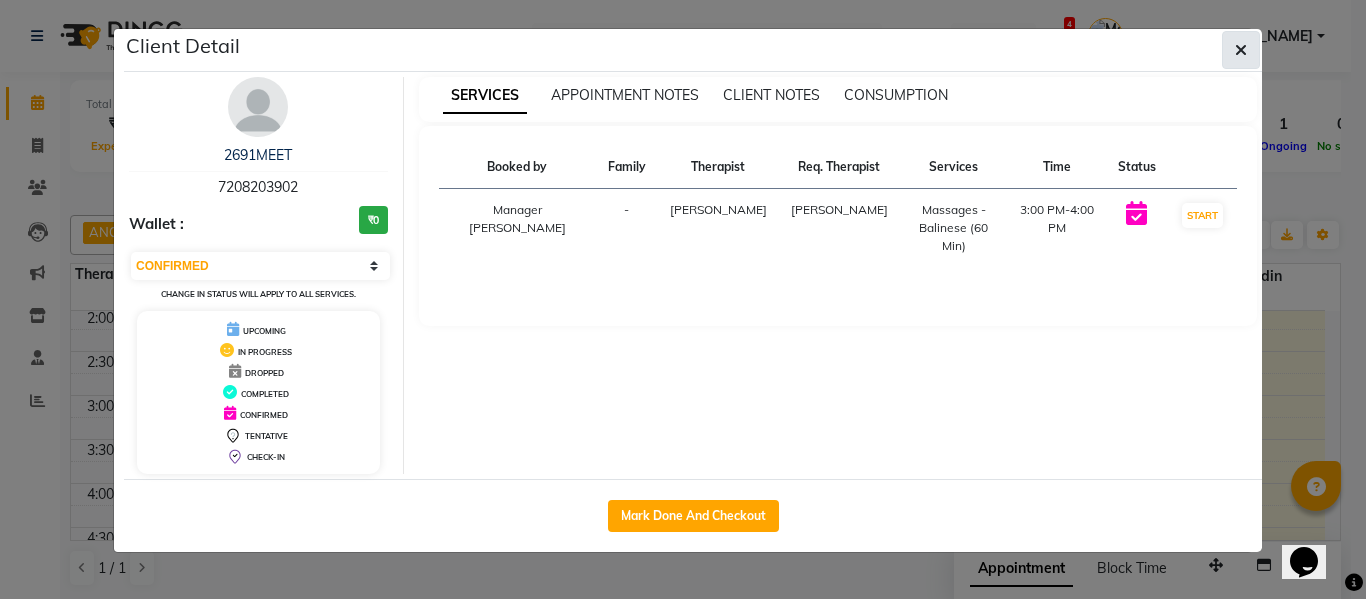 click 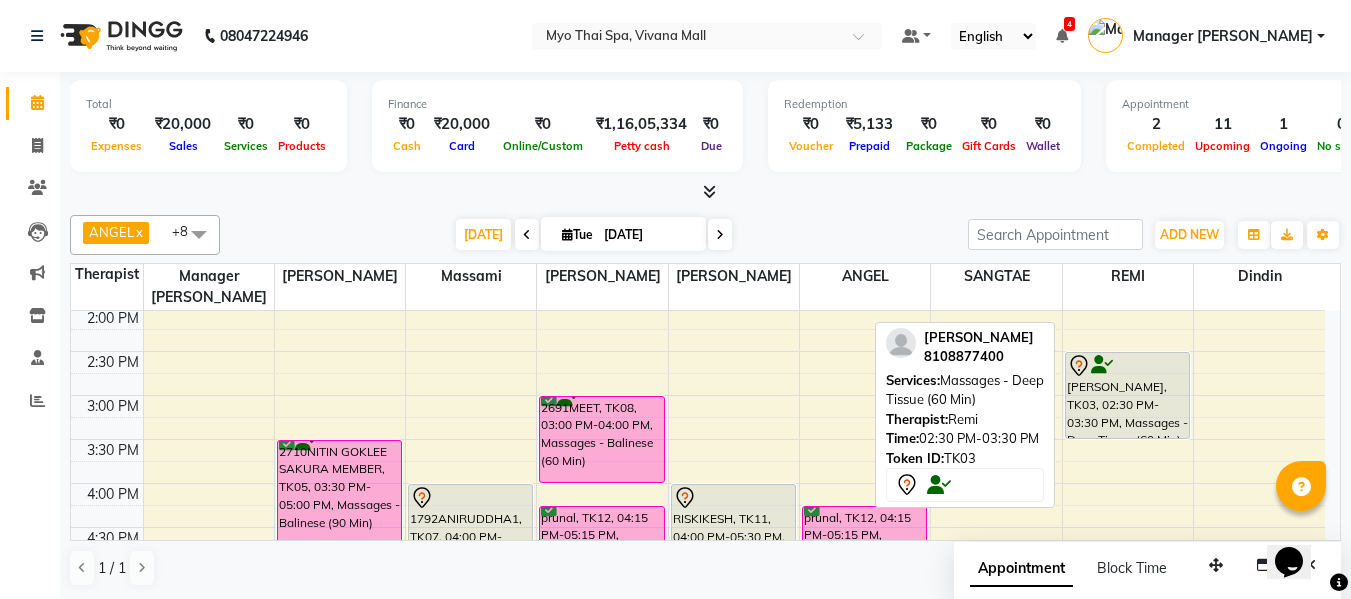 click on "[PERSON_NAME], TK03, 02:30 PM-03:30 PM, Massages - Deep Tissue (60 Min)" at bounding box center [1127, 395] 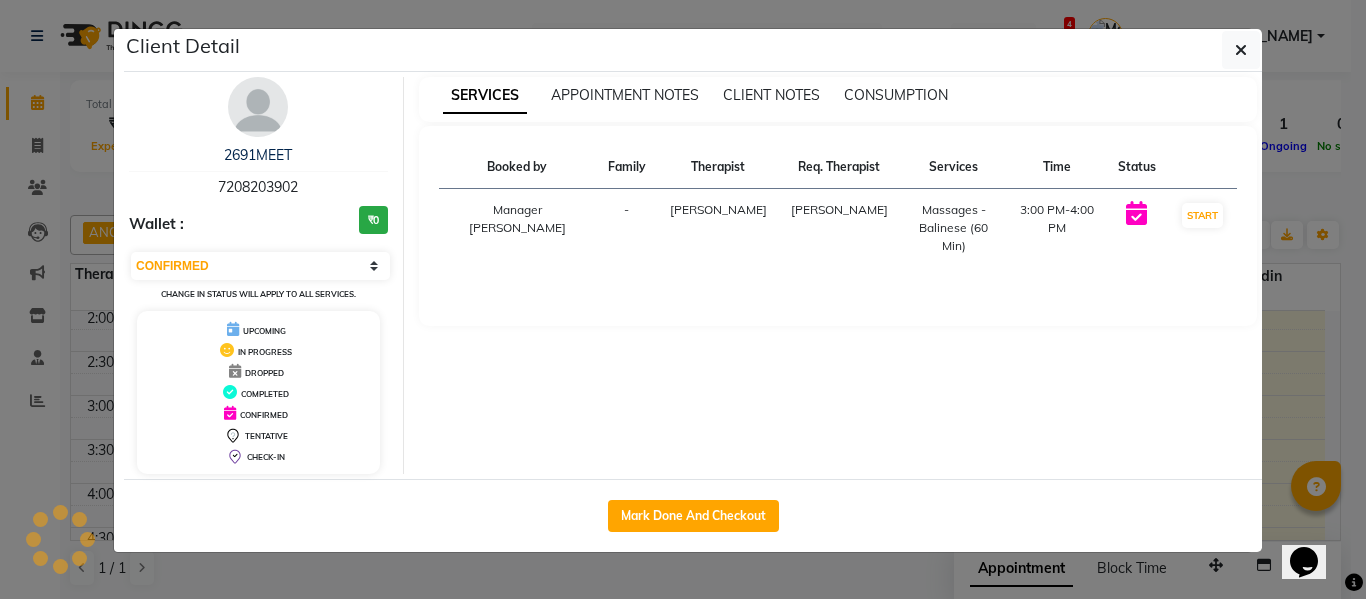 select on "7" 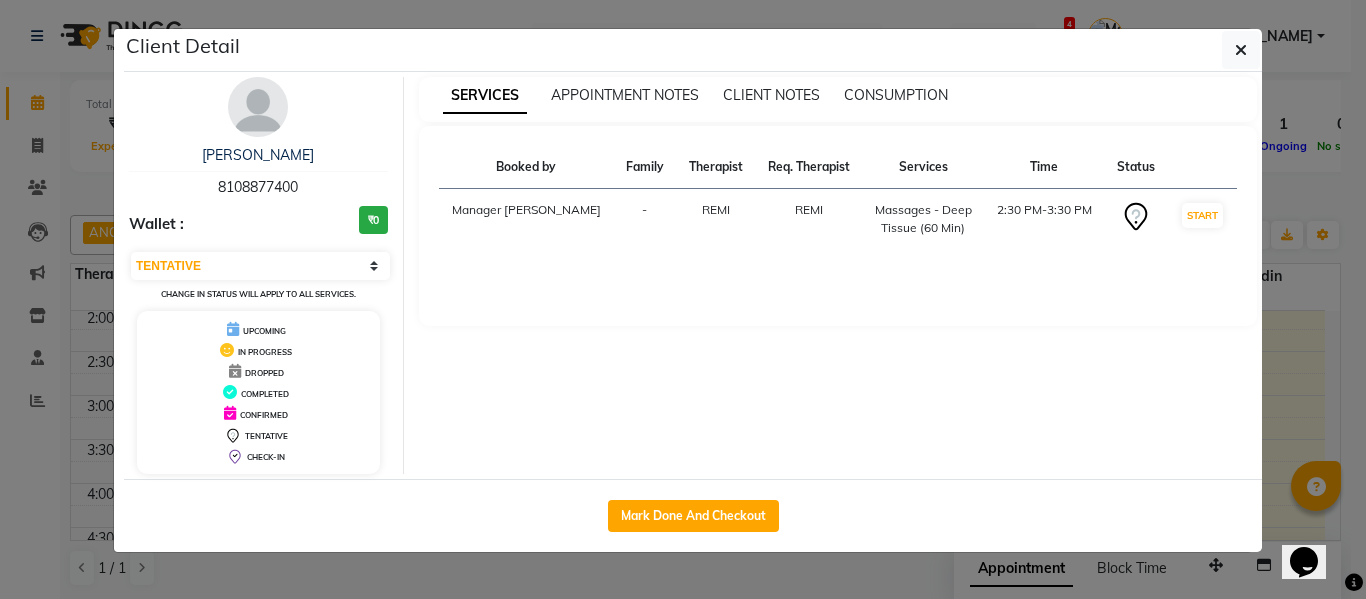 click on "8108877400" at bounding box center [258, 187] 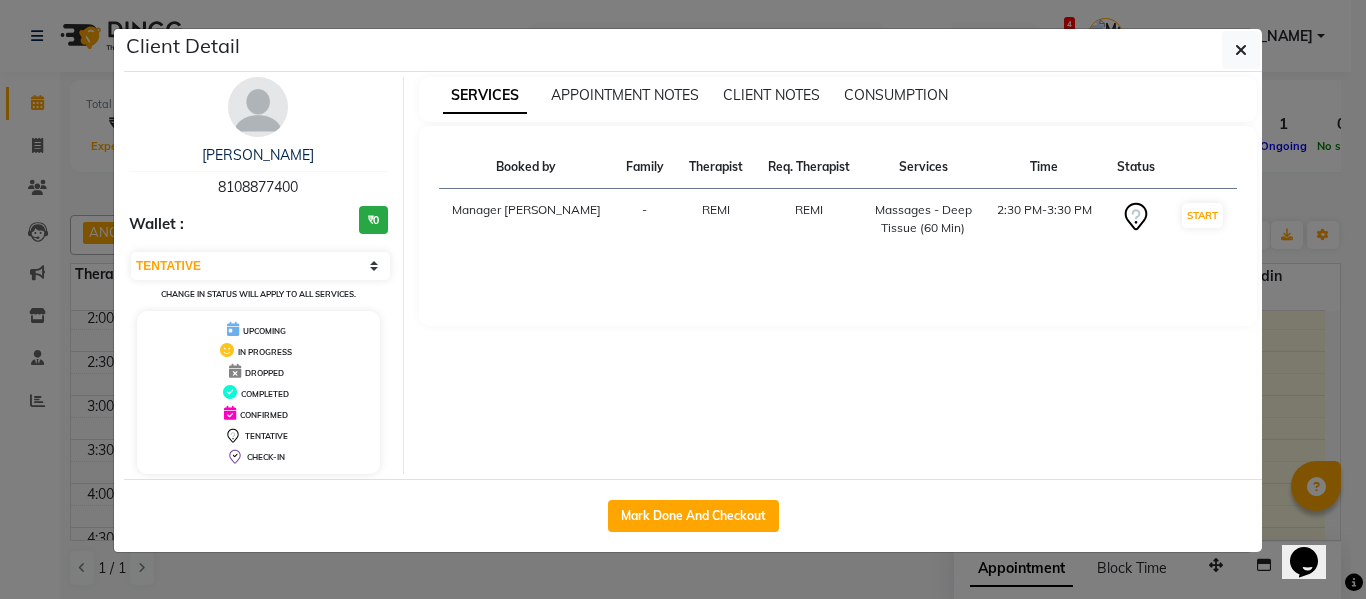 drag, startPoint x: 1244, startPoint y: 51, endPoint x: 1220, endPoint y: 53, distance: 24.083189 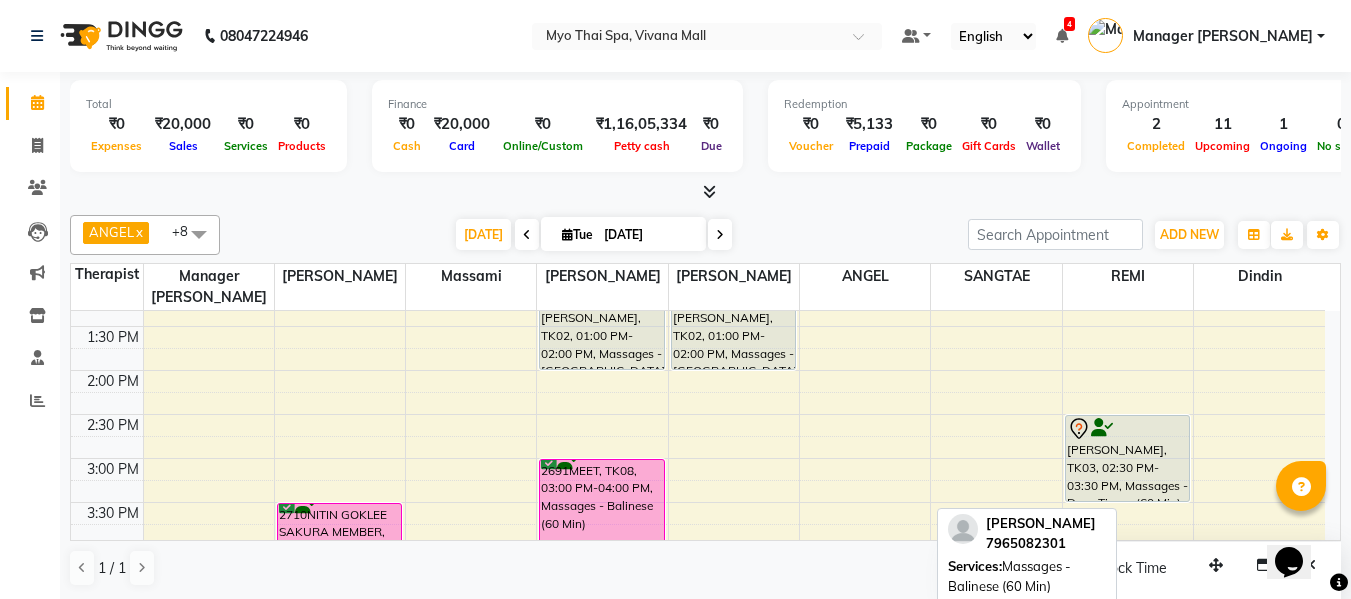 scroll, scrollTop: 231, scrollLeft: 0, axis: vertical 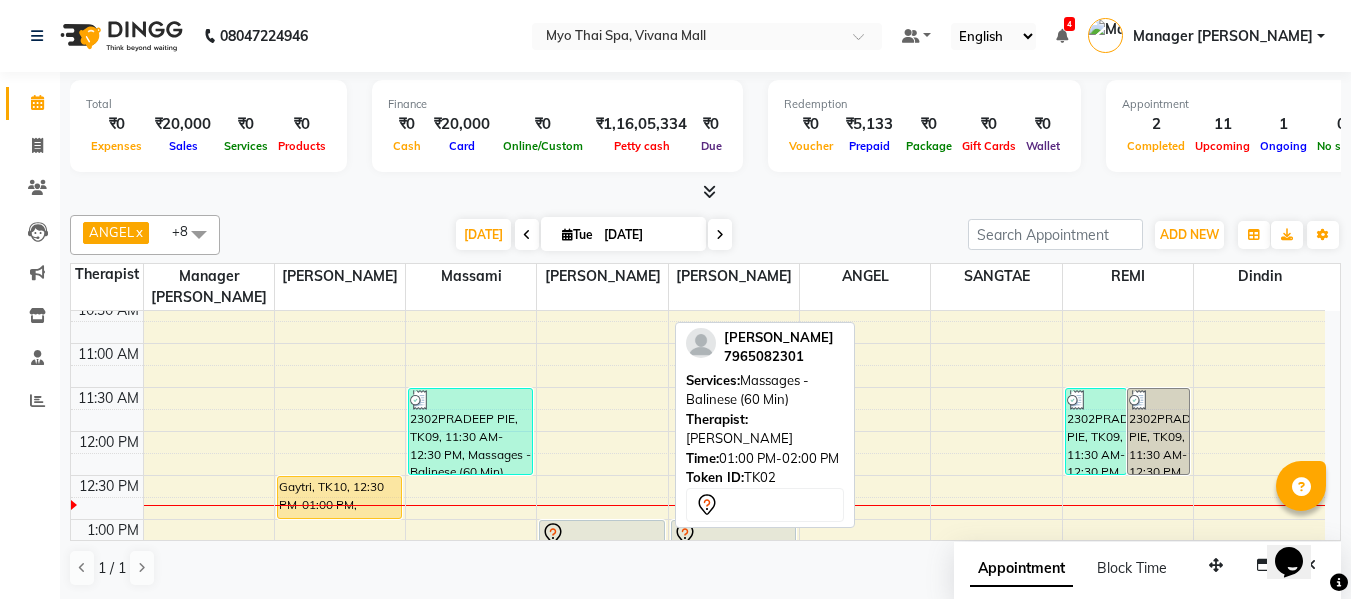click at bounding box center [601, 534] 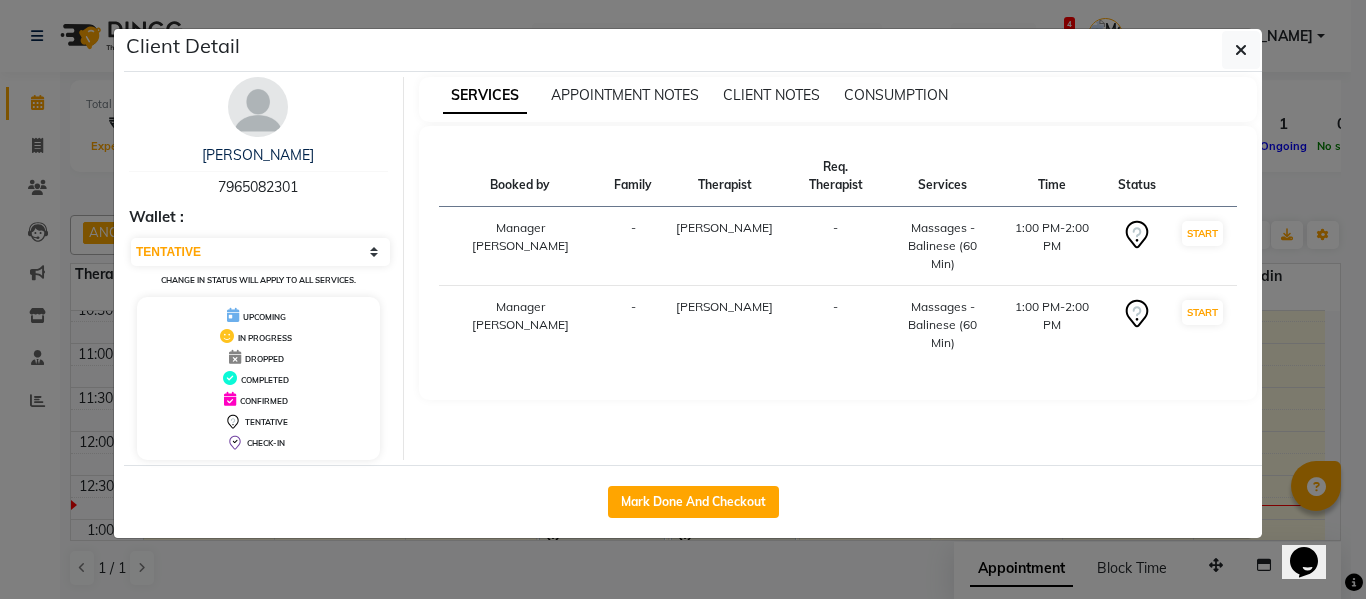 click on "7965082301" at bounding box center [258, 187] 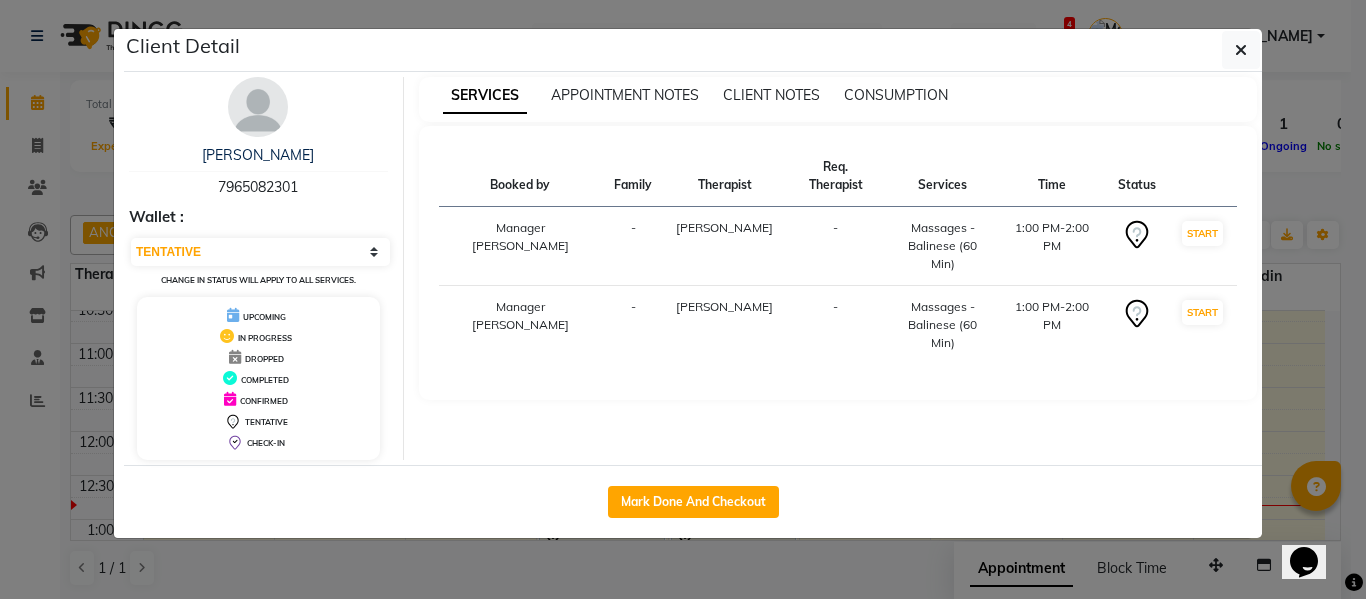 copy on "7965082301" 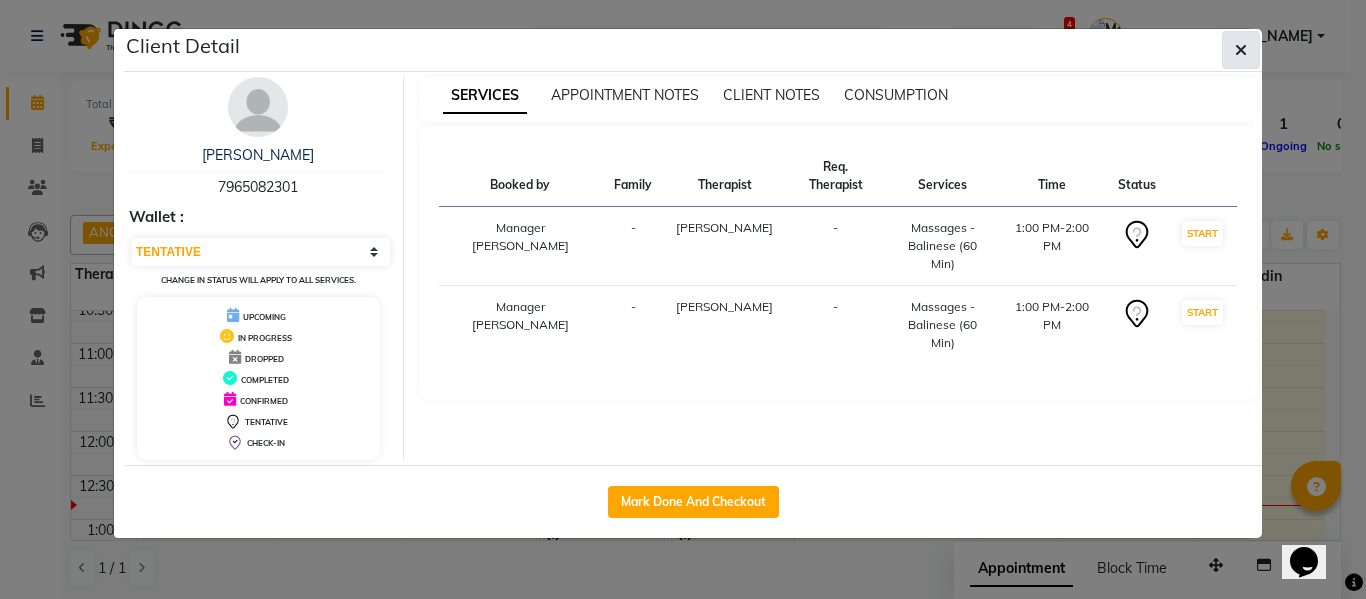click 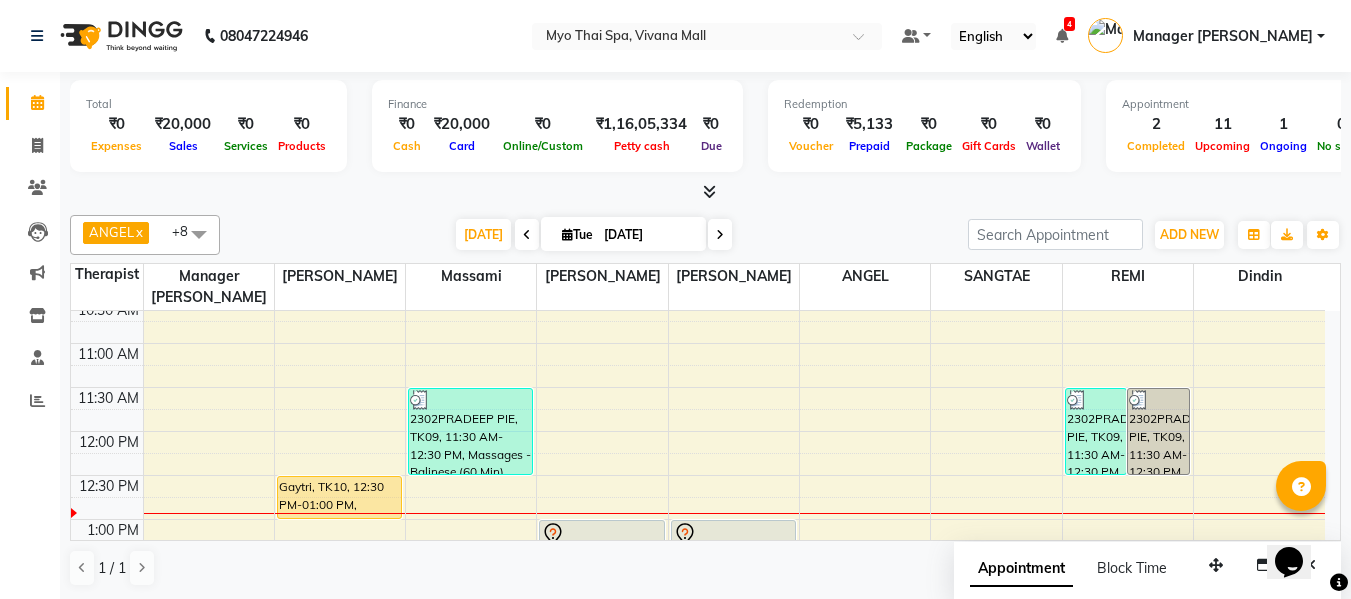scroll, scrollTop: 331, scrollLeft: 0, axis: vertical 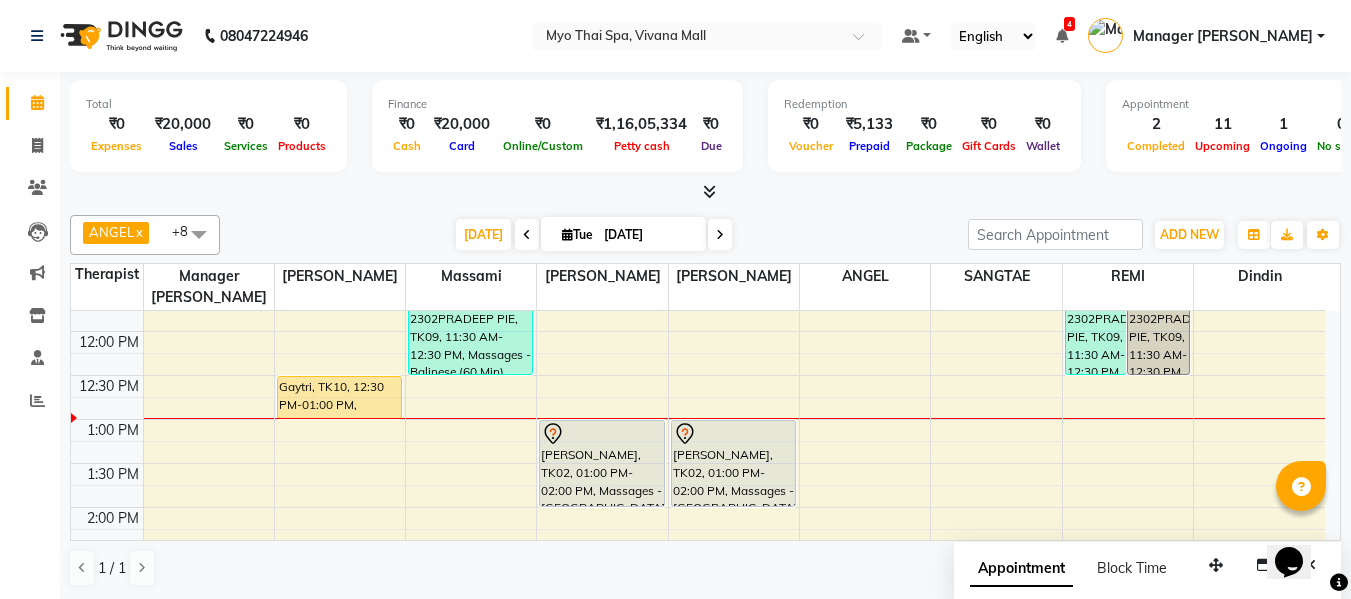 click at bounding box center [720, 234] 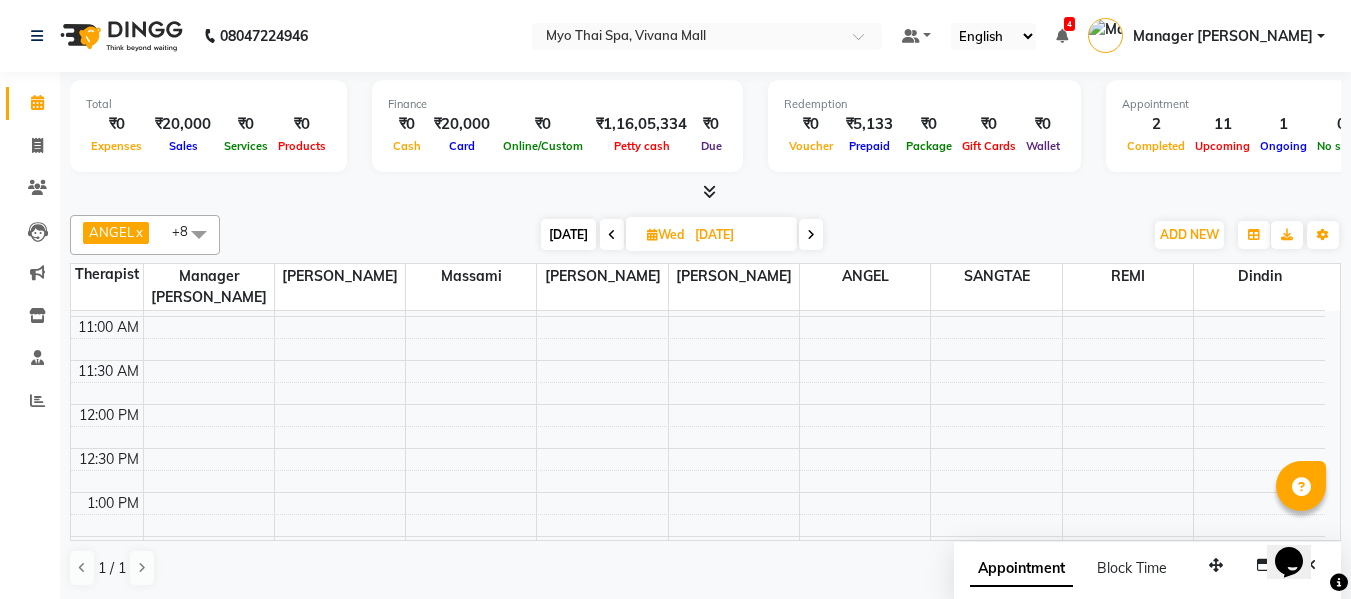 scroll, scrollTop: 300, scrollLeft: 0, axis: vertical 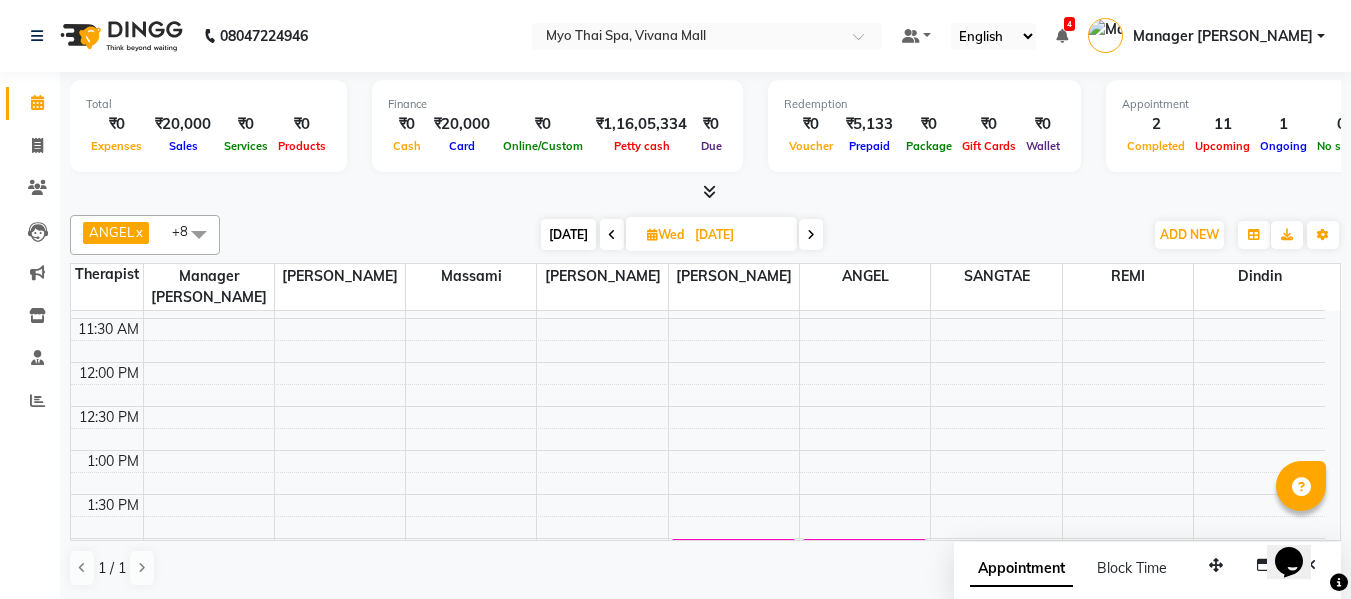 click on "8:00 AM 8:30 AM 9:00 AM 9:30 AM 10:00 AM 10:30 AM 11:00 AM 11:30 AM 12:00 PM 12:30 PM 1:00 PM 1:30 PM 2:00 PM 2:30 PM 3:00 PM 3:30 PM 4:00 PM 4:30 PM 5:00 PM 5:30 PM 6:00 PM 6:30 PM 7:00 PM 7:30 PM 8:00 PM 8:30 PM 9:00 PM 9:30 PM 10:00 PM 10:30 PM     2775PRATAP IYER, 02:00 PM-03:00 PM, Massages - Couples Spa 60     2775PRATAP IYER, 03:00 PM-04:00 PM, Massages - Couples Spa 60     2775PRATAP IYER, 02:00 PM-03:00 PM, Massages - Couples Spa 60     2775PRATAP IYER, 03:00 PM-04:00 PM, Massages - Couples Spa 60" at bounding box center [698, 670] 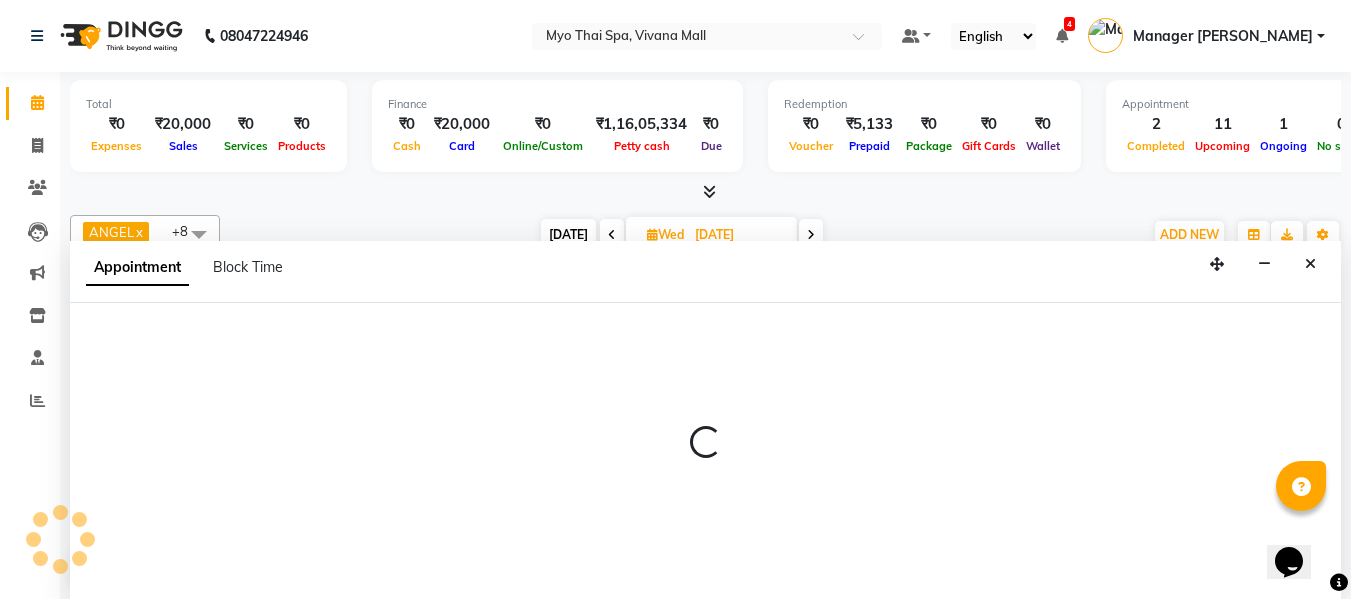 scroll, scrollTop: 1, scrollLeft: 0, axis: vertical 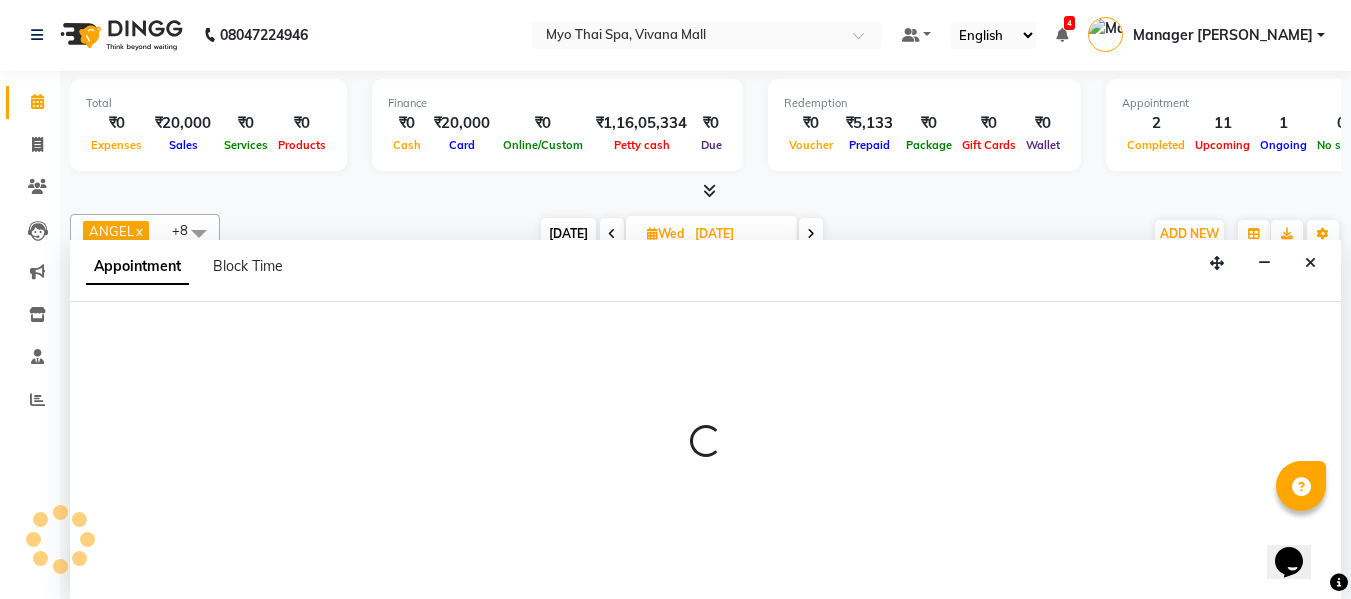 select on "24451" 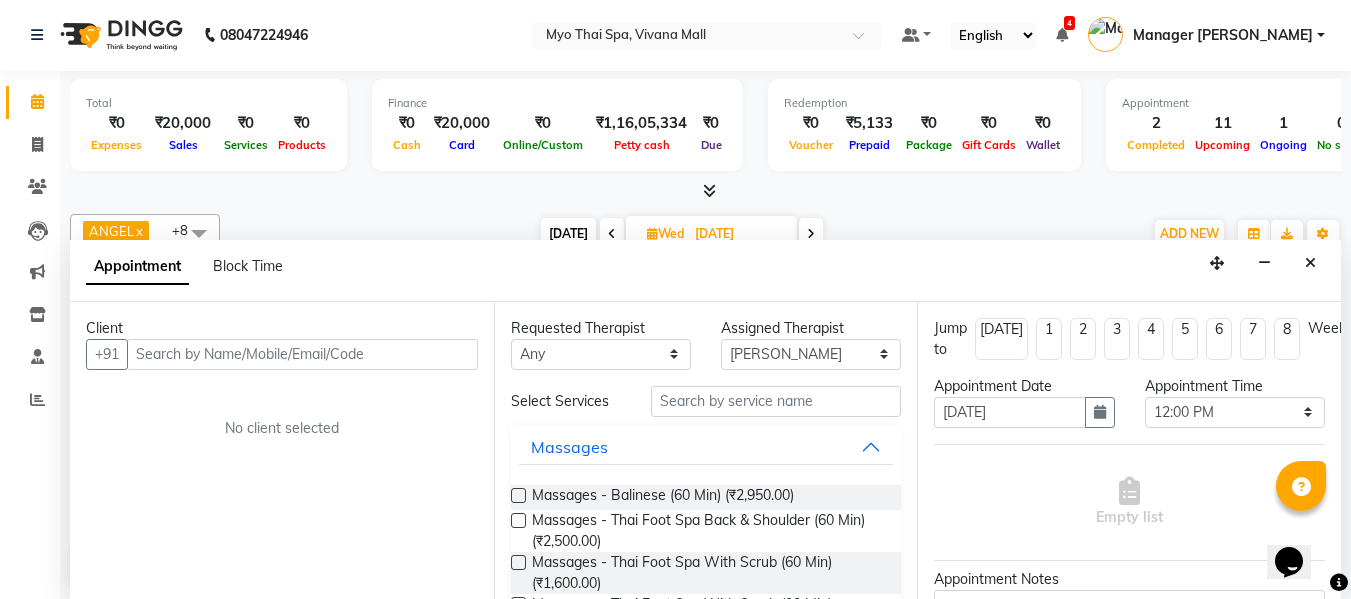 click at bounding box center (302, 354) 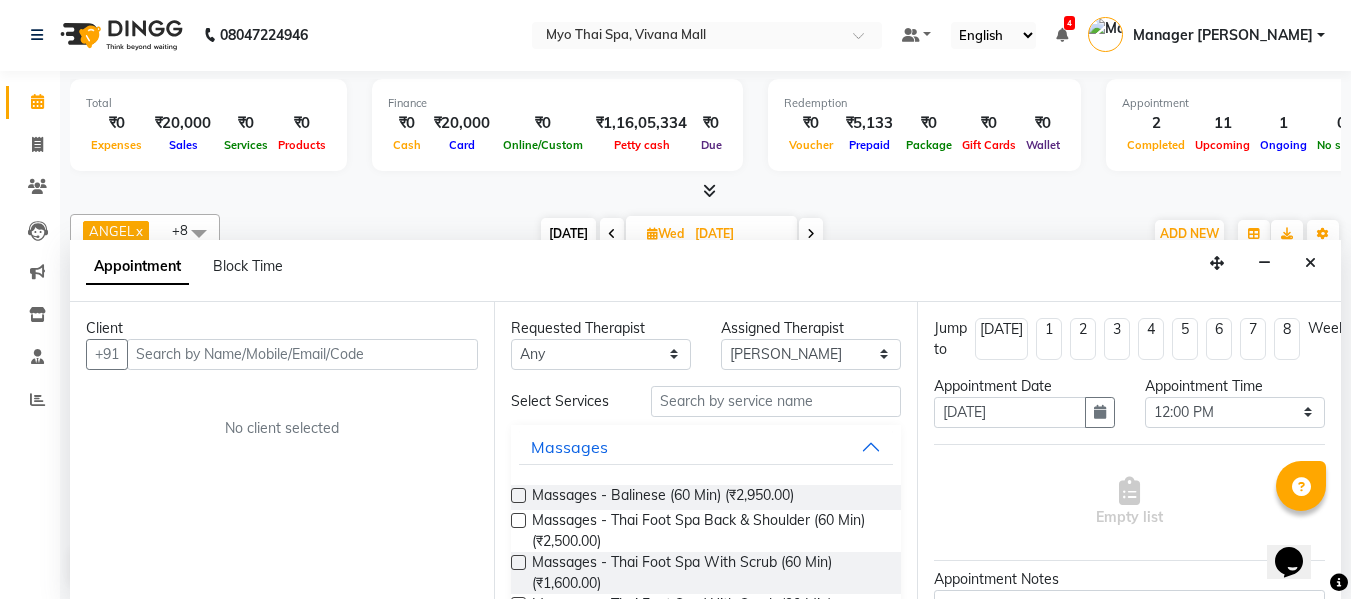 click at bounding box center (302, 354) 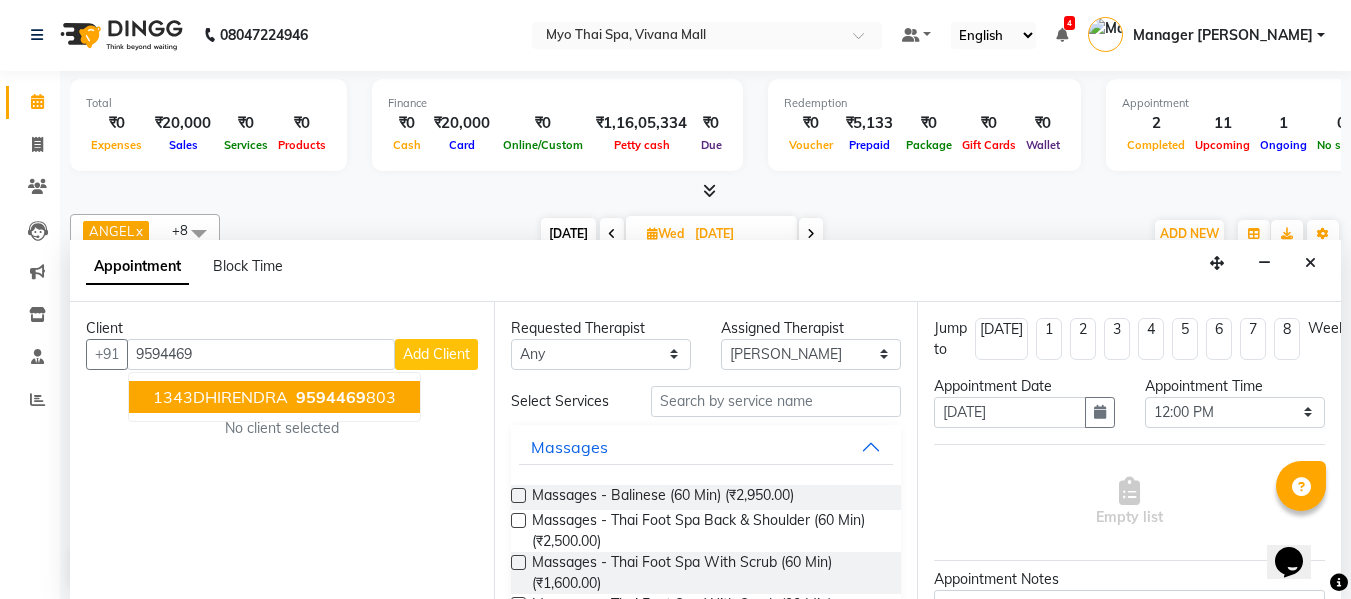 click on "1343DHIRENDRA" at bounding box center (220, 397) 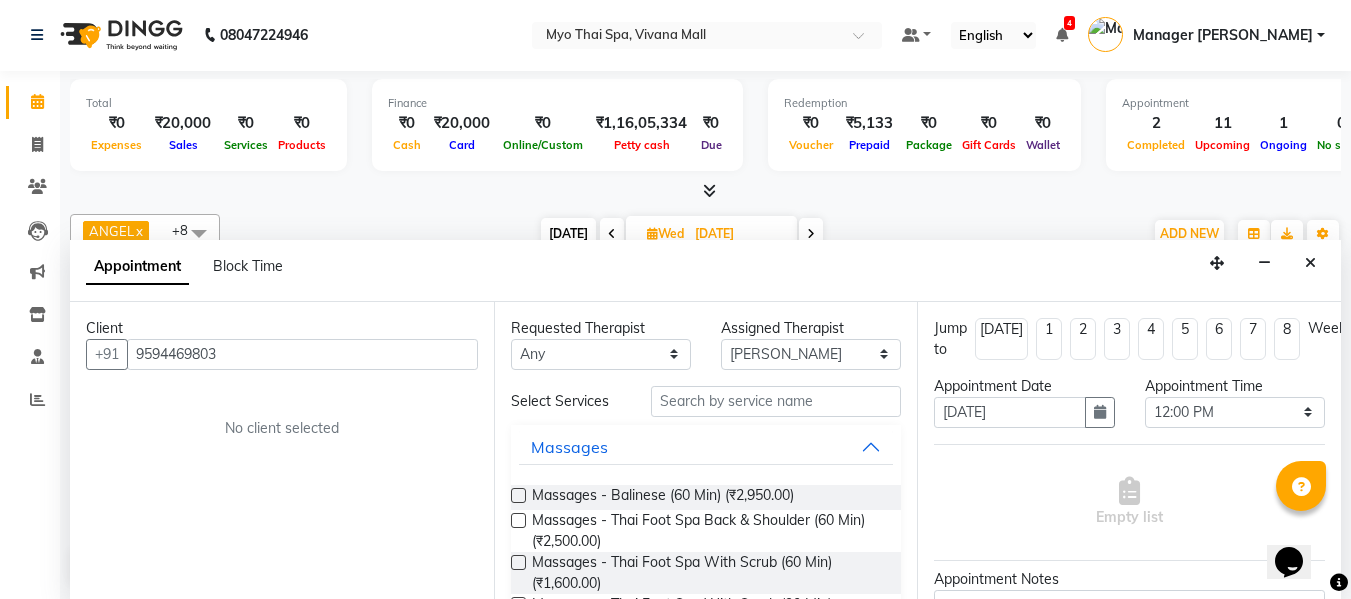 type on "9594469803" 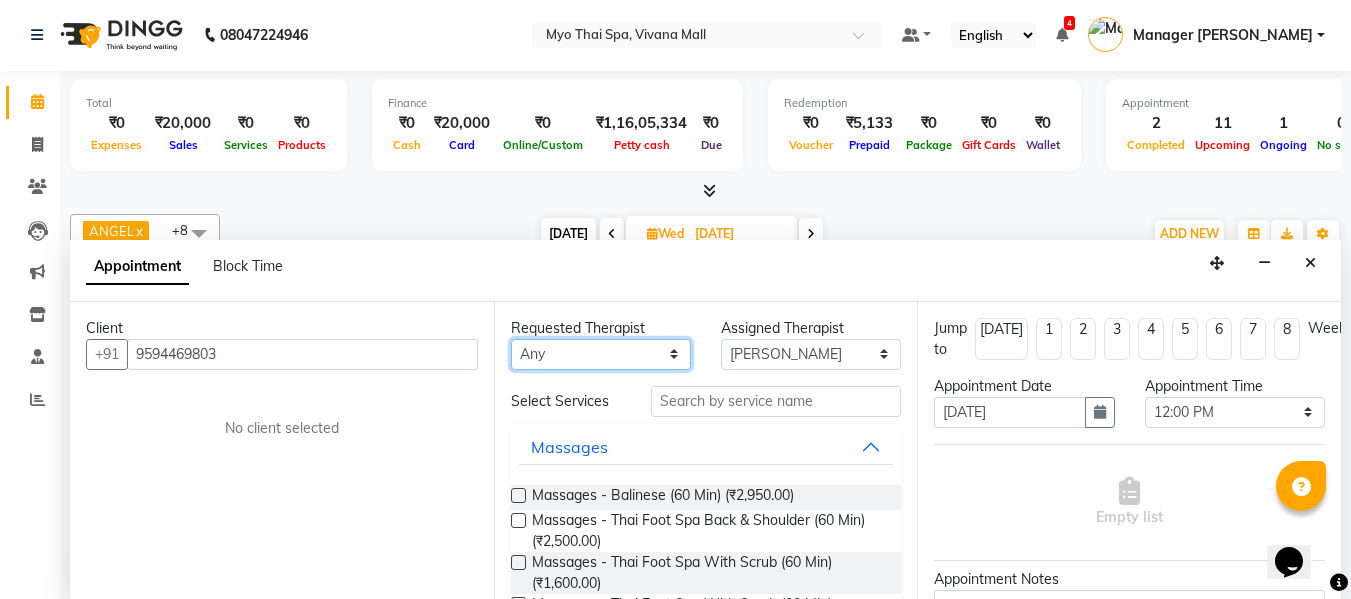 click on "Any ANGEL BELLA Dindin Jane JENNY Kristina Manager Churmurin Manager ISHA  Massami MAWII REMI SANGTAE Zosangzuali" at bounding box center [601, 354] 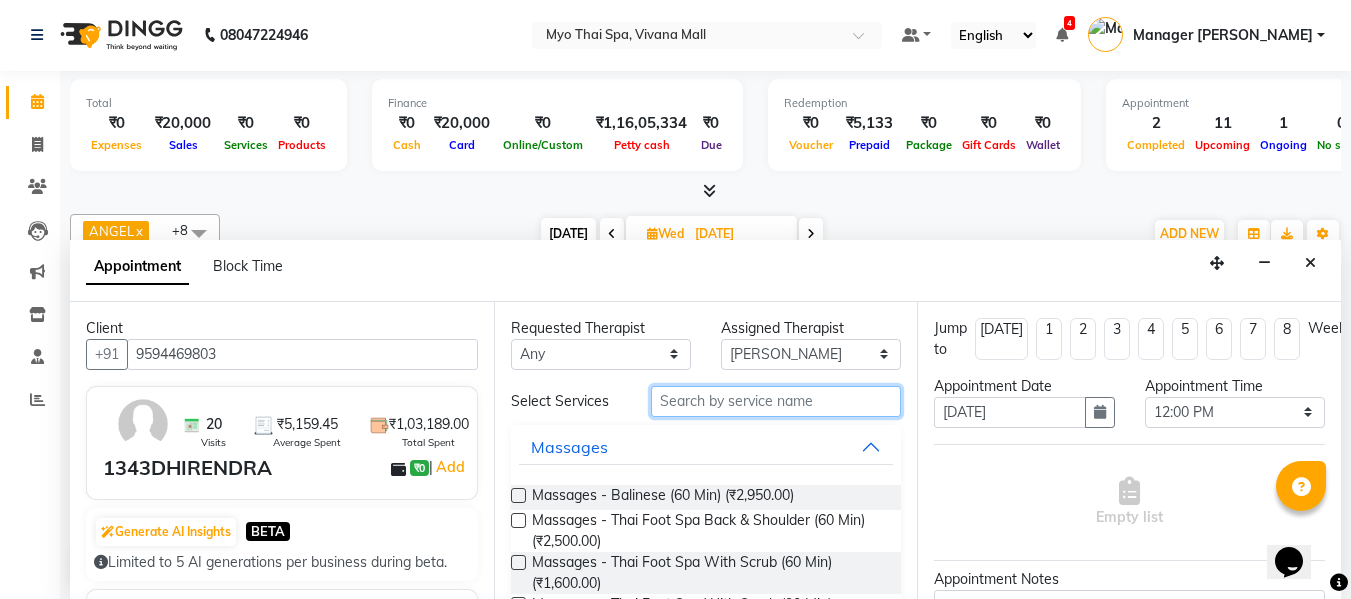 click at bounding box center (776, 401) 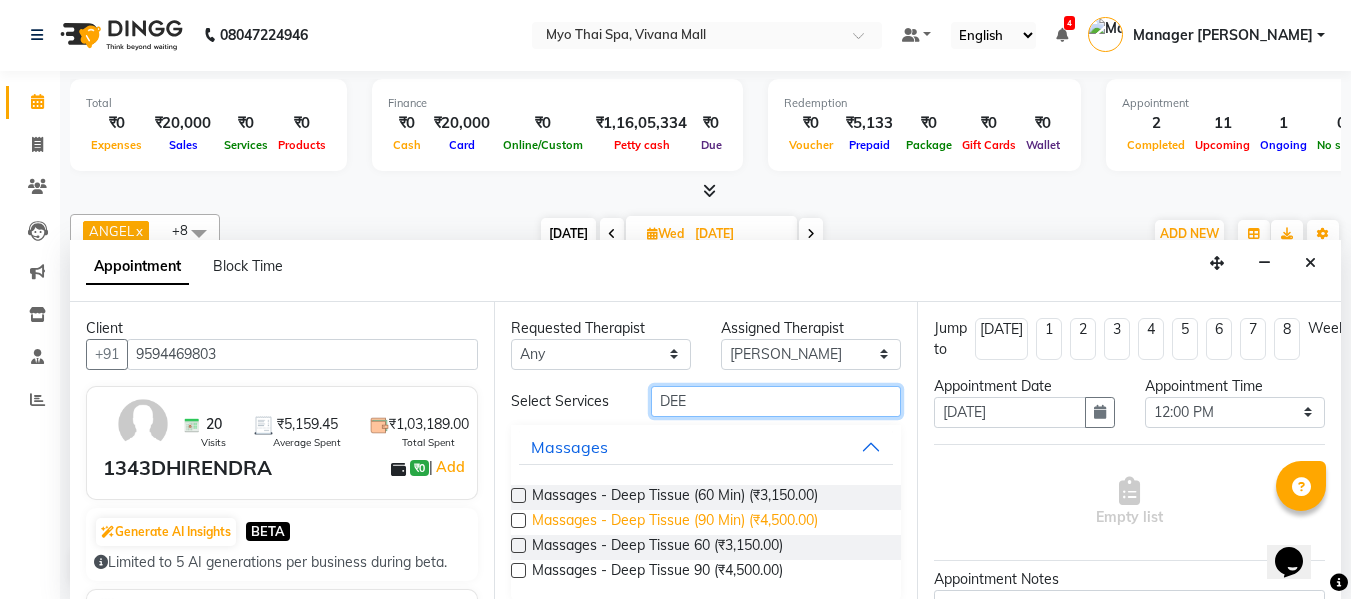 type on "DEE" 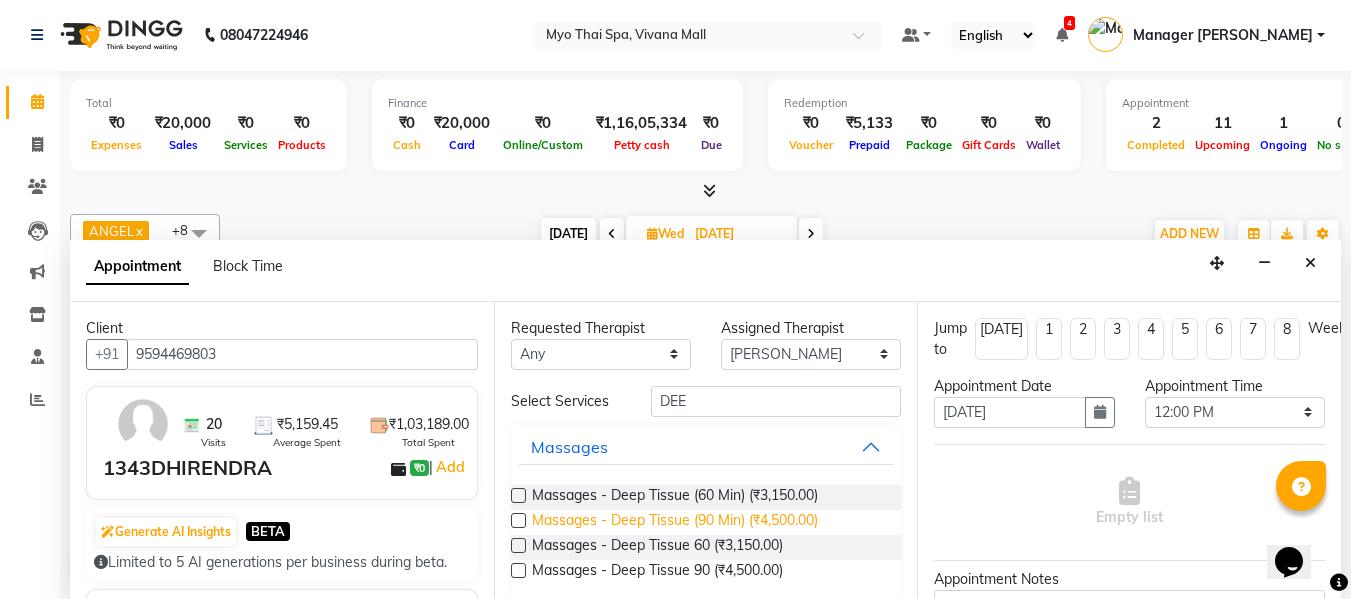click on "Massages - Deep Tissue (90 Min) (₹4,500.00)" at bounding box center [675, 522] 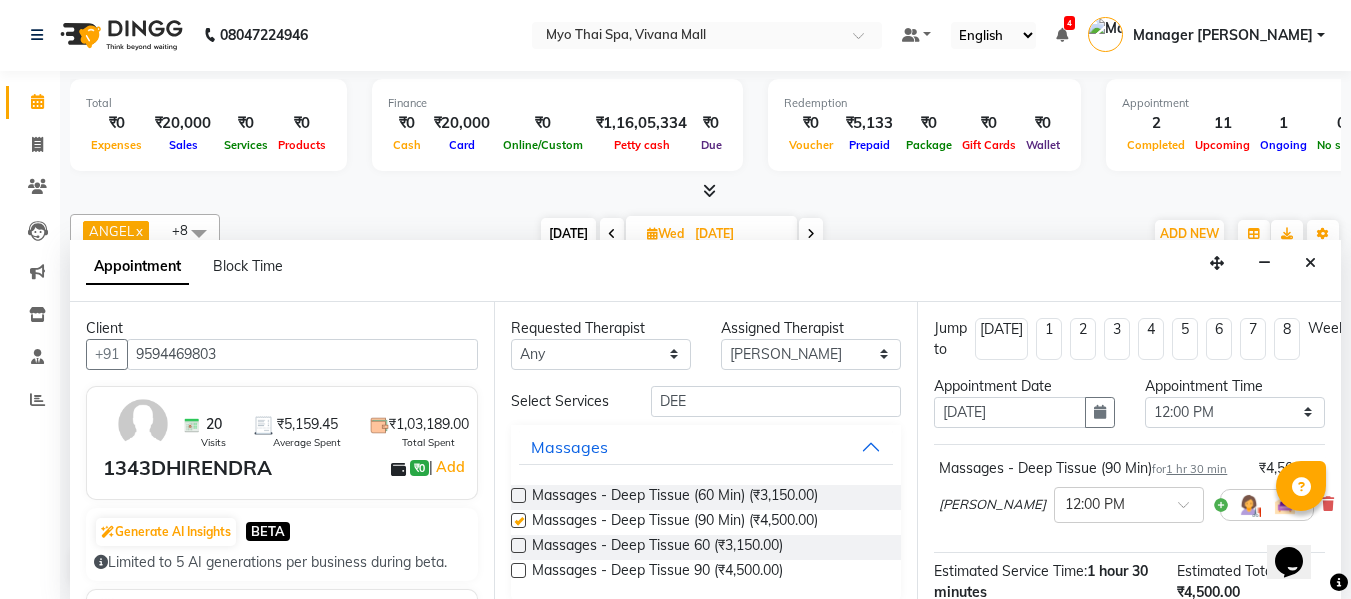checkbox on "false" 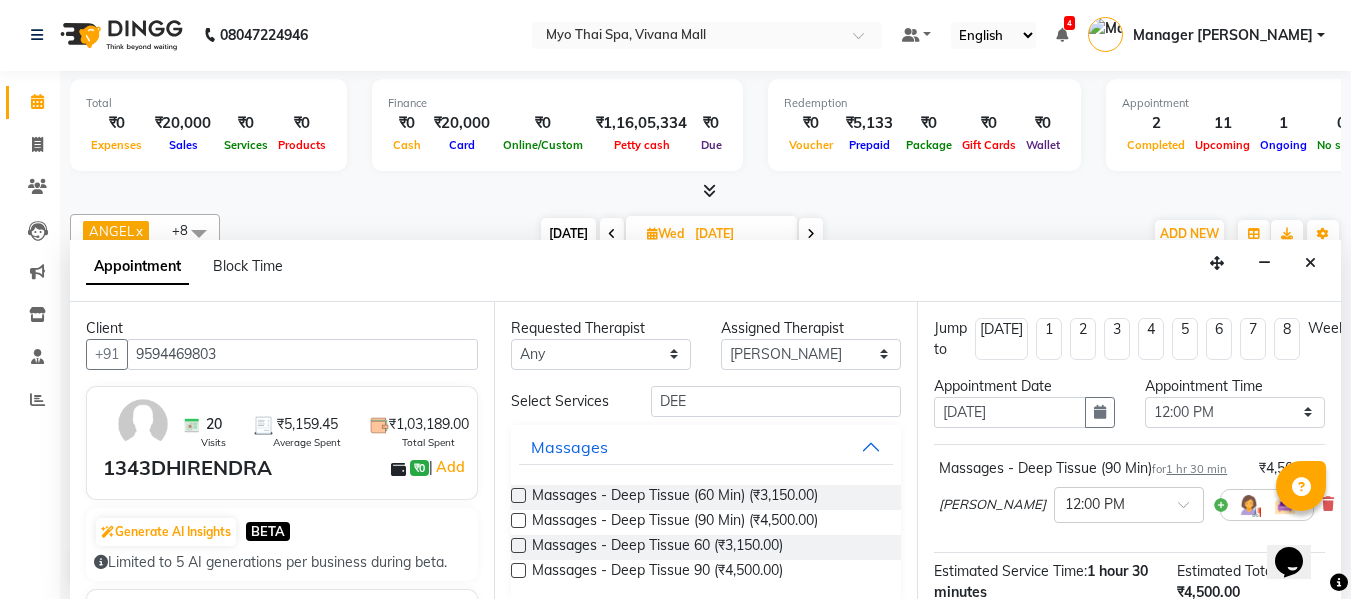 scroll, scrollTop: 286, scrollLeft: 0, axis: vertical 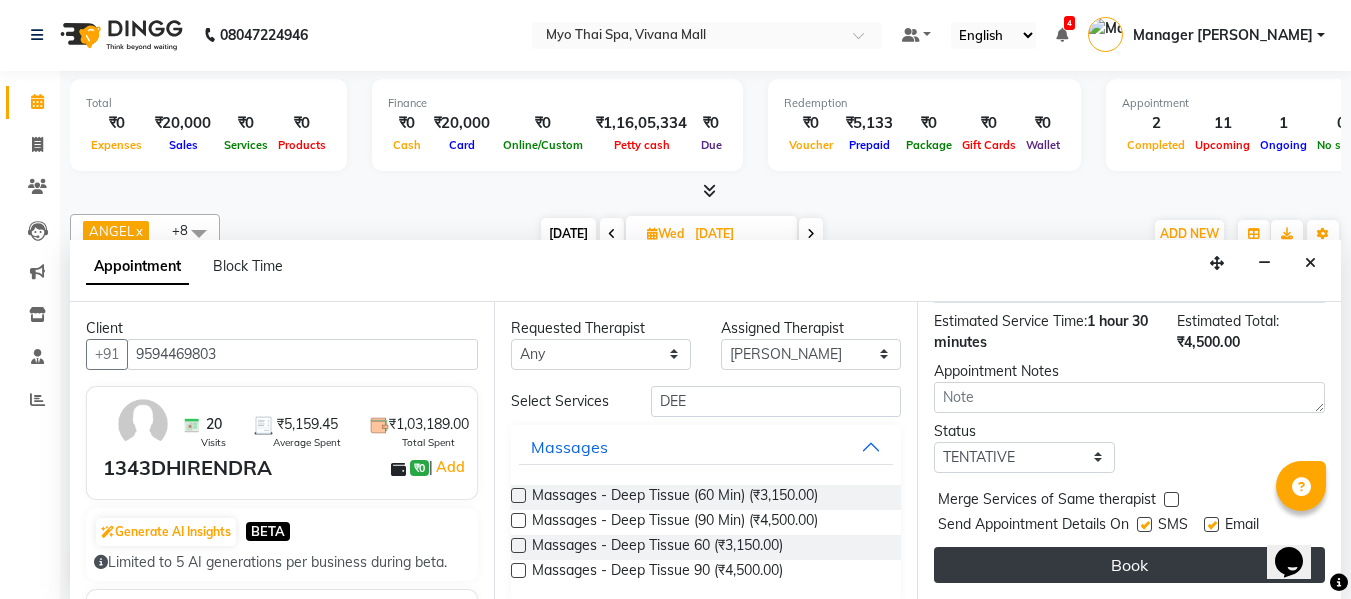 click on "Book" at bounding box center (1129, 565) 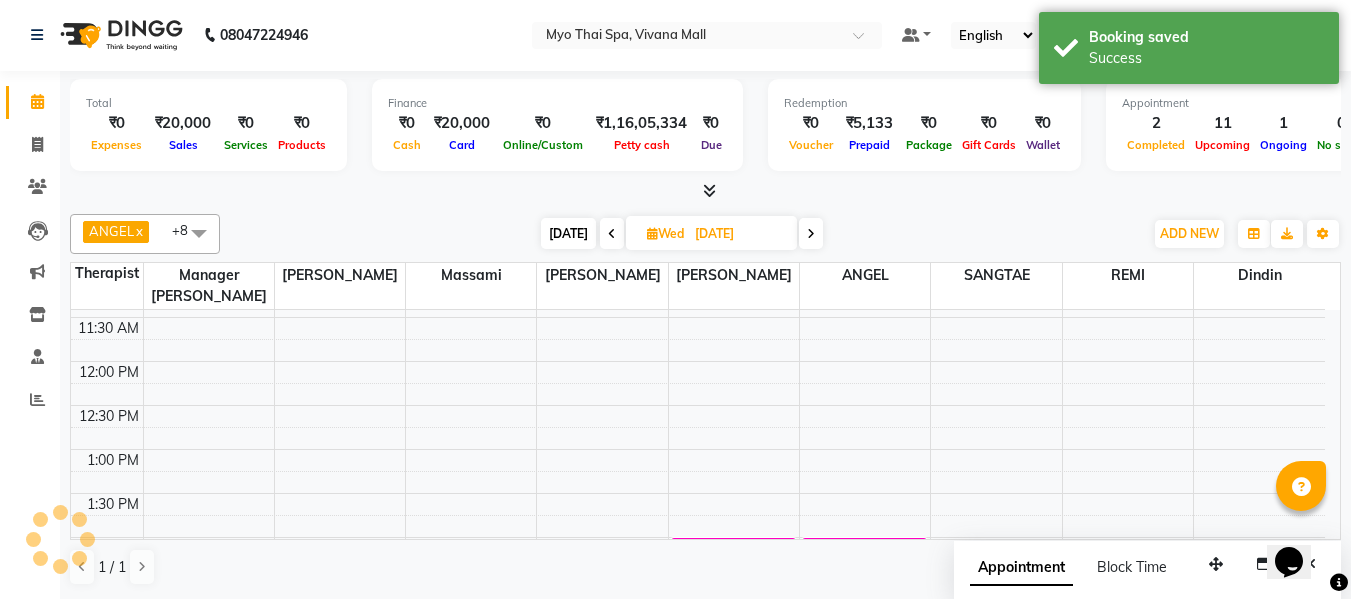 scroll, scrollTop: 0, scrollLeft: 0, axis: both 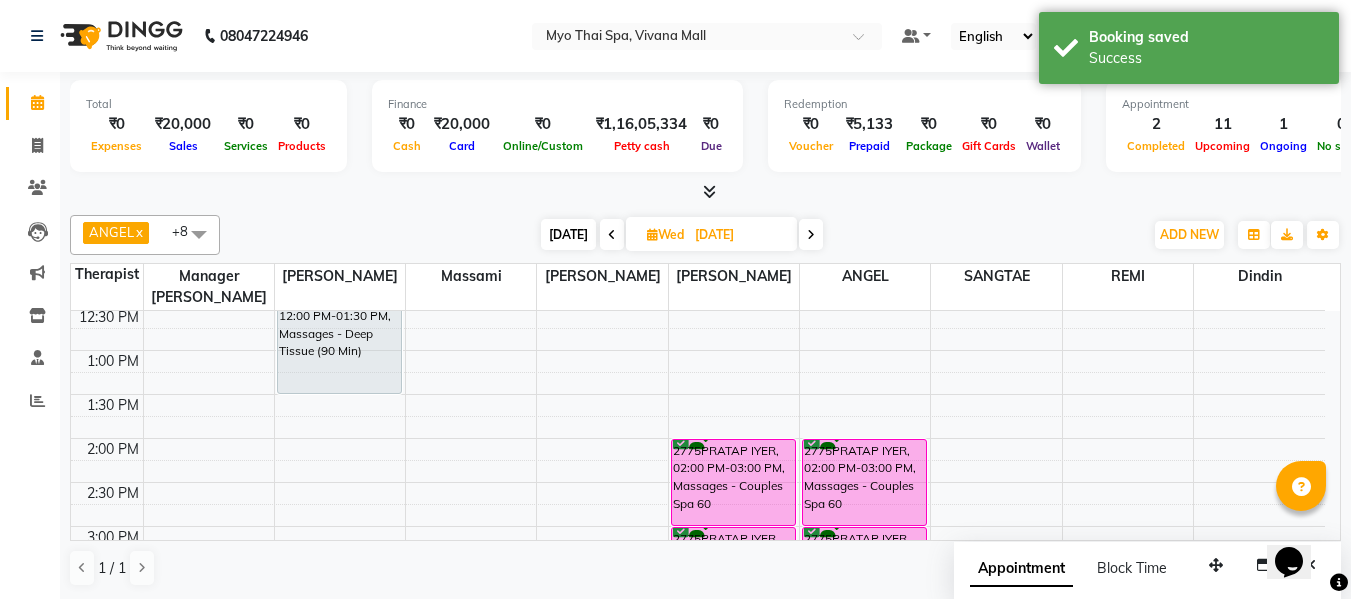 click on "[DATE]" at bounding box center (568, 234) 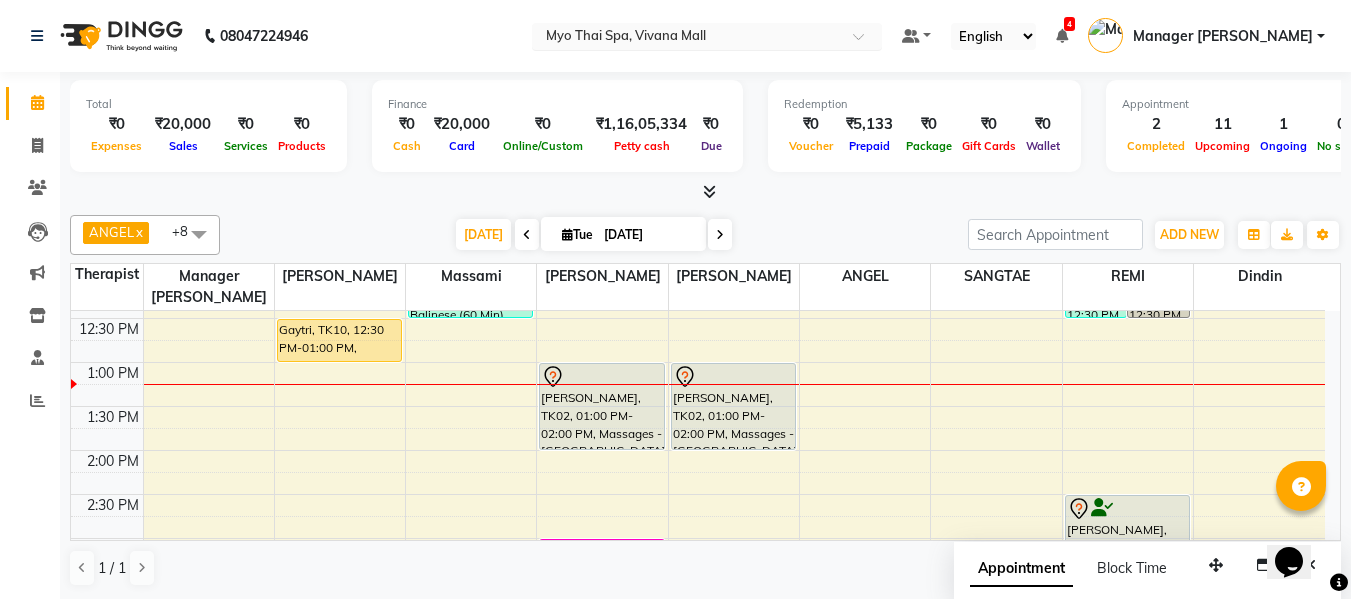 scroll, scrollTop: 341, scrollLeft: 0, axis: vertical 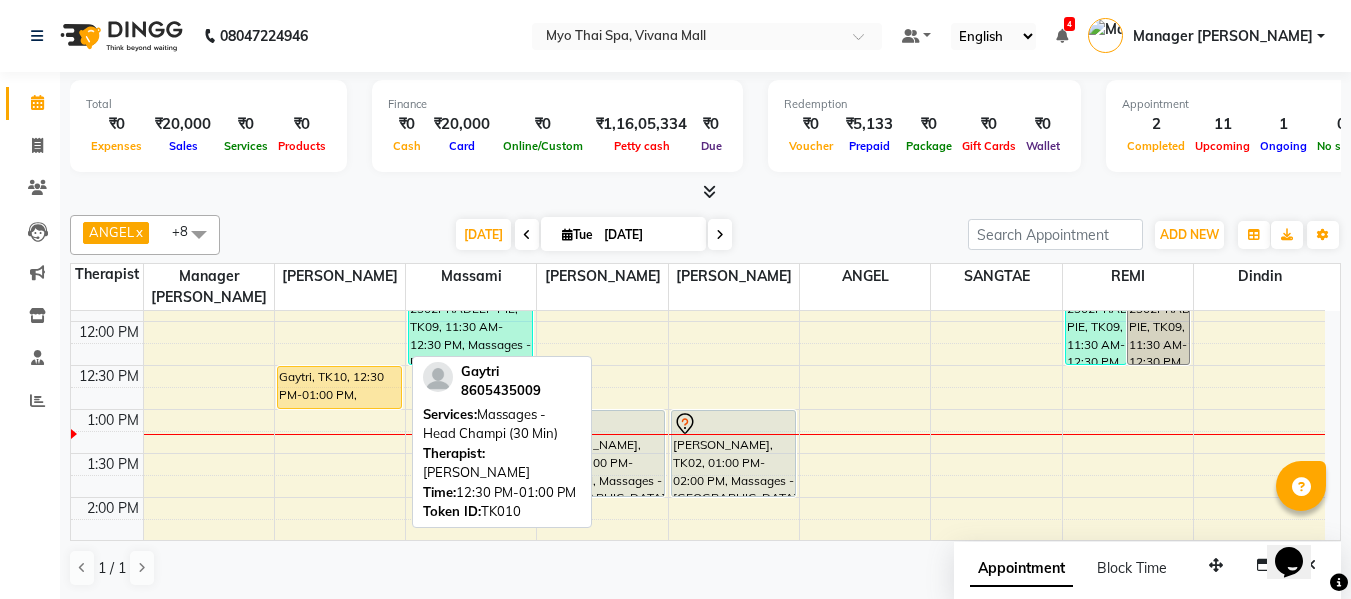 click on "Gaytri, TK10, 12:30 PM-01:00 PM, Massages - Head Champi (30 Min)" at bounding box center [339, 387] 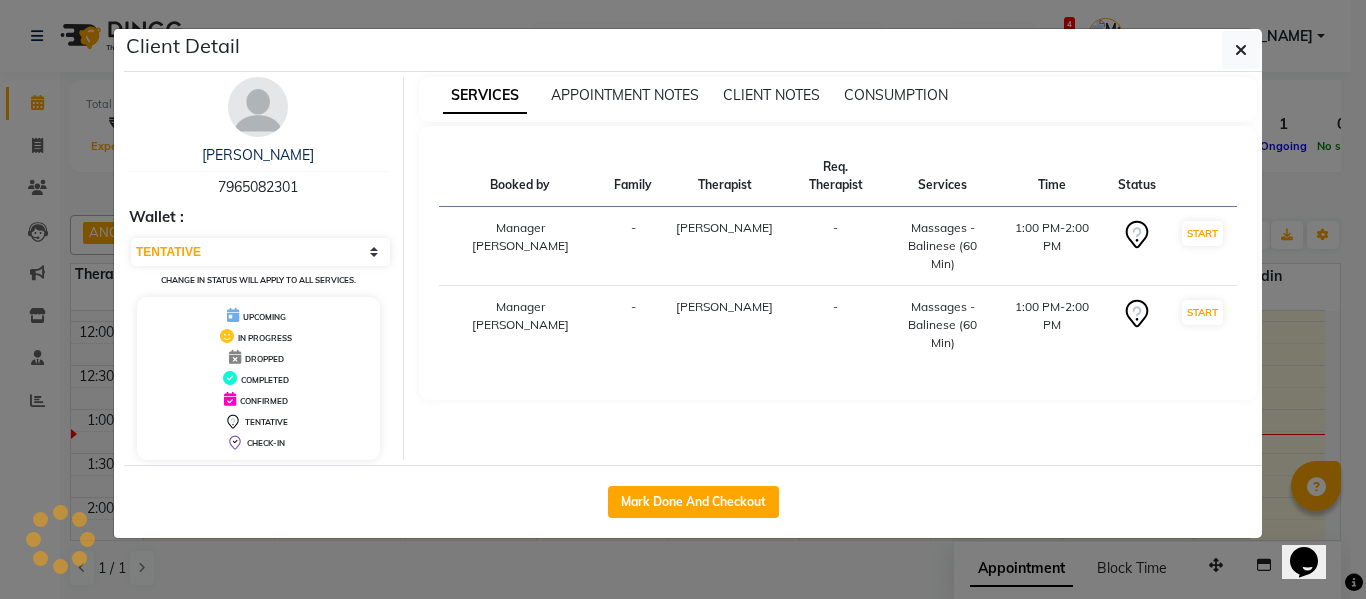 select on "1" 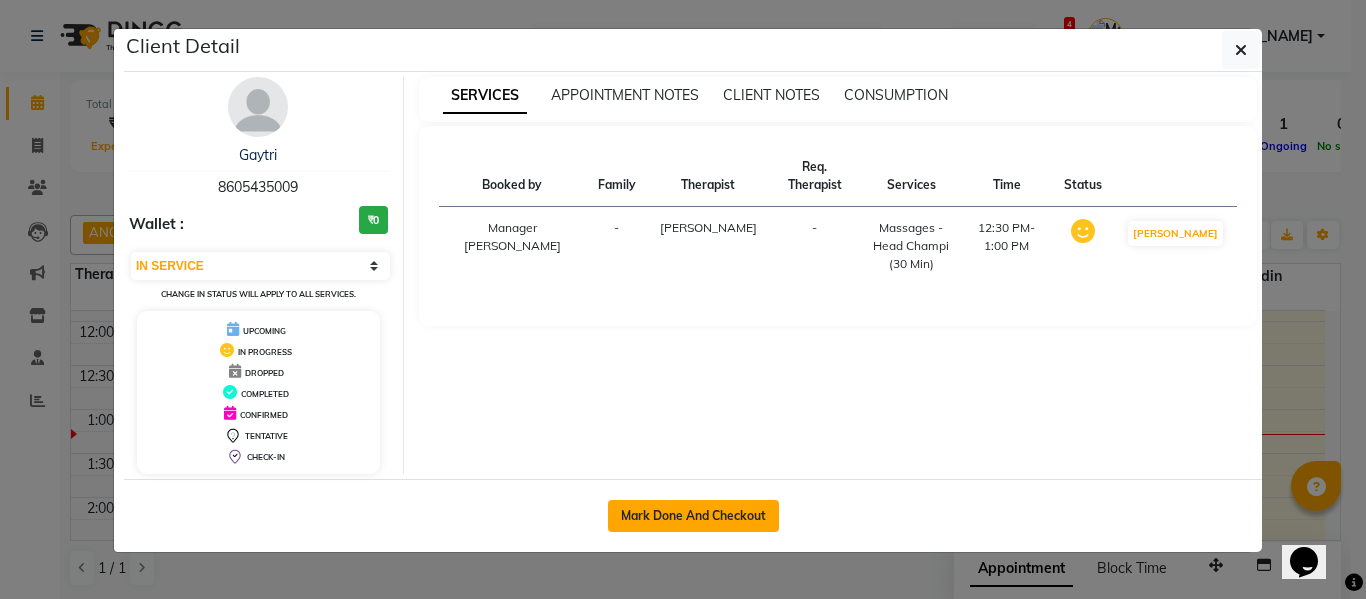 click on "Mark Done And Checkout" 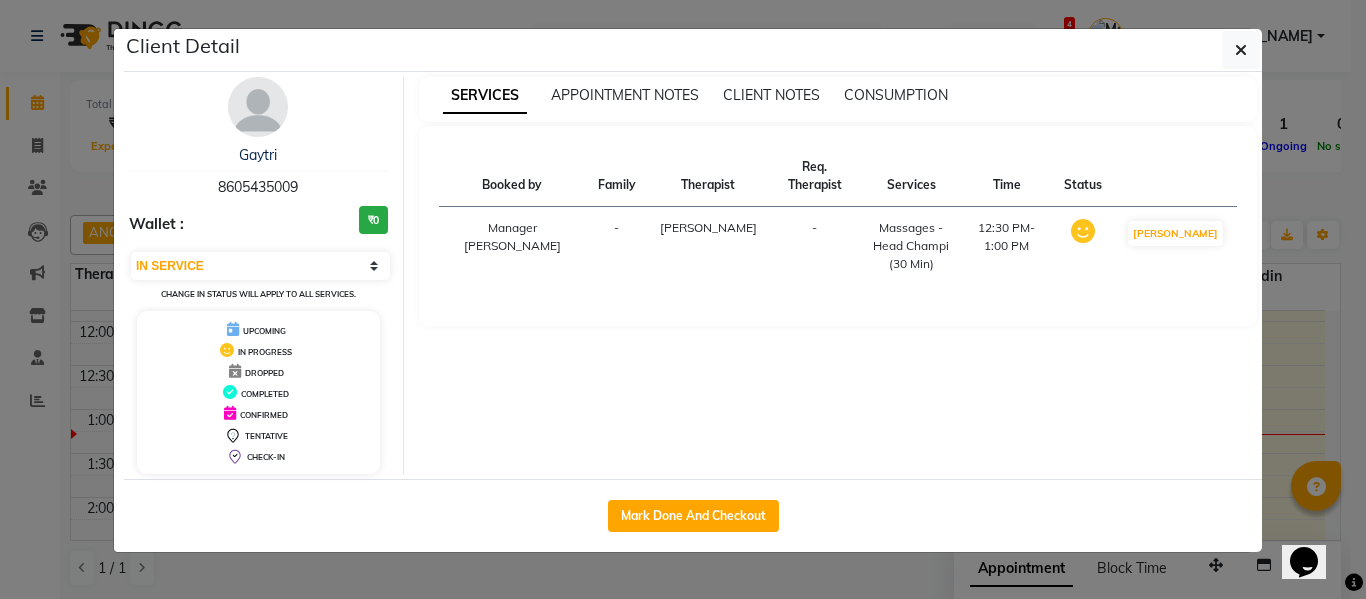 select on "service" 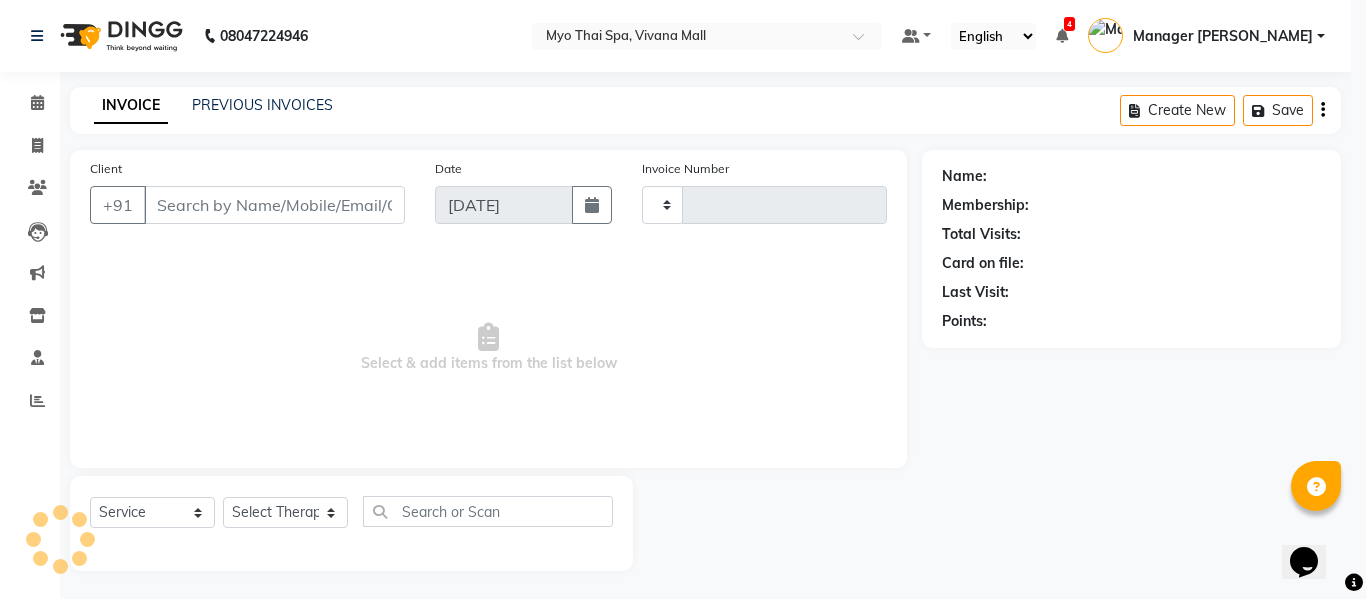 type on "2094" 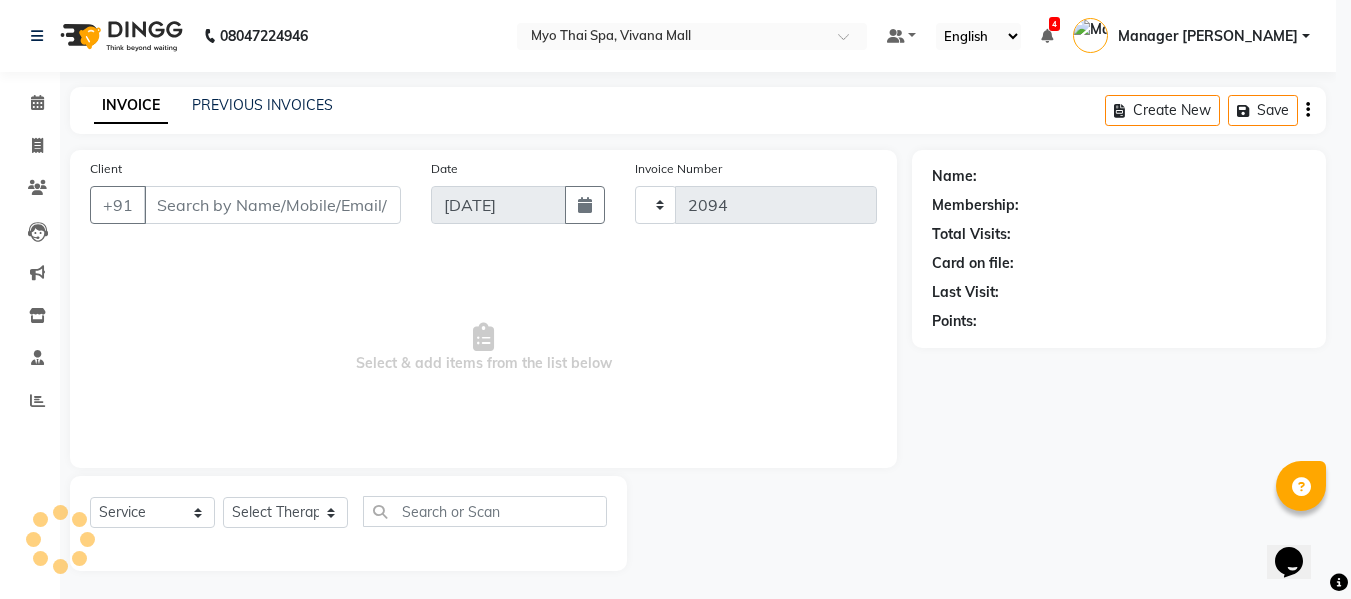 select on "3908" 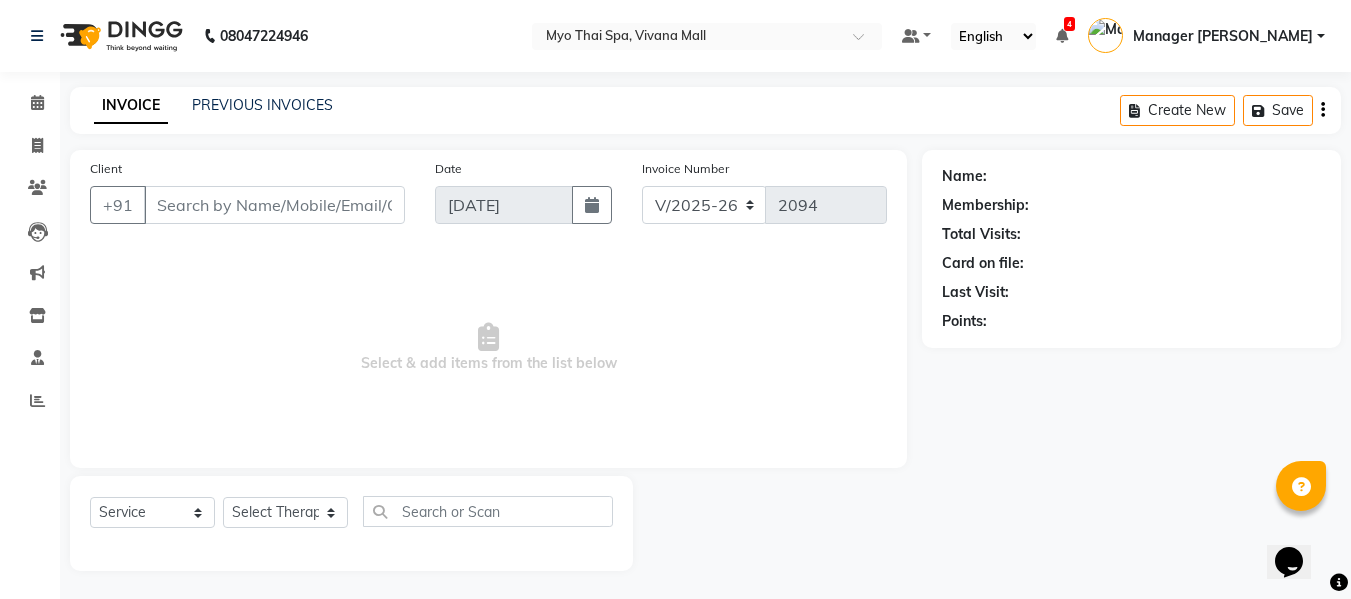 scroll, scrollTop: 2, scrollLeft: 0, axis: vertical 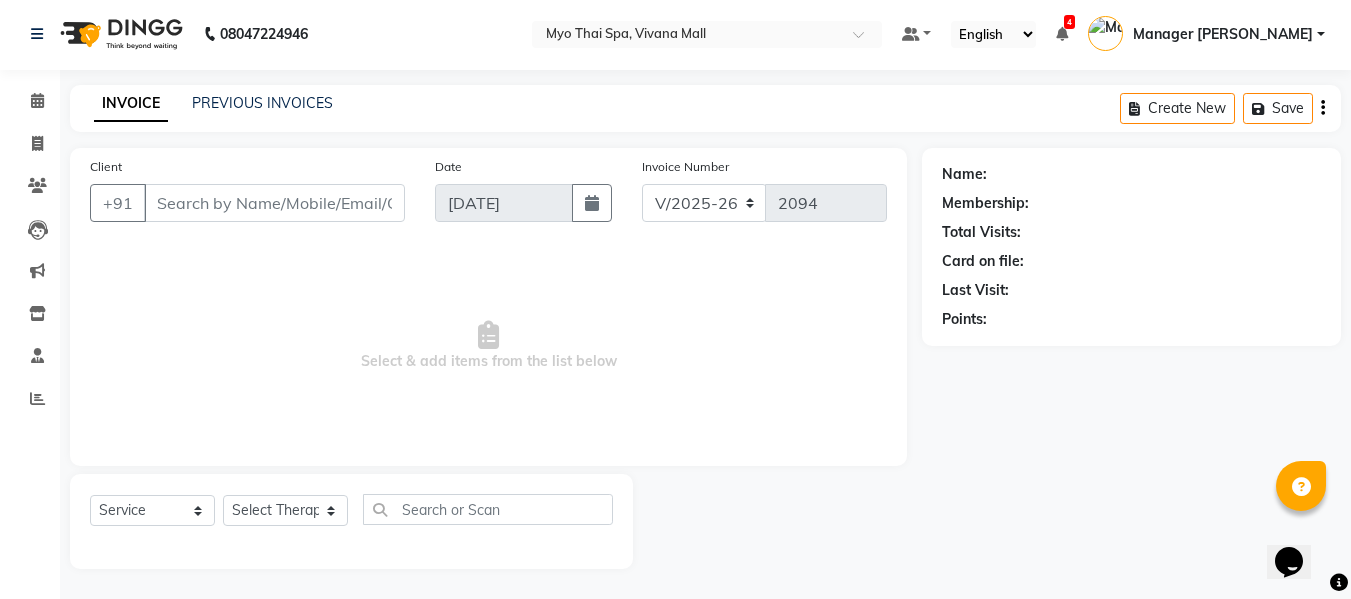 type on "8605435009" 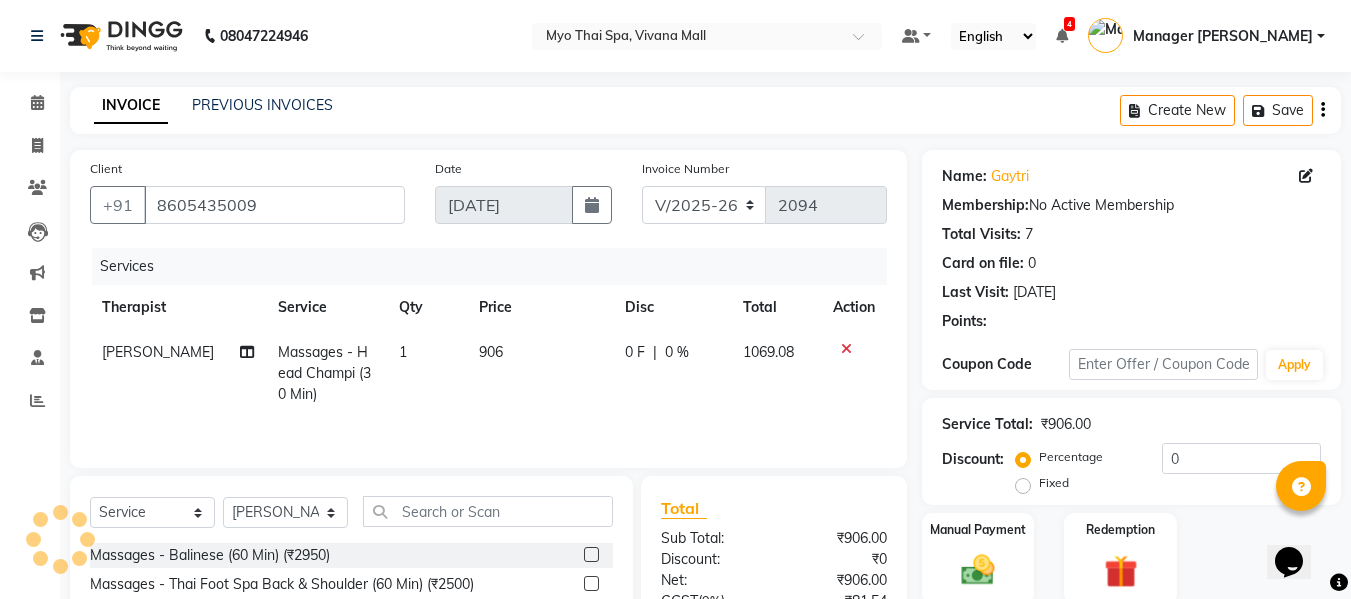 scroll, scrollTop: 222, scrollLeft: 0, axis: vertical 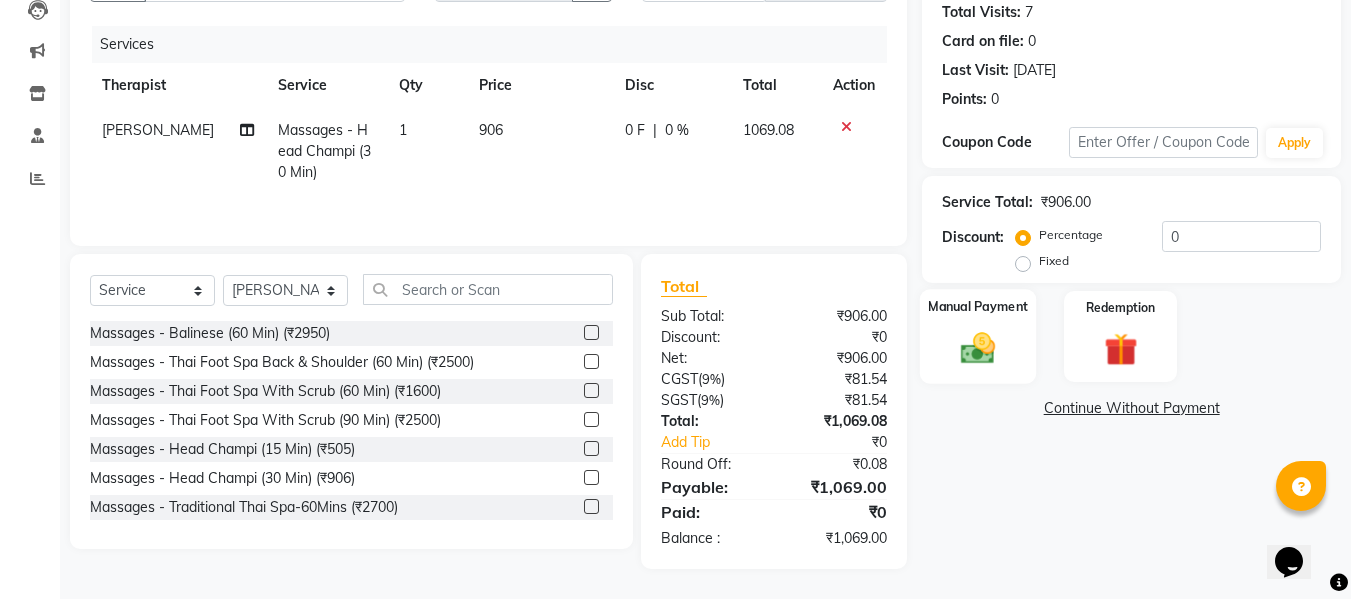 click 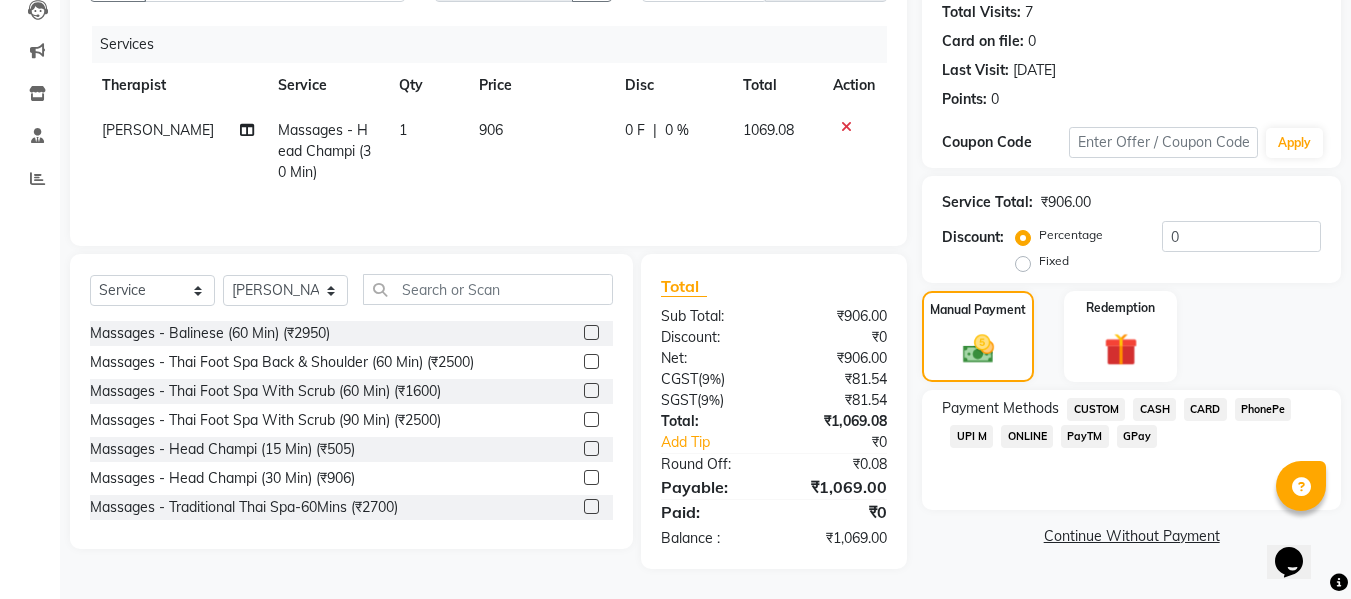 drag, startPoint x: 965, startPoint y: 436, endPoint x: 989, endPoint y: 437, distance: 24.020824 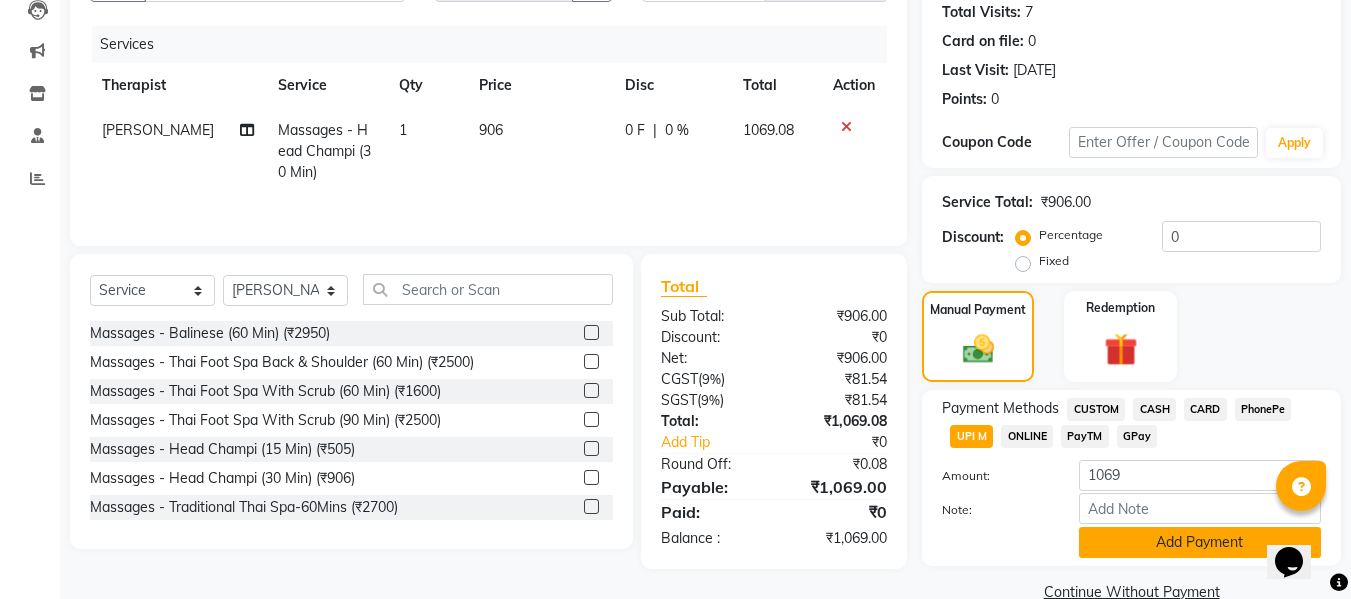 click on "Add Payment" 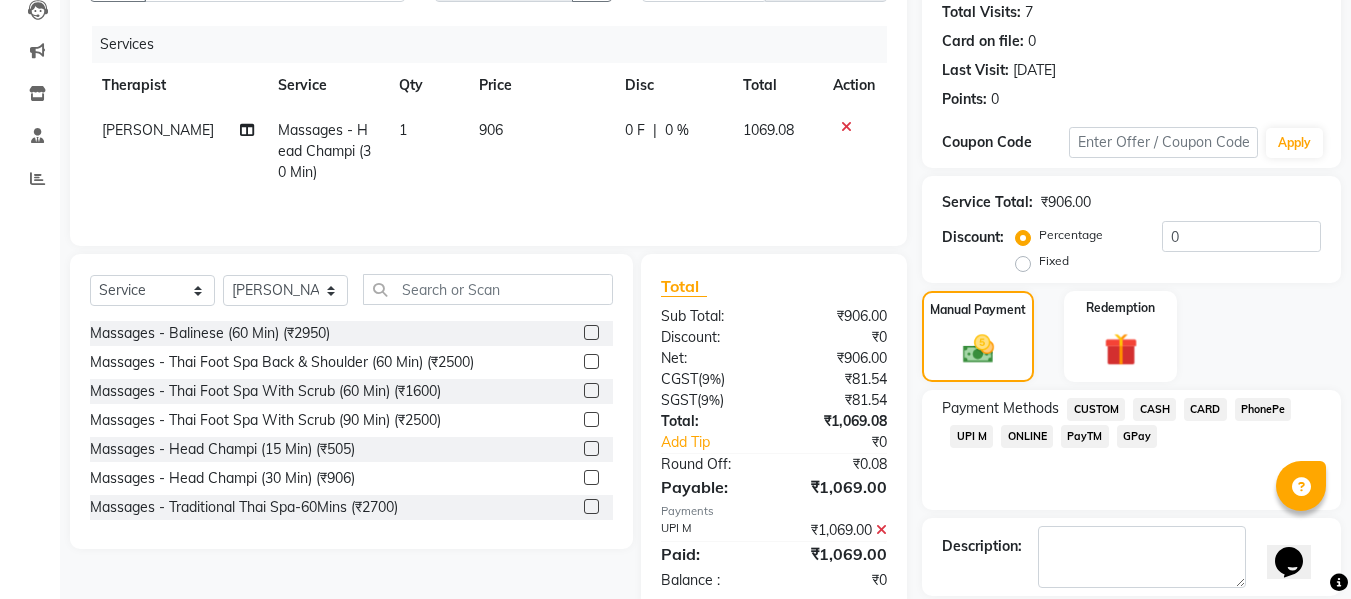 scroll, scrollTop: 356, scrollLeft: 0, axis: vertical 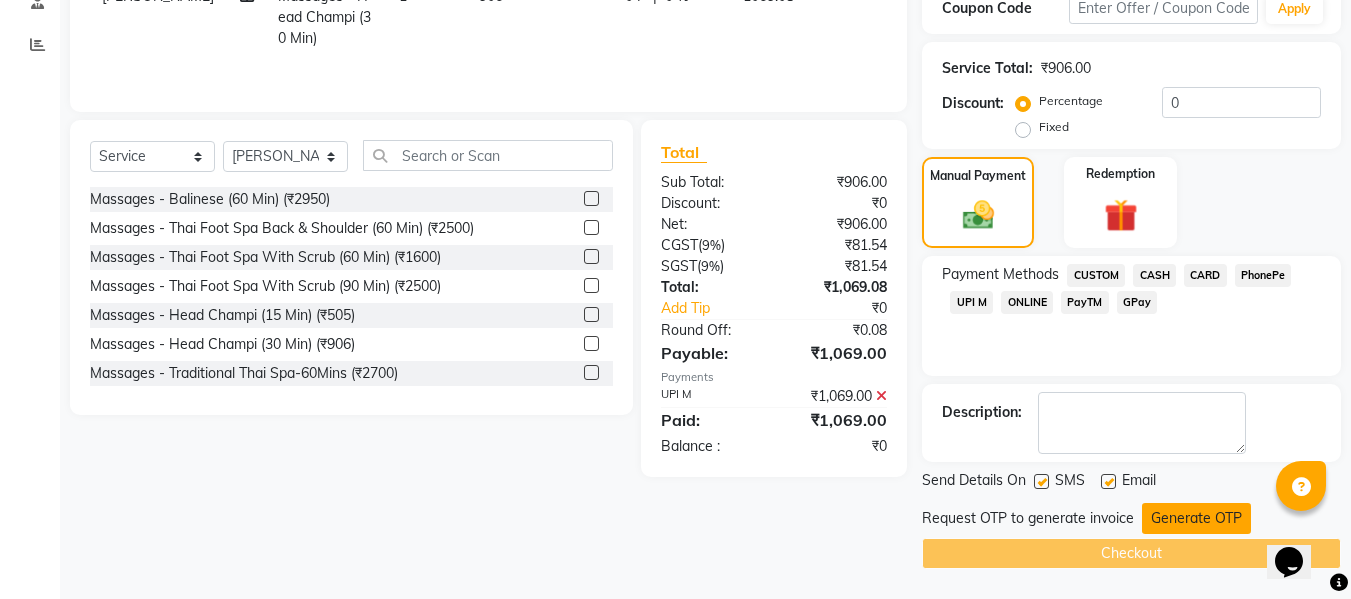 click on "Generate OTP" 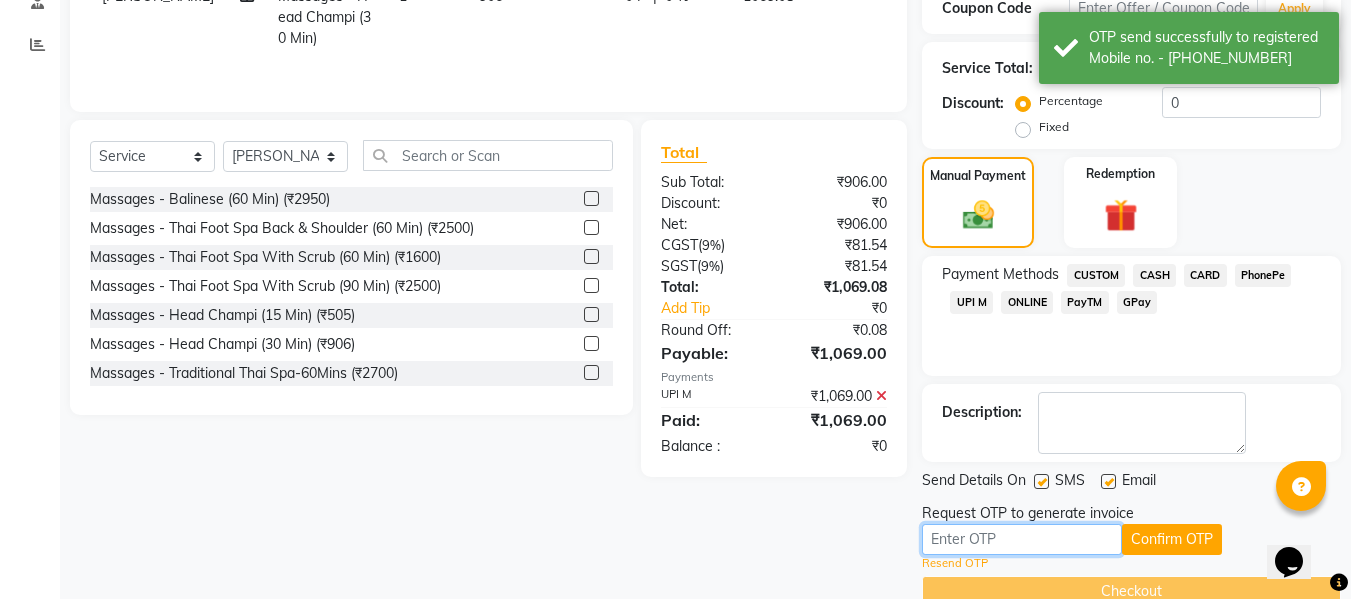 drag, startPoint x: 1078, startPoint y: 538, endPoint x: 1087, endPoint y: 522, distance: 18.35756 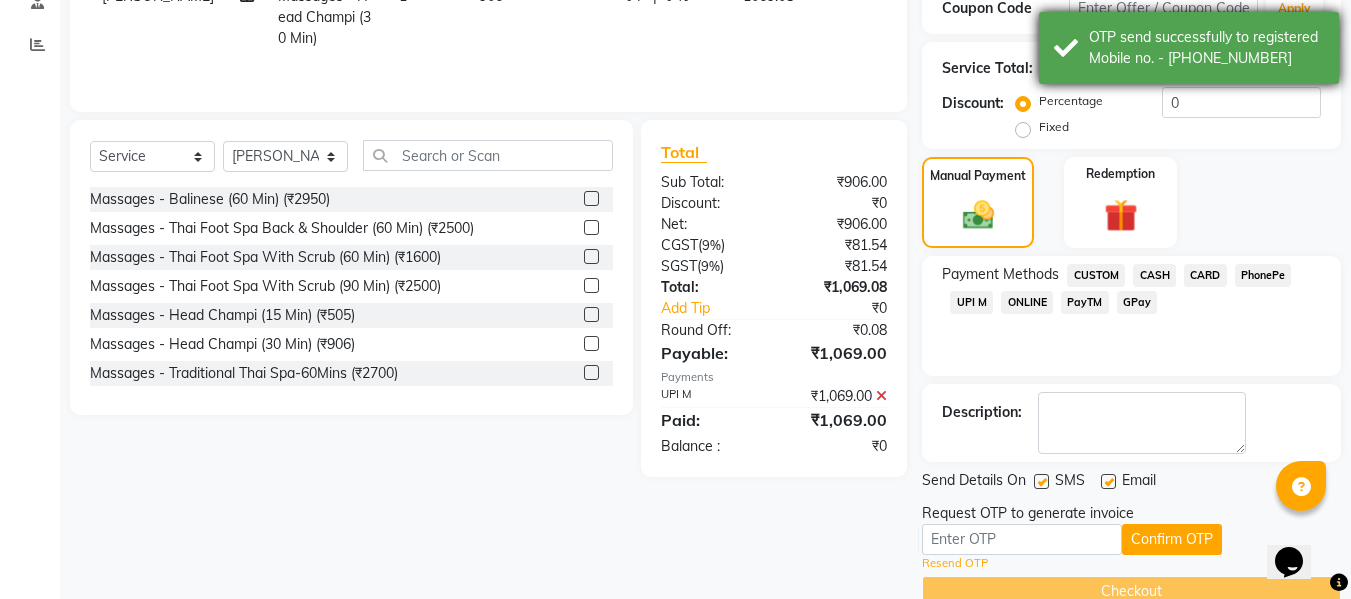 click on "OTP send successfully to registered  Mobile no. - 918605435009" at bounding box center (1206, 48) 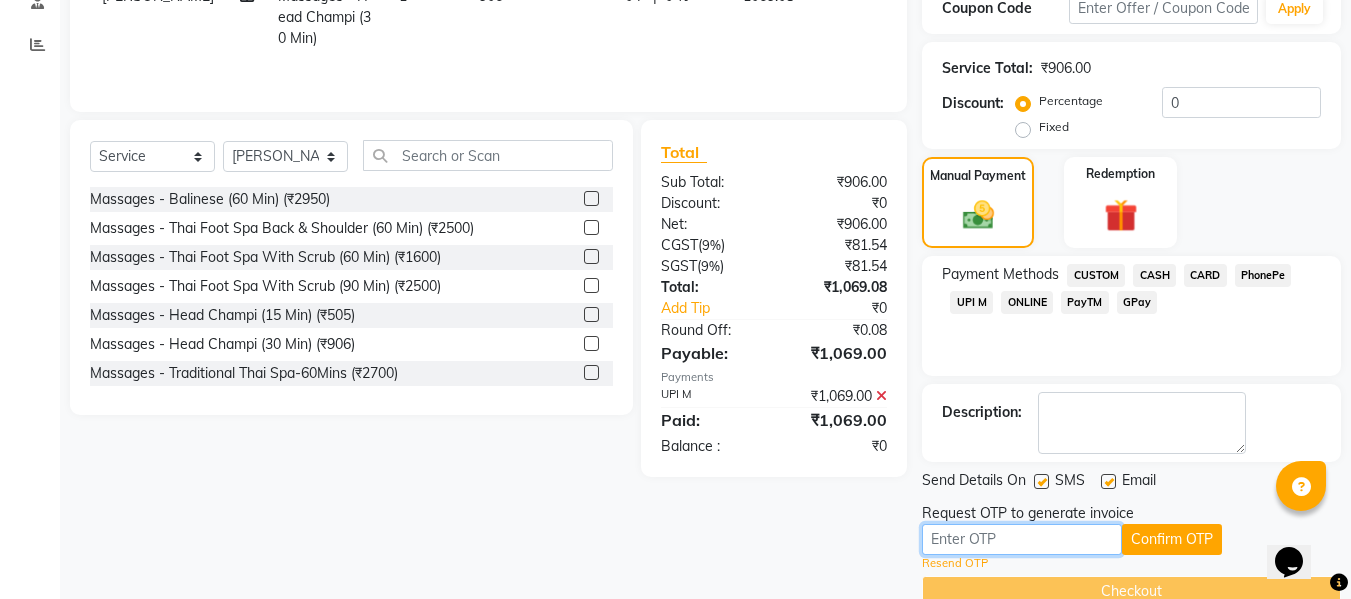 click at bounding box center (1022, 539) 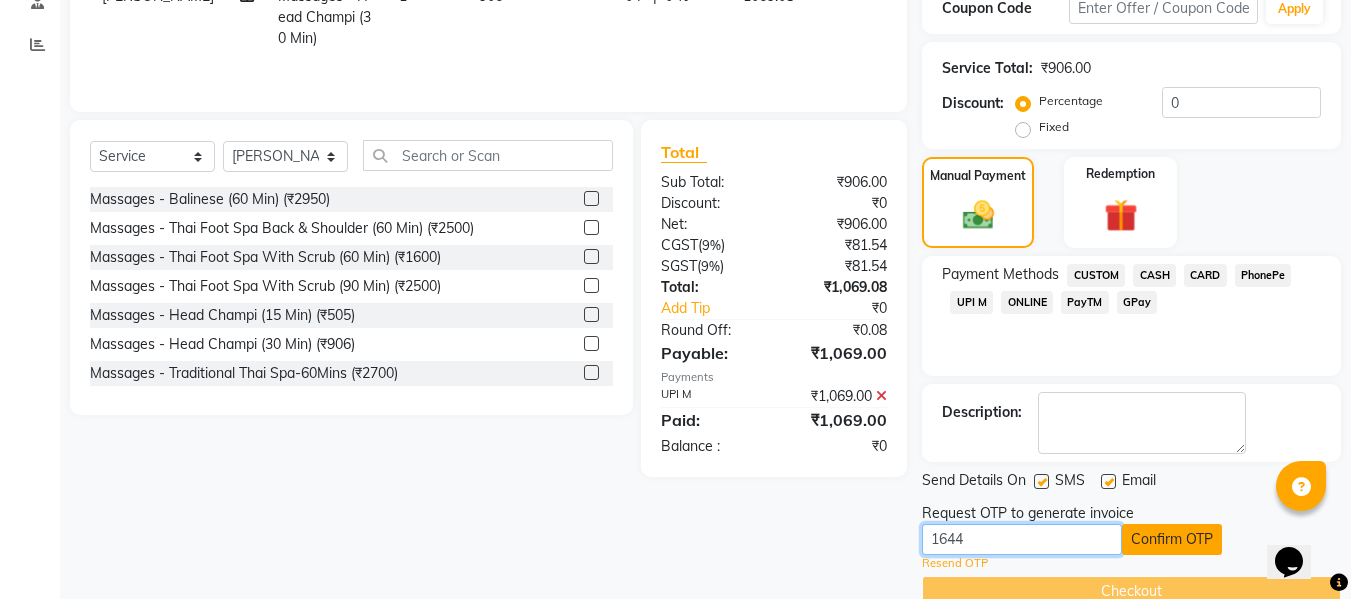 type on "1644" 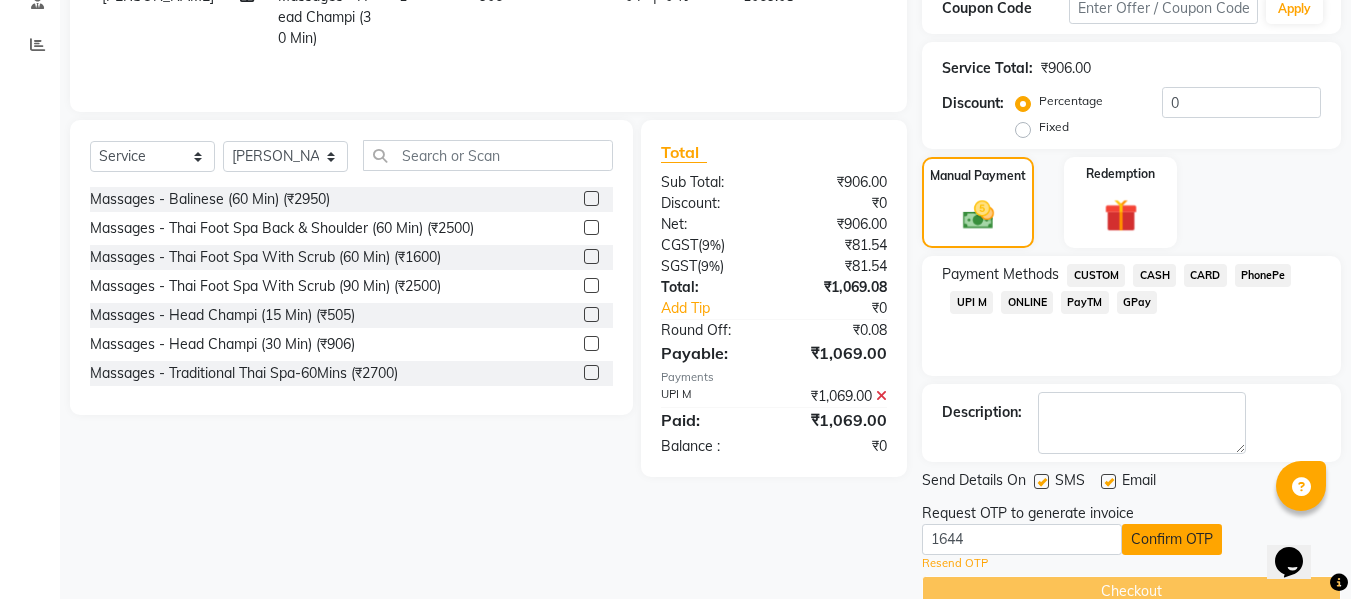 click on "Confirm OTP" 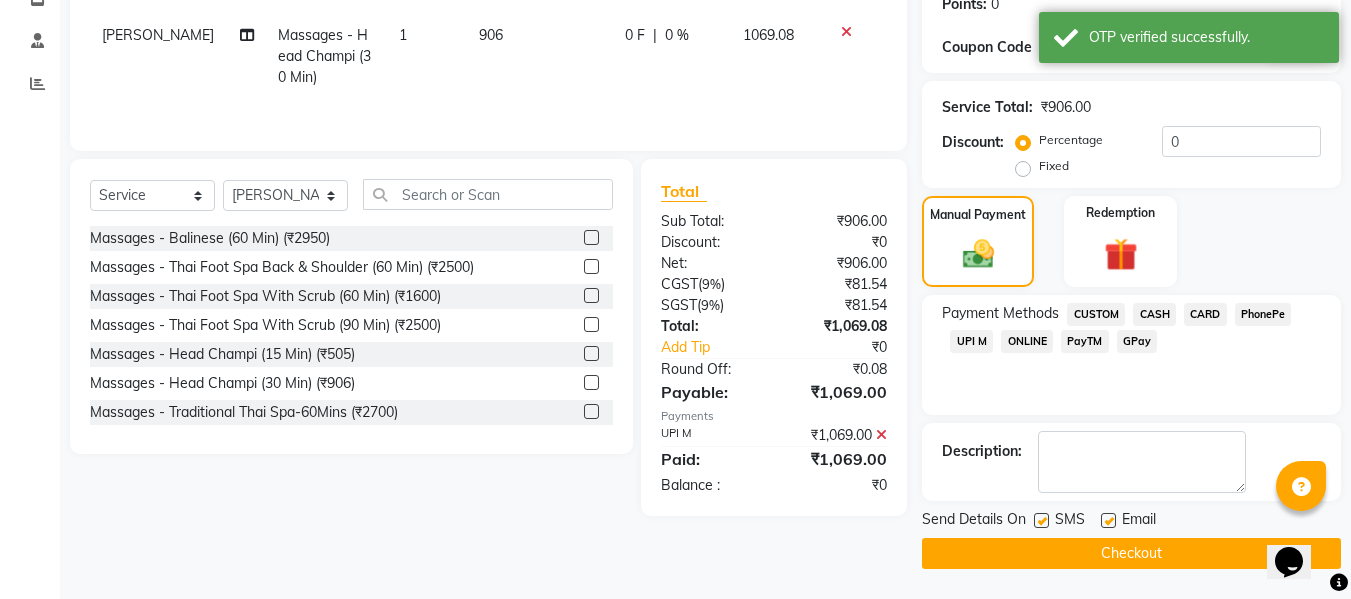 scroll, scrollTop: 317, scrollLeft: 0, axis: vertical 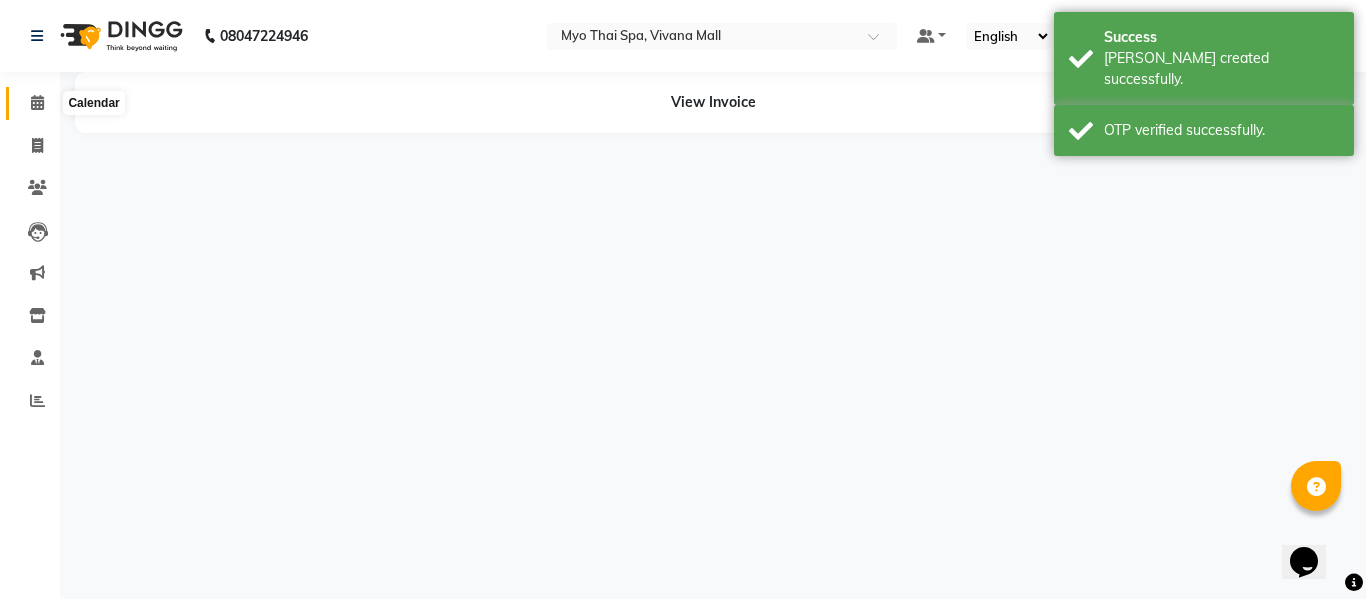 click 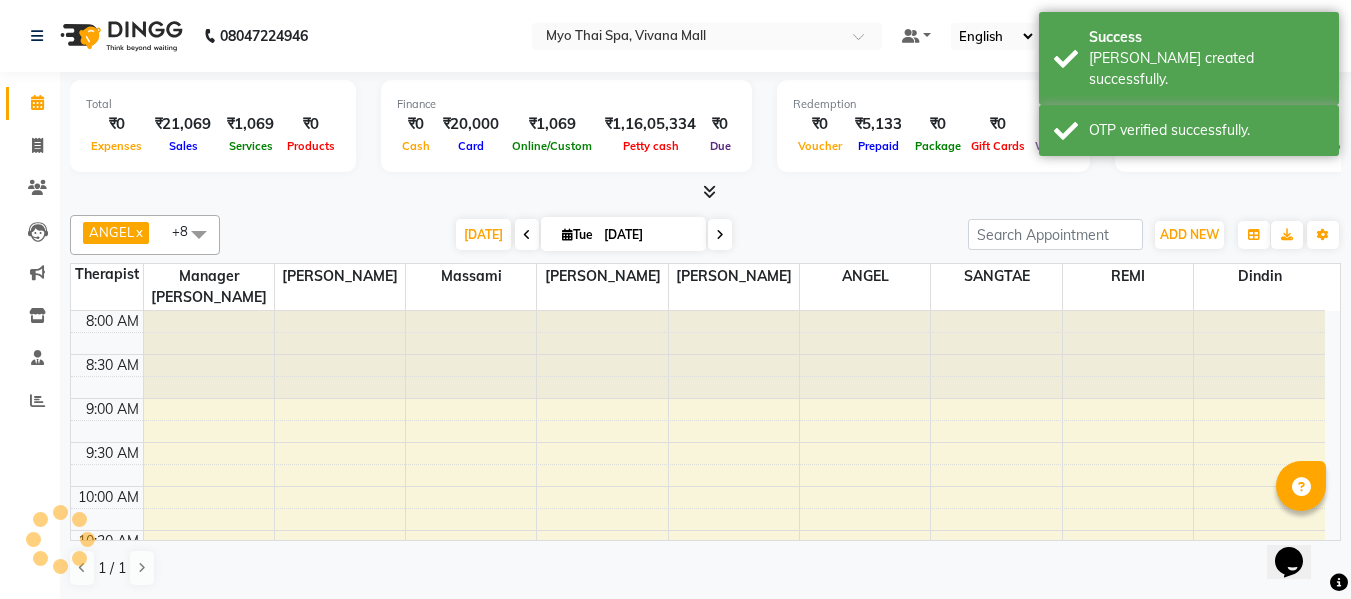 scroll, scrollTop: 0, scrollLeft: 0, axis: both 